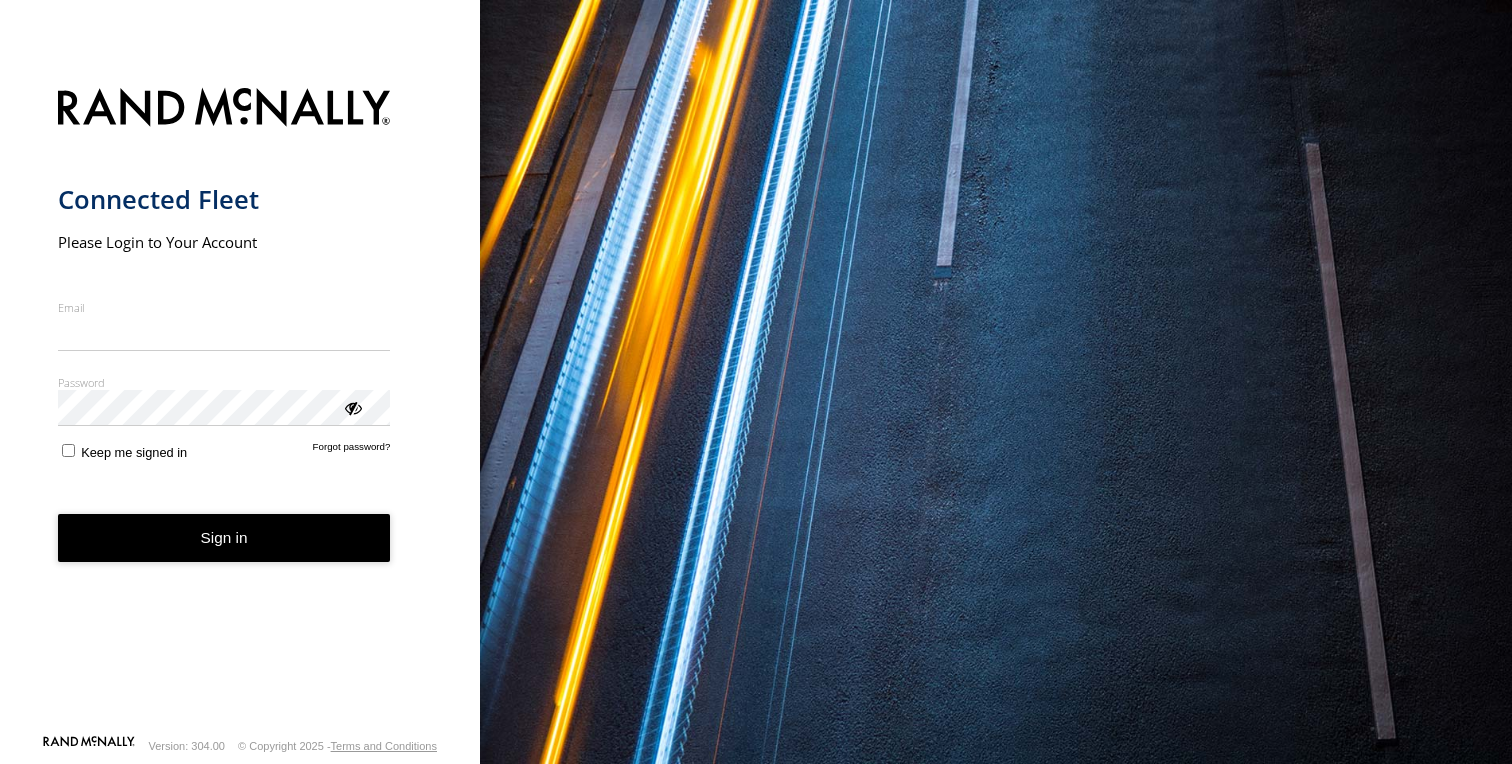 scroll, scrollTop: 0, scrollLeft: 0, axis: both 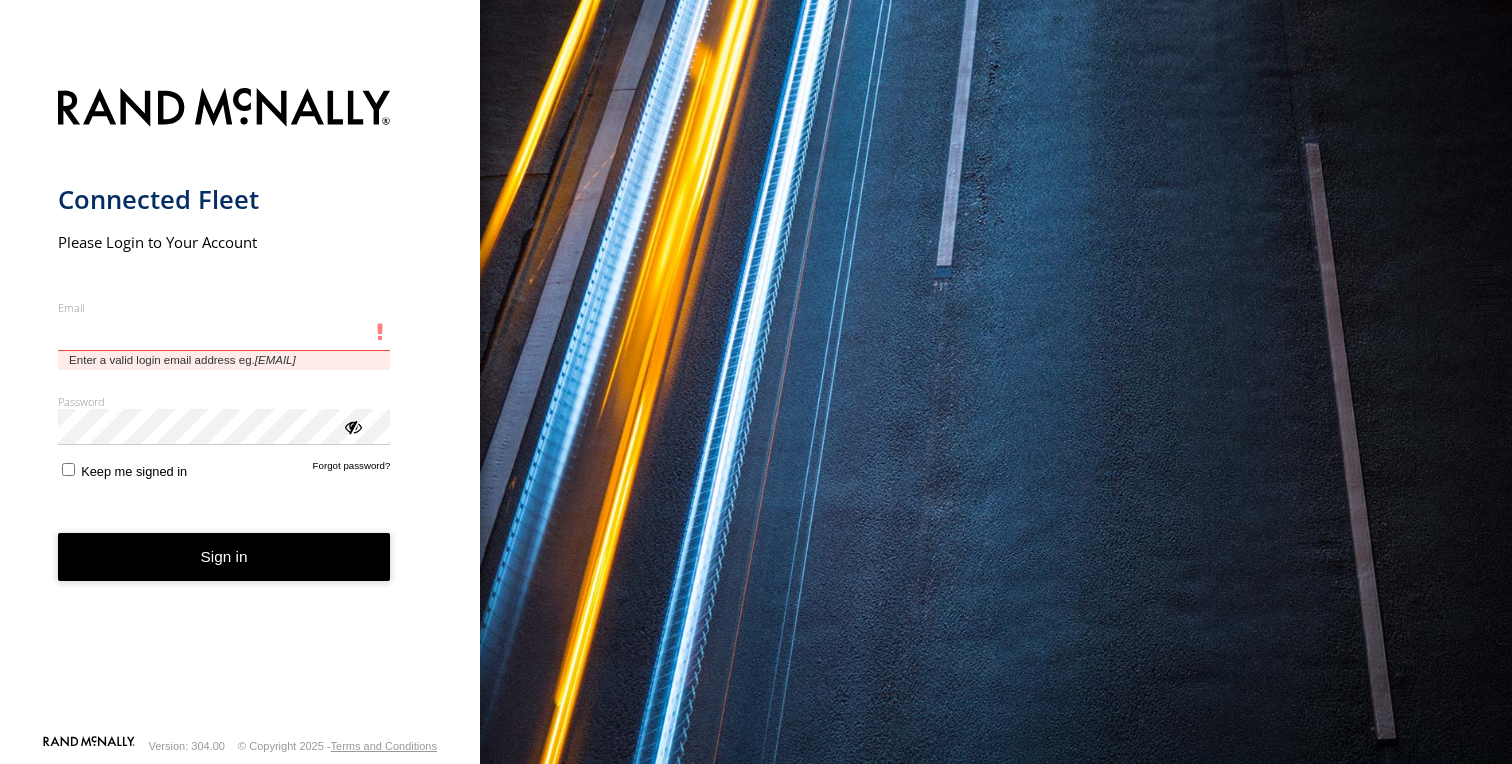 click on "Email" at bounding box center (224, 333) 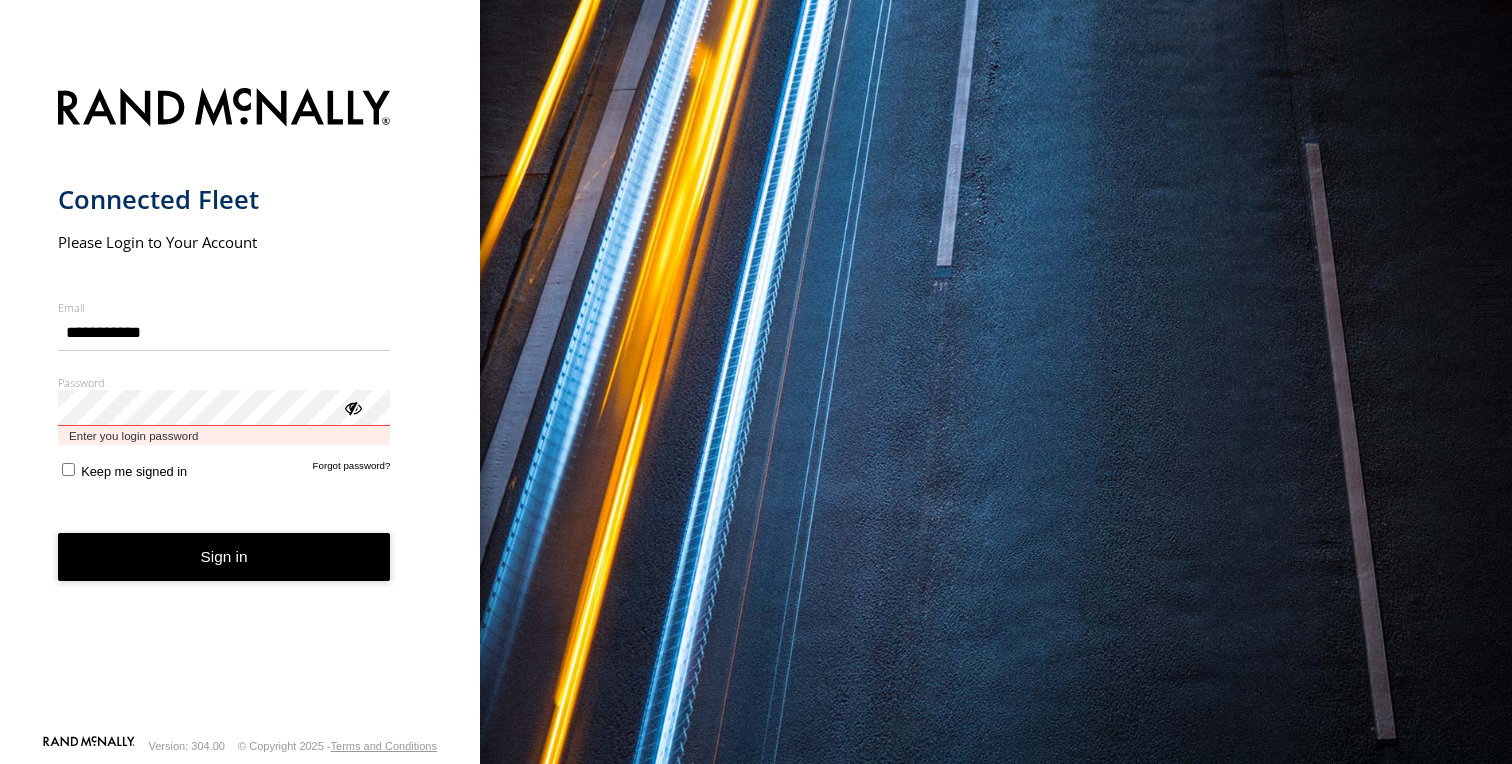 click on "Password
Enter you login password" at bounding box center [224, 410] 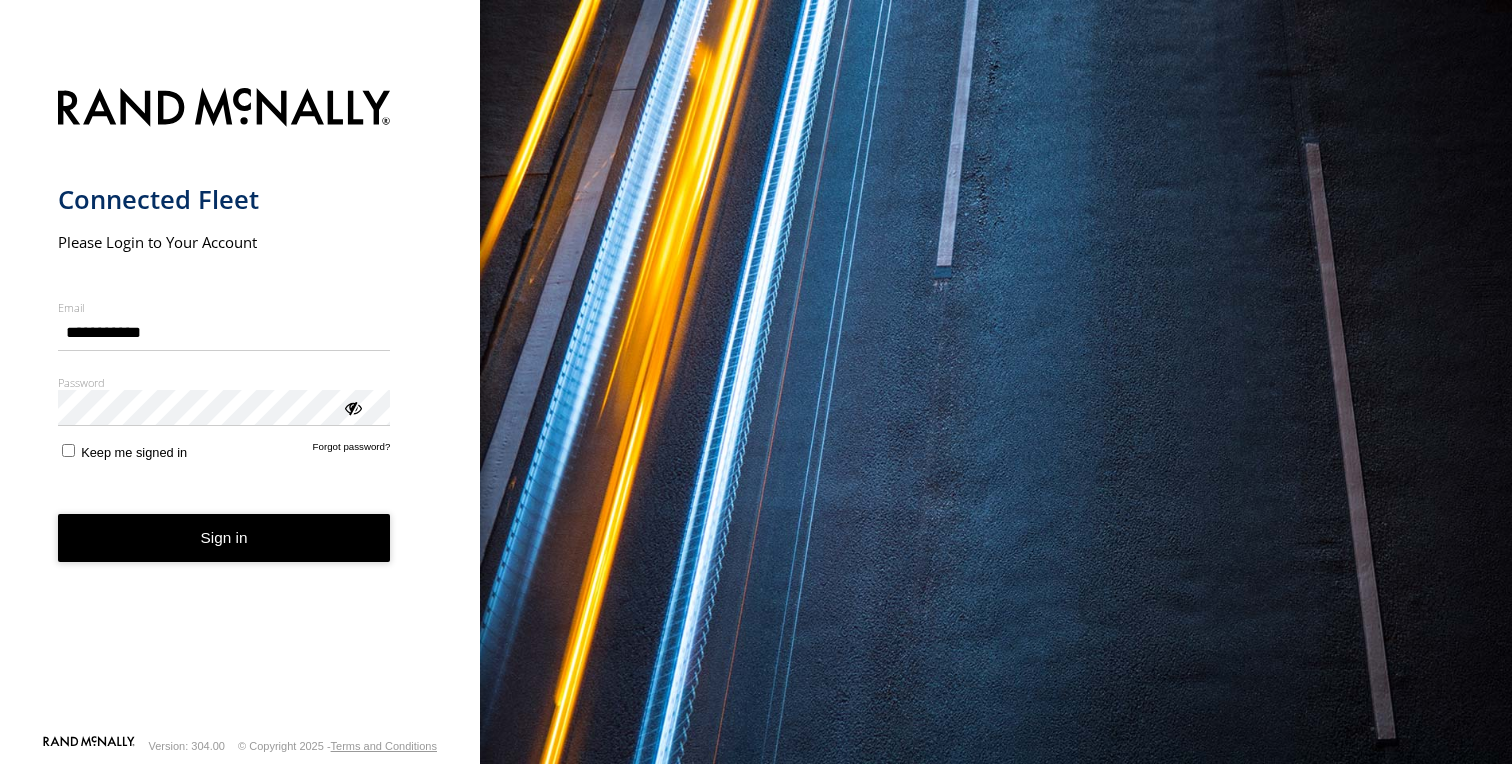click on "Sign in" at bounding box center [224, 538] 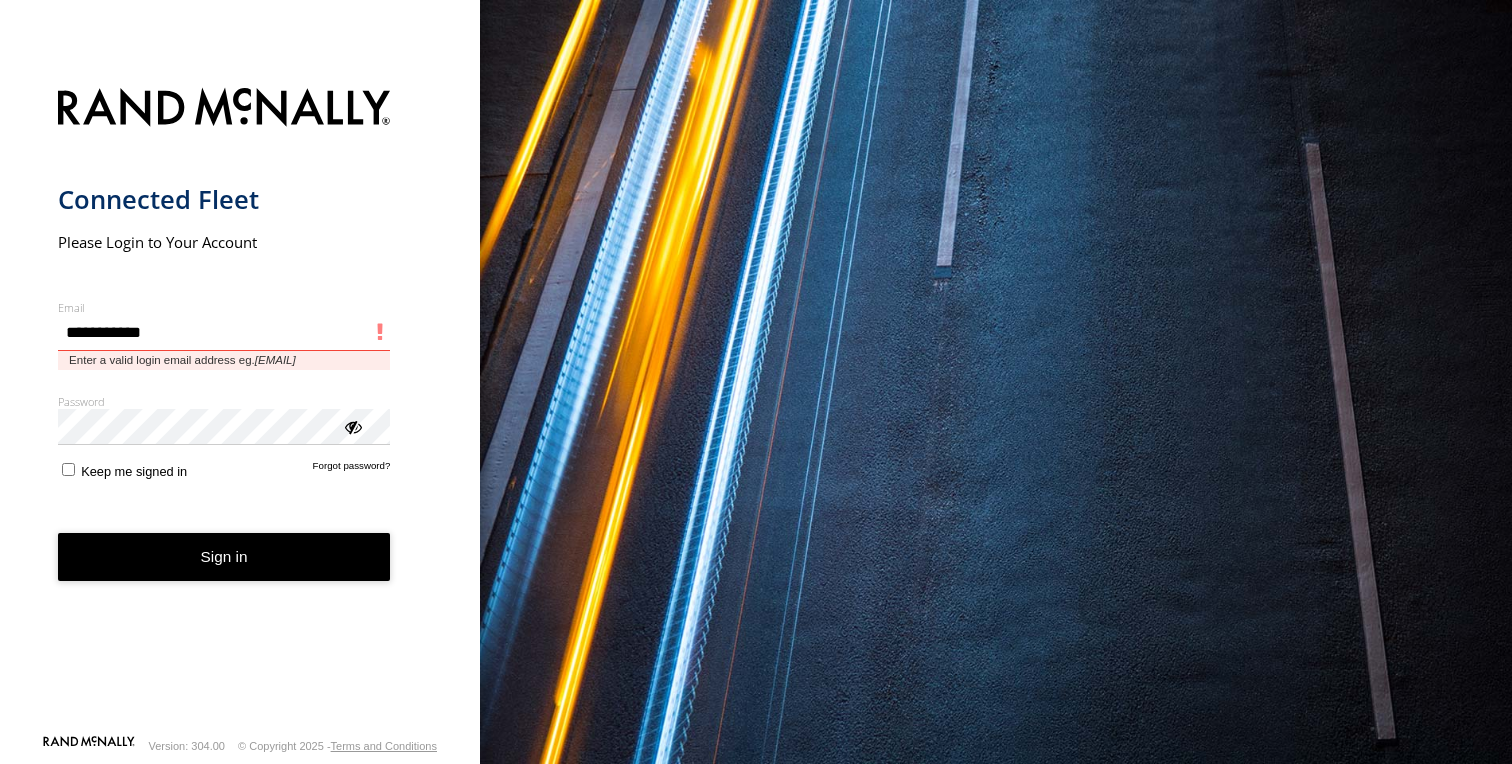 click on "**********" at bounding box center (224, 333) 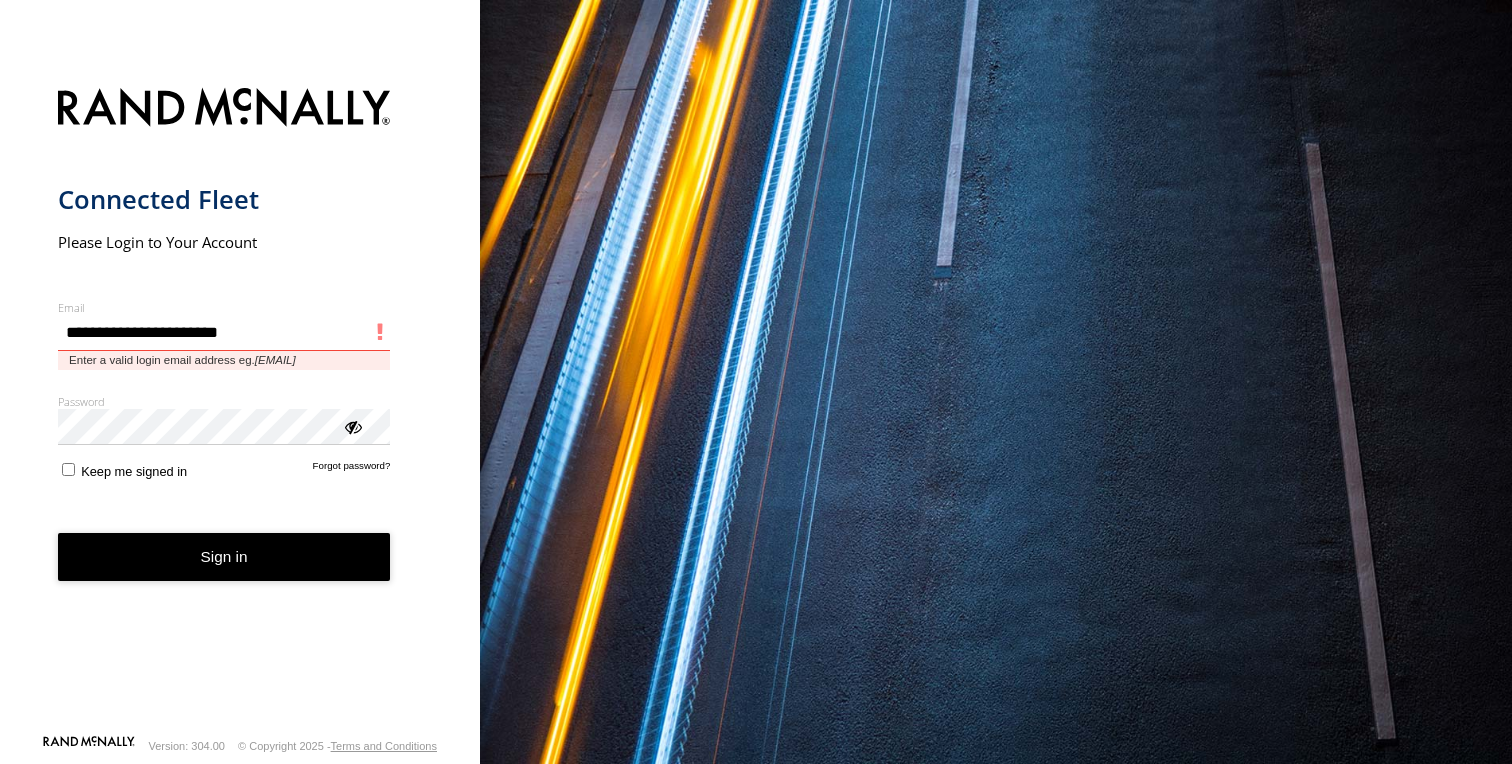 type on "**********" 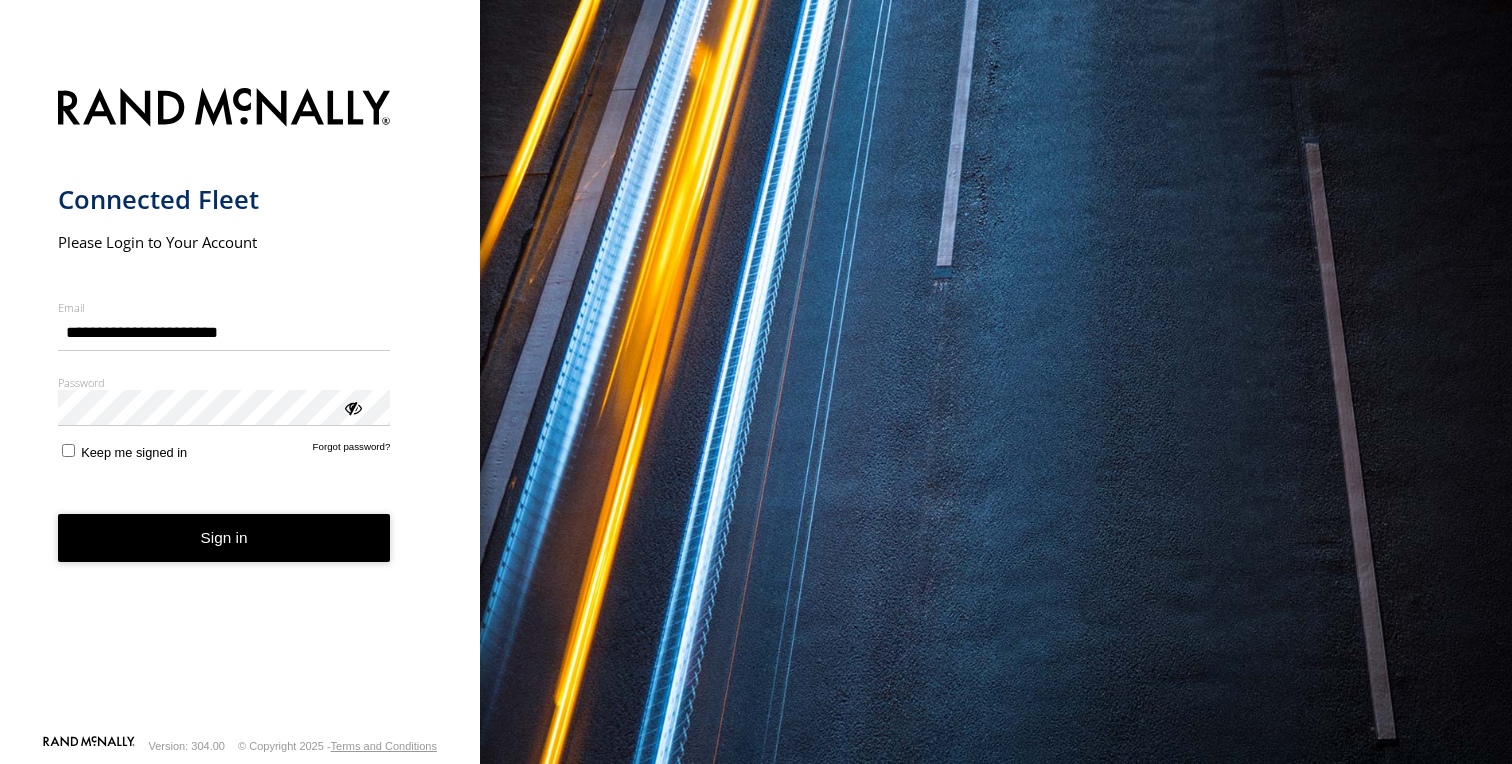 click on "Sign in" at bounding box center [224, 538] 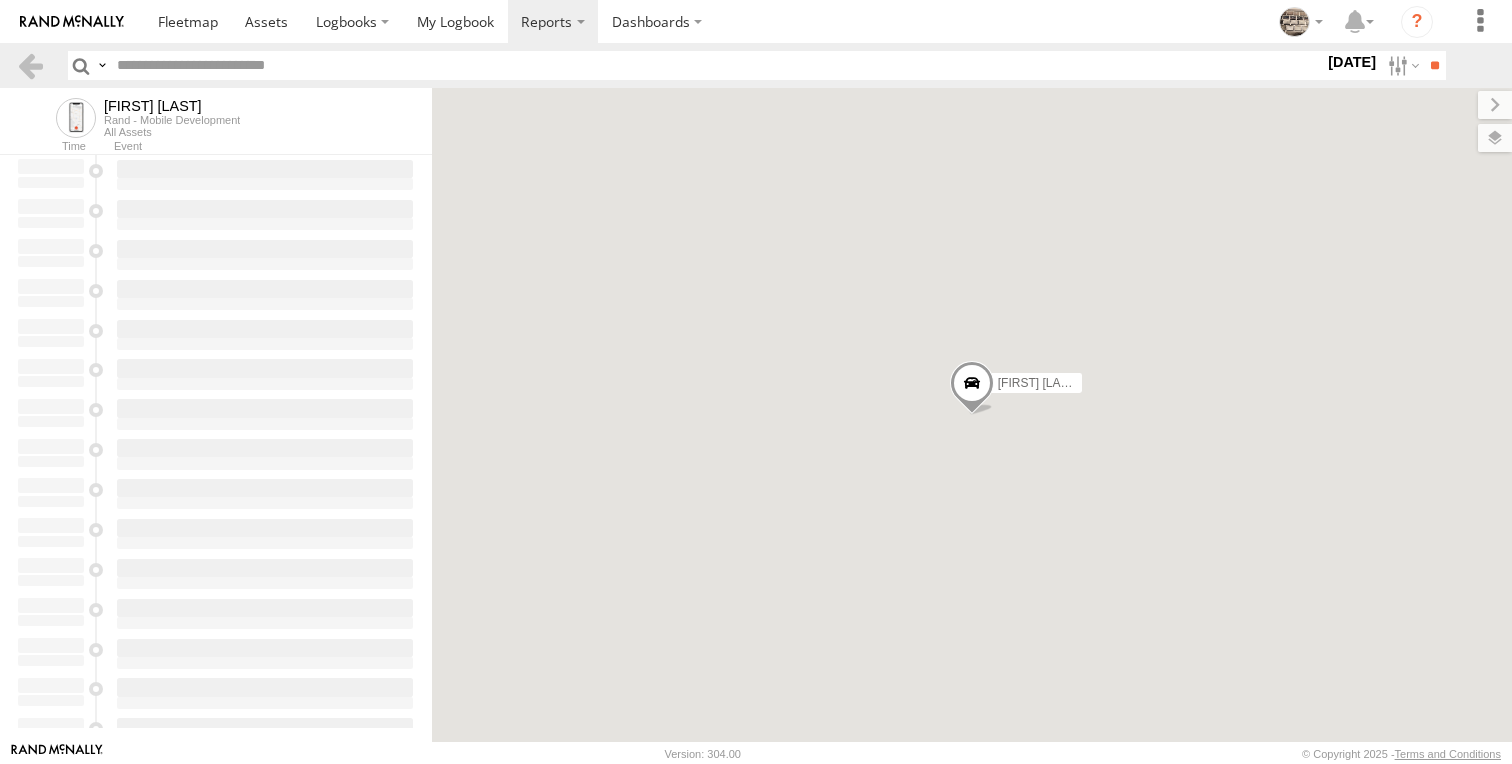 scroll, scrollTop: 0, scrollLeft: 0, axis: both 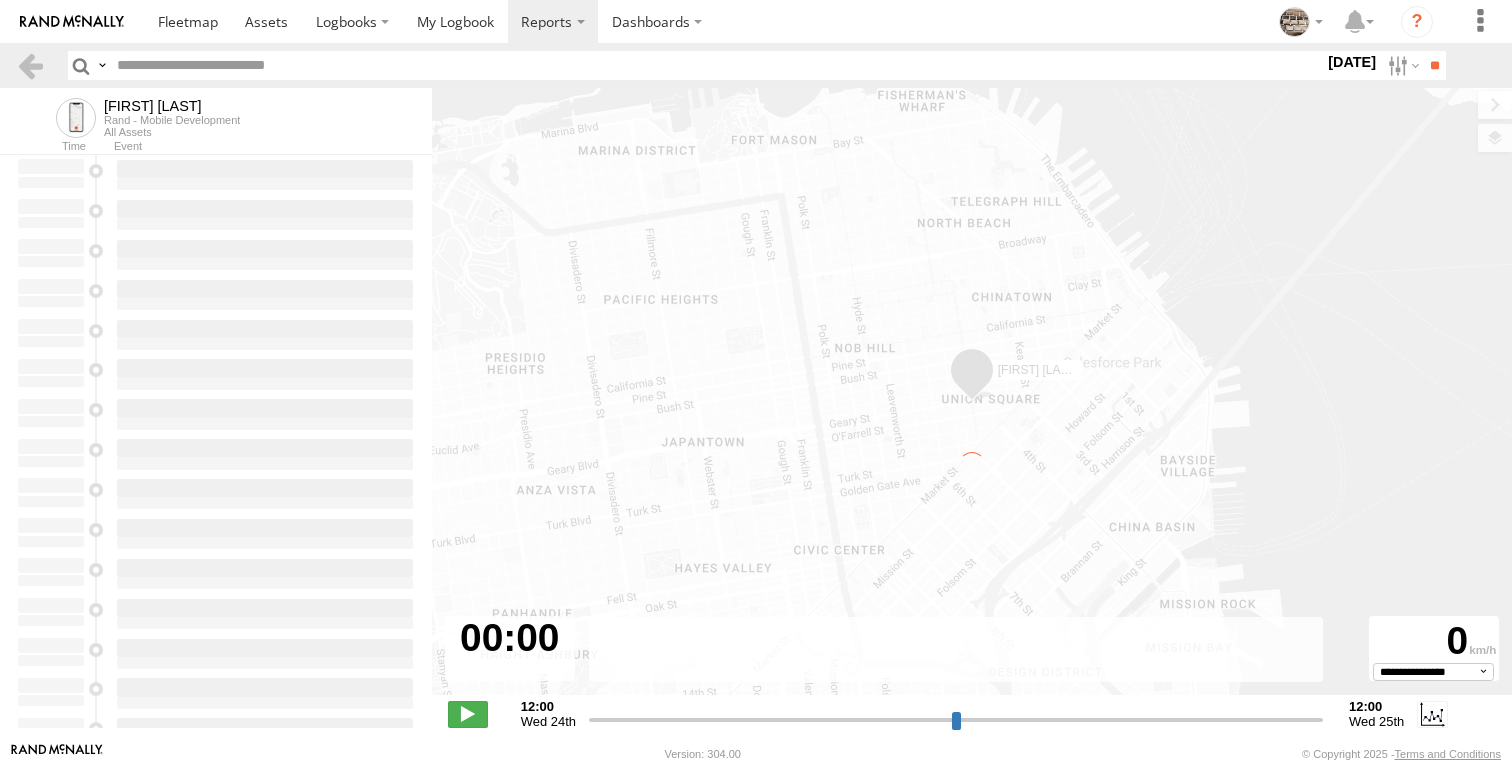type on "**********" 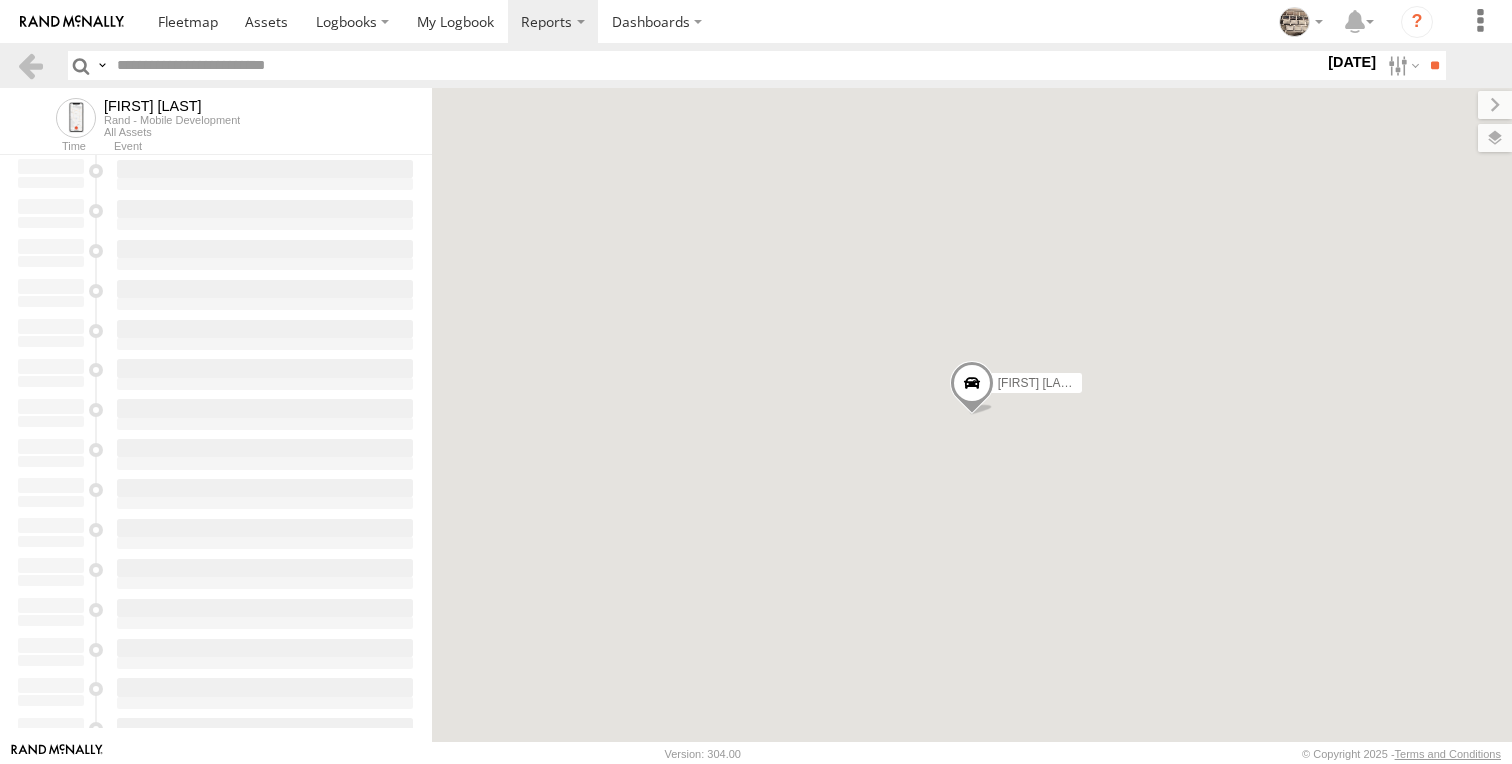 scroll, scrollTop: 0, scrollLeft: 0, axis: both 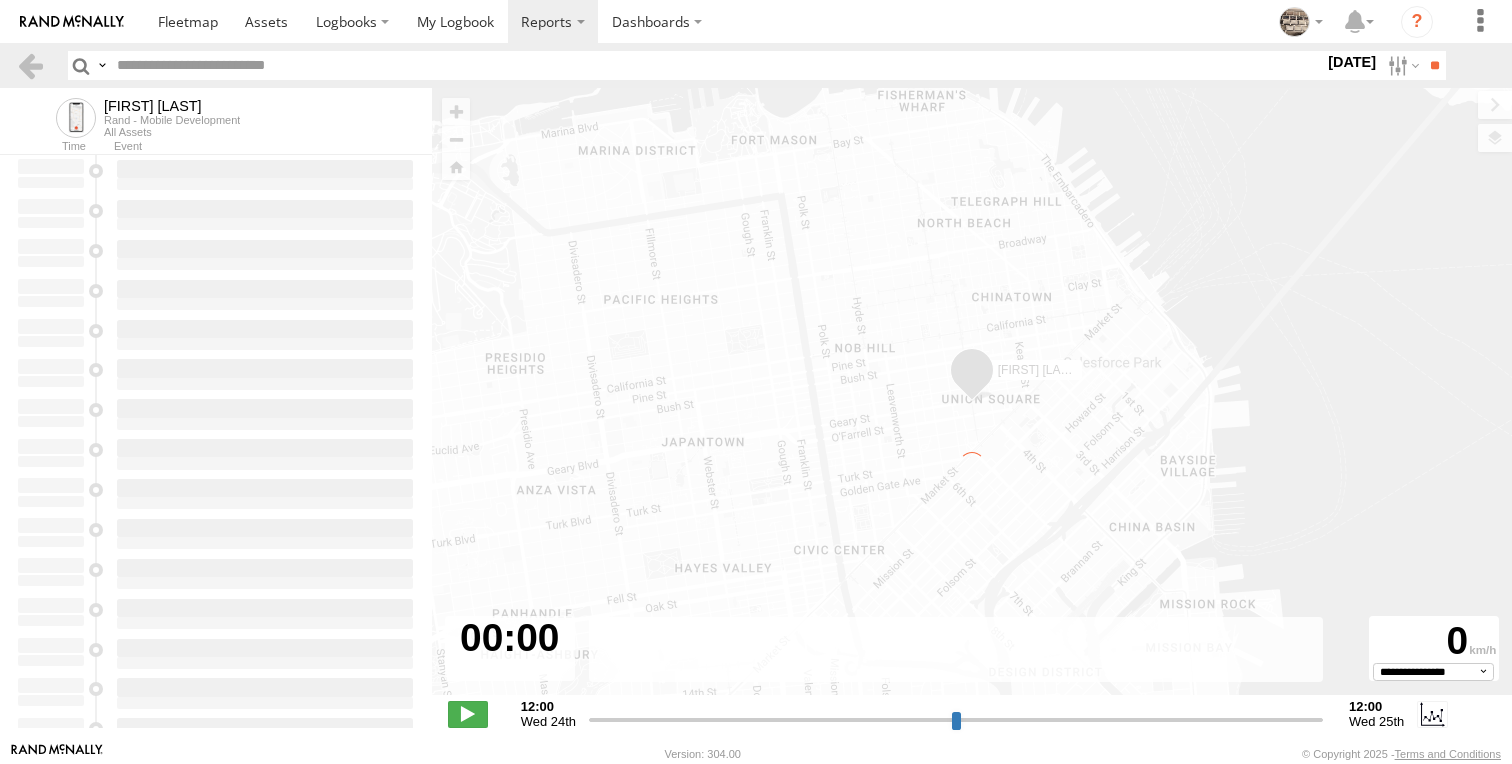type on "**********" 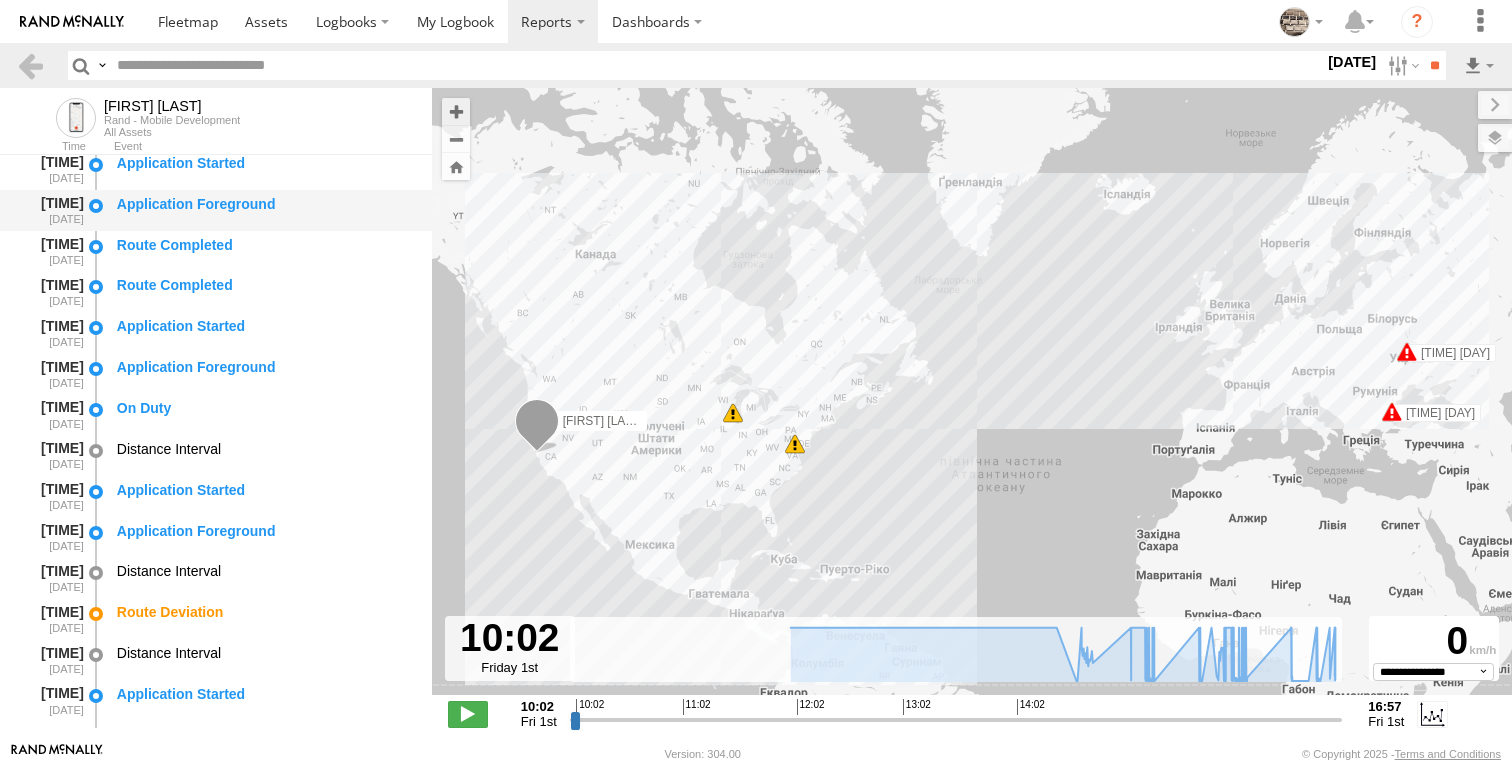 scroll, scrollTop: 0, scrollLeft: 0, axis: both 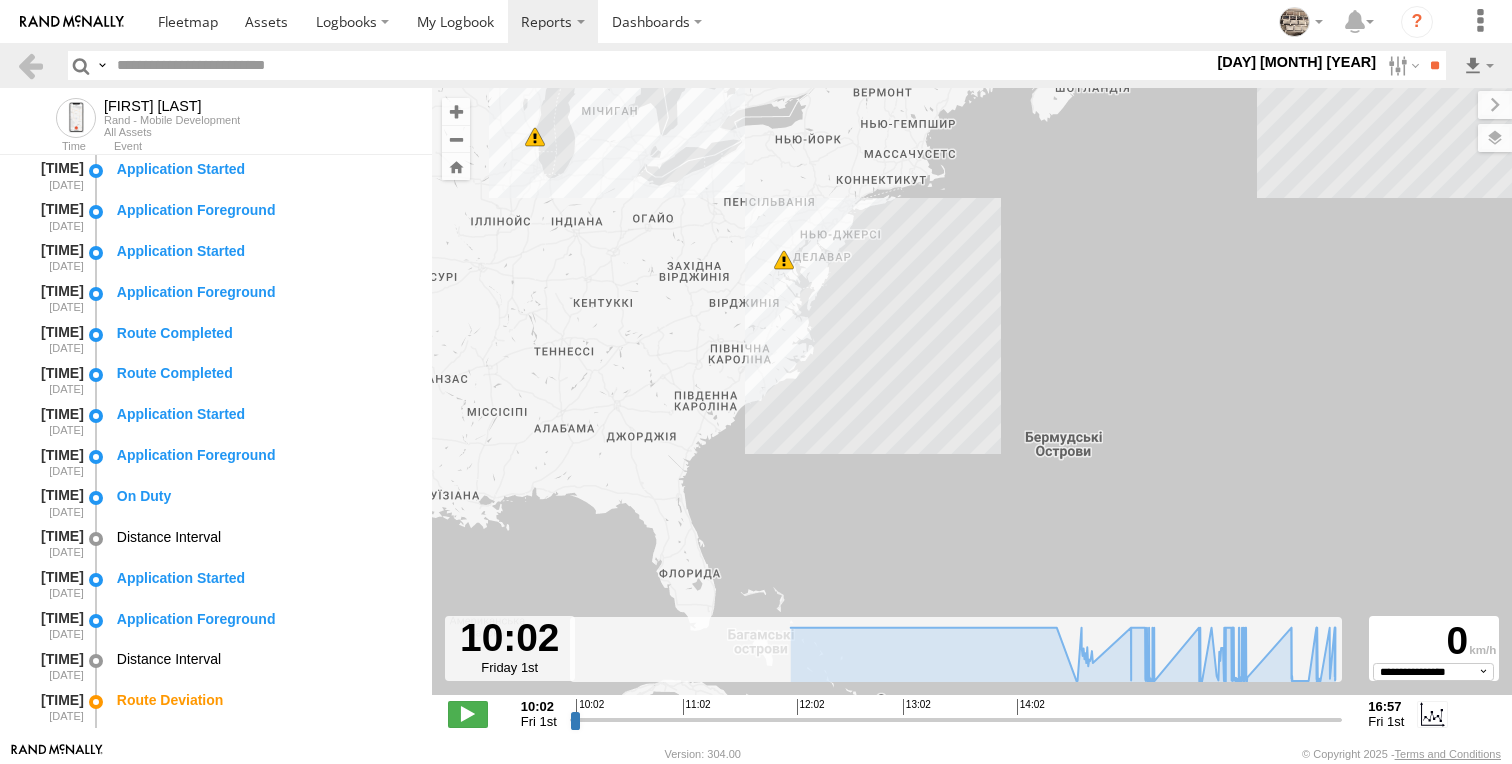 drag, startPoint x: 747, startPoint y: 462, endPoint x: 777, endPoint y: 295, distance: 169.67322 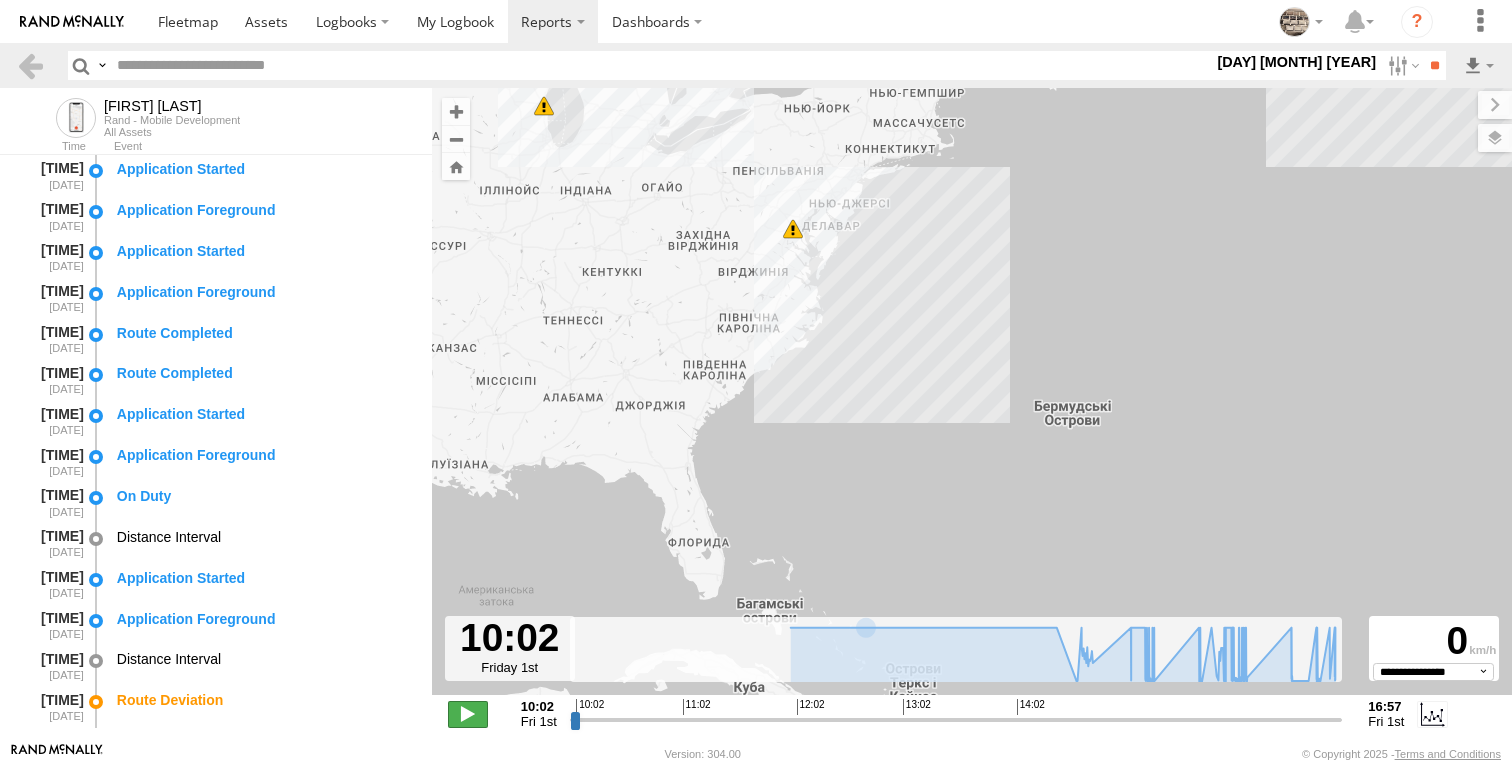 click at bounding box center (468, 714) 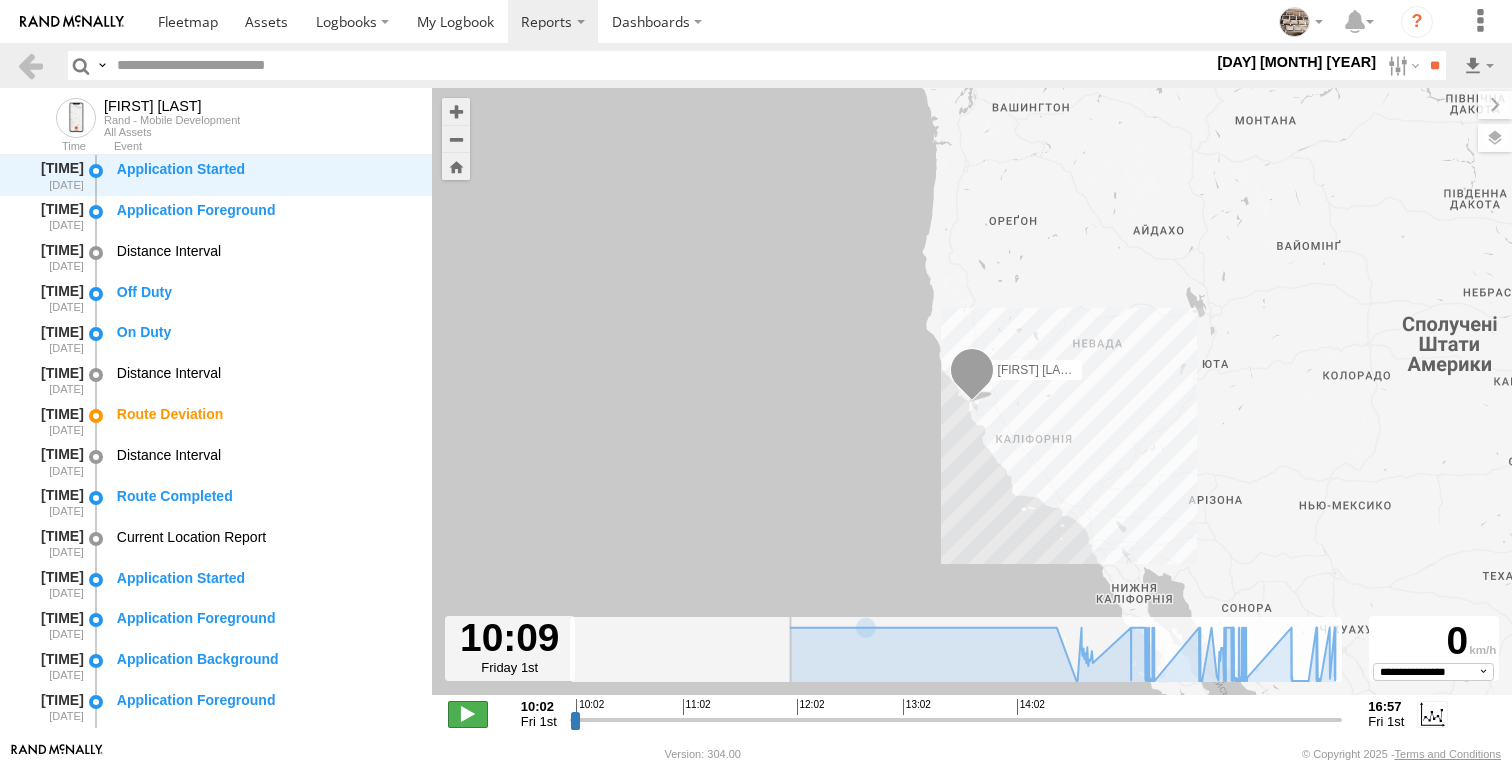 scroll, scrollTop: 613, scrollLeft: 0, axis: vertical 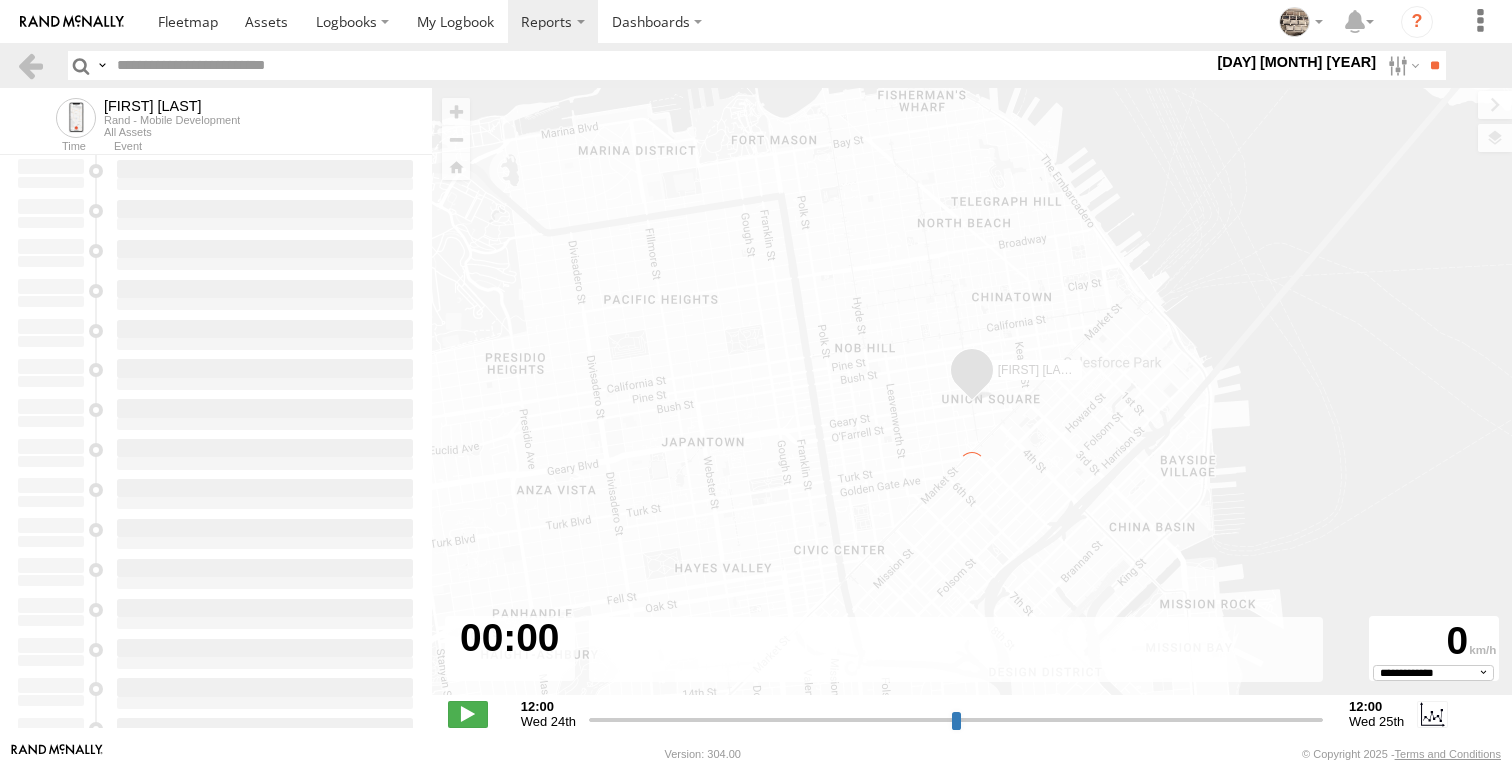 select on "**********" 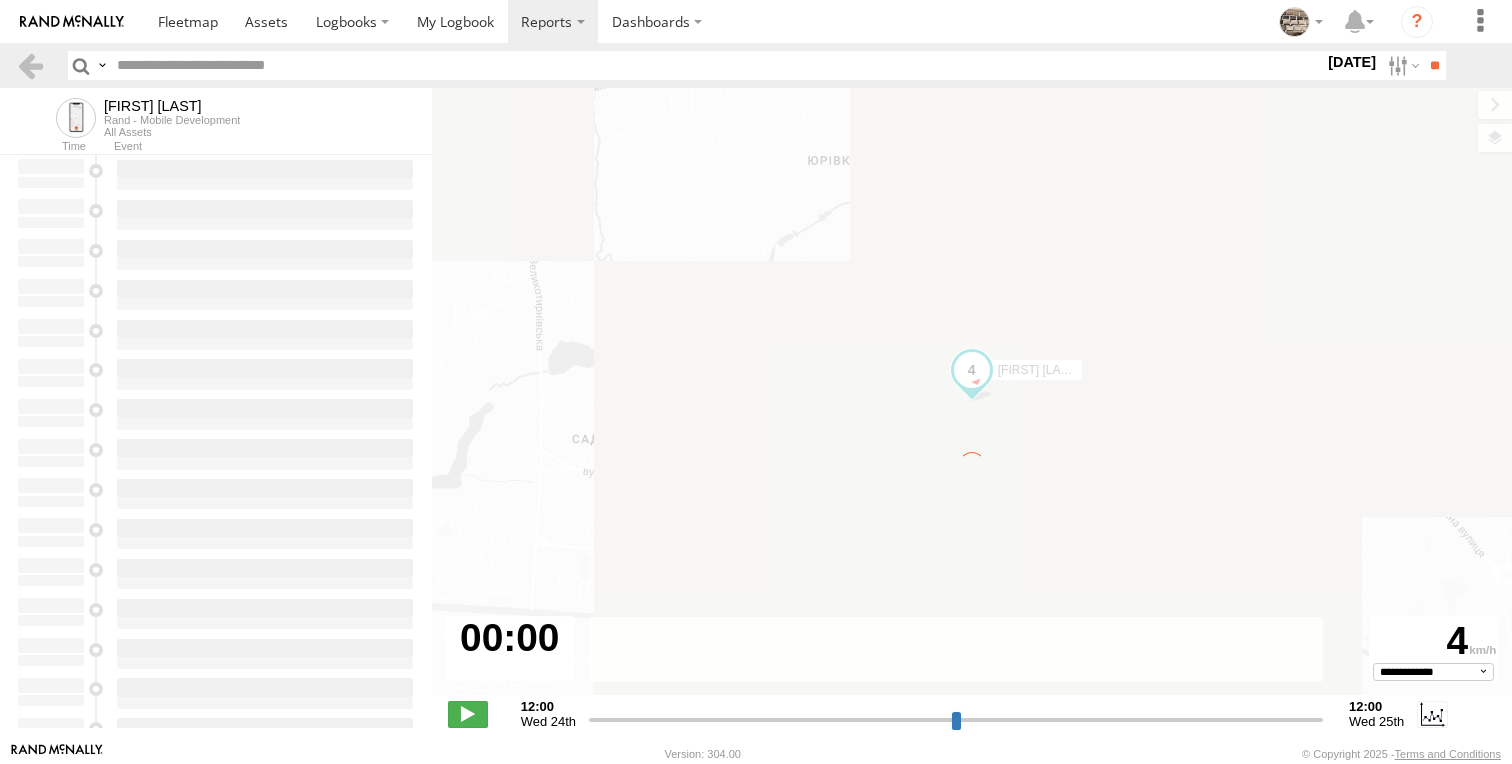 scroll, scrollTop: 0, scrollLeft: 0, axis: both 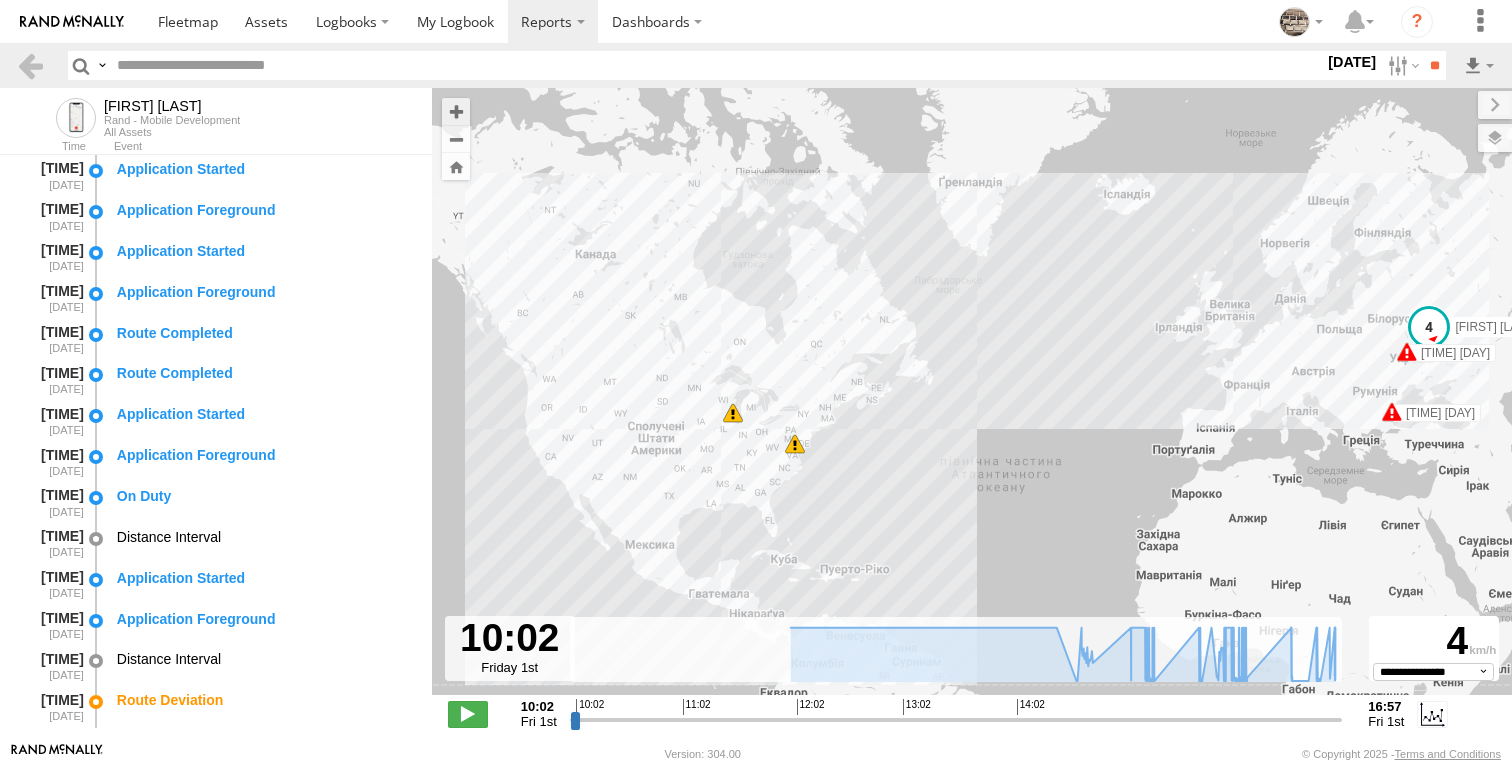 click on "[FIRST] [LAST]" at bounding box center [172, 106] 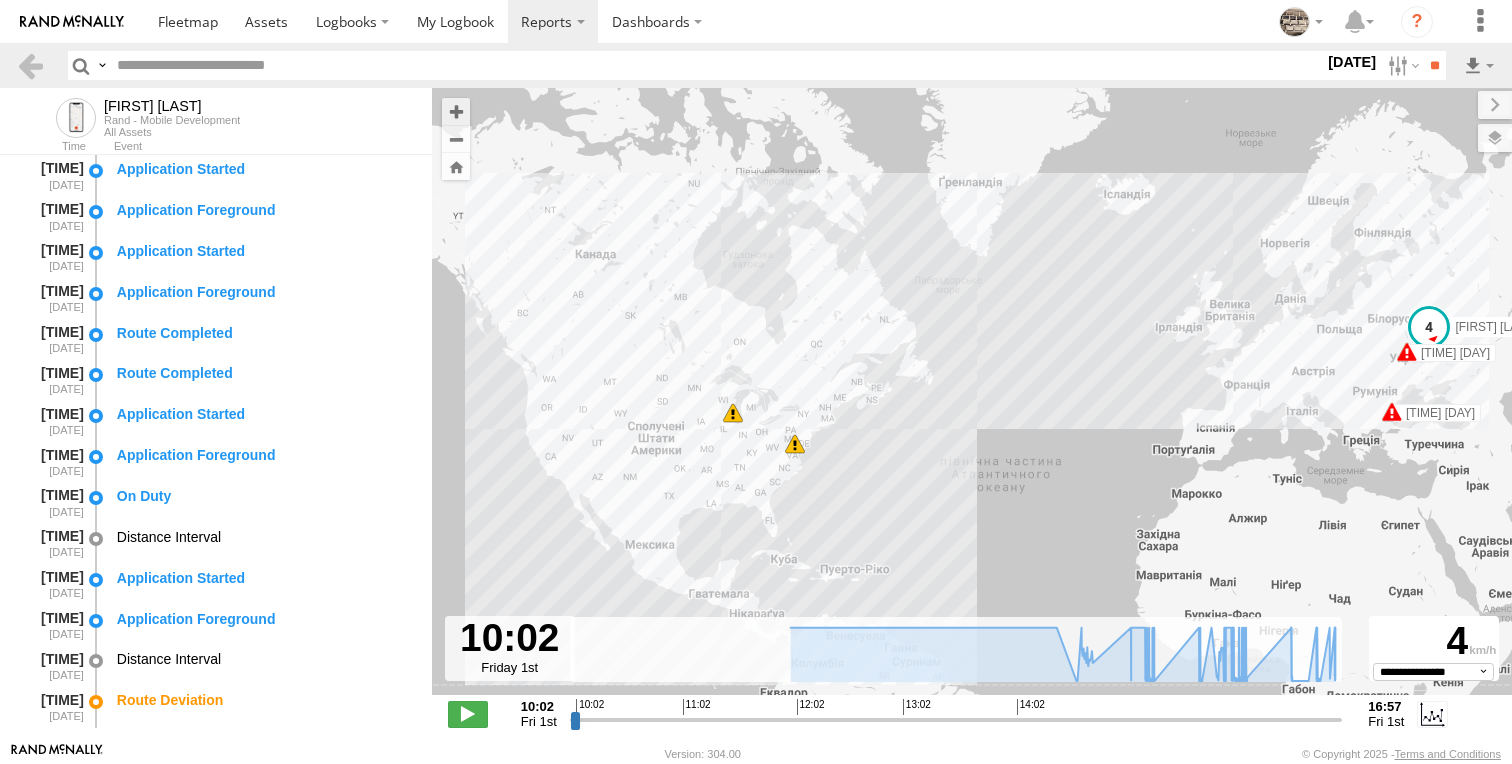 click on "1 Aug 25" at bounding box center (1352, 62) 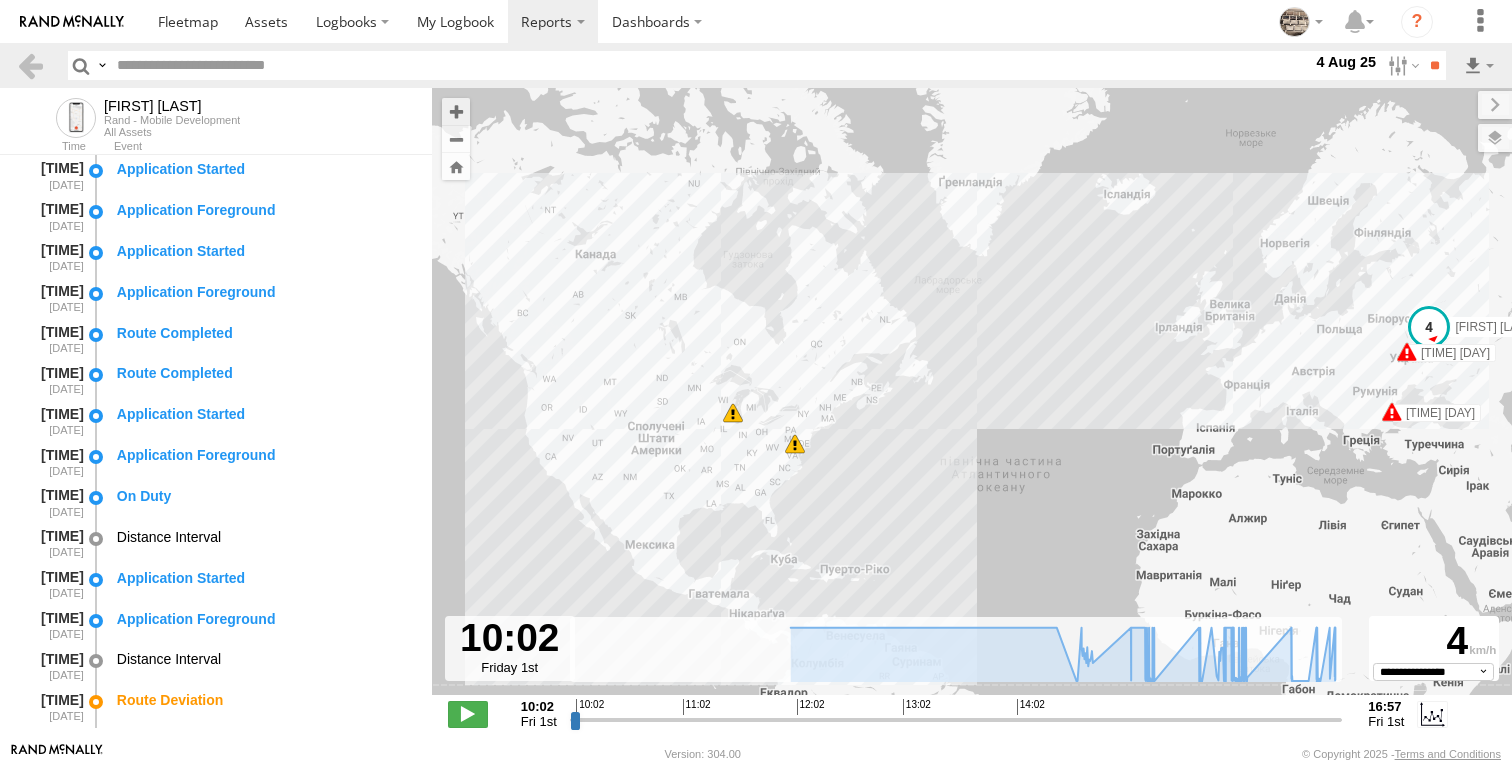 click on "Fleetsu Office" at bounding box center (1312, 65) 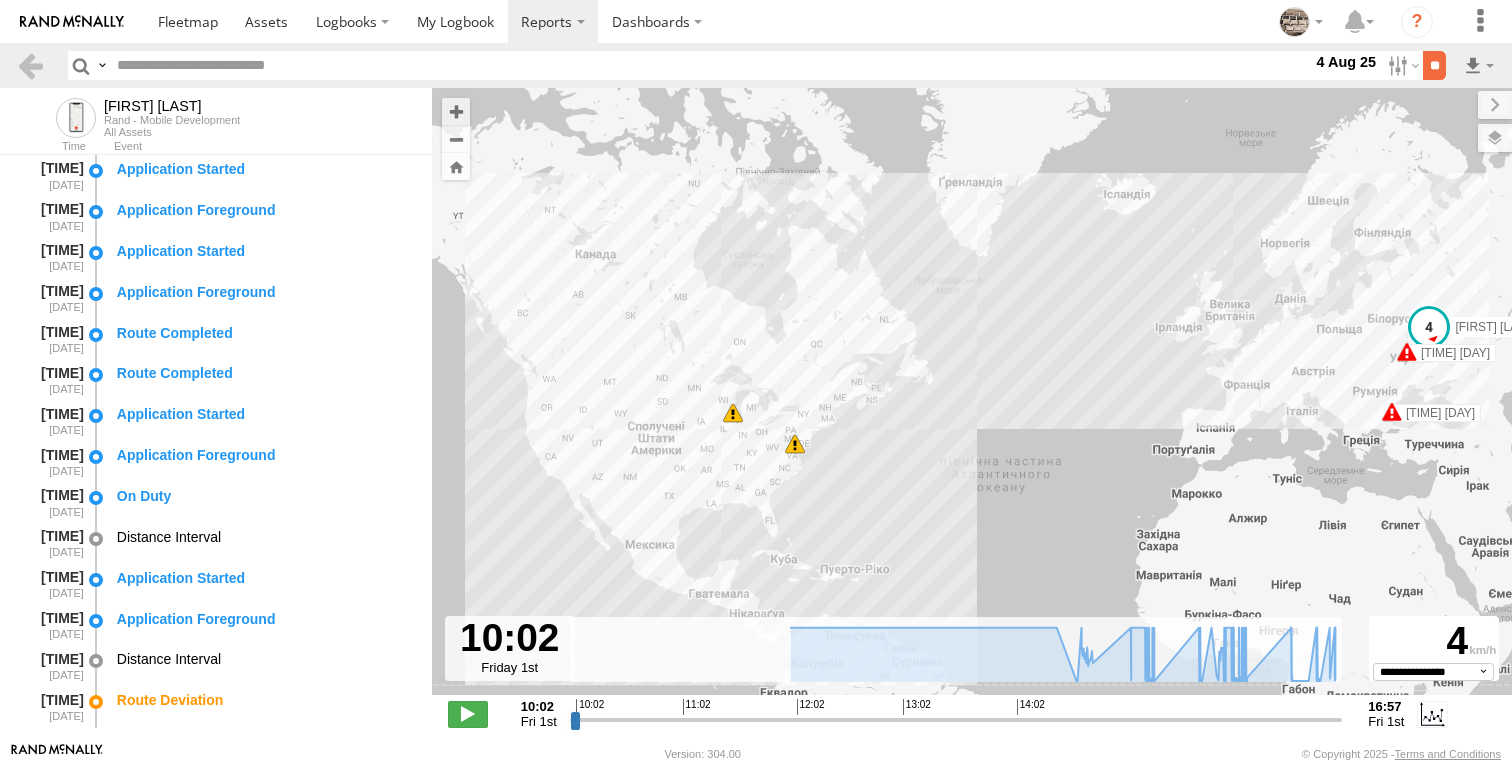 click on "**" at bounding box center [1434, 65] 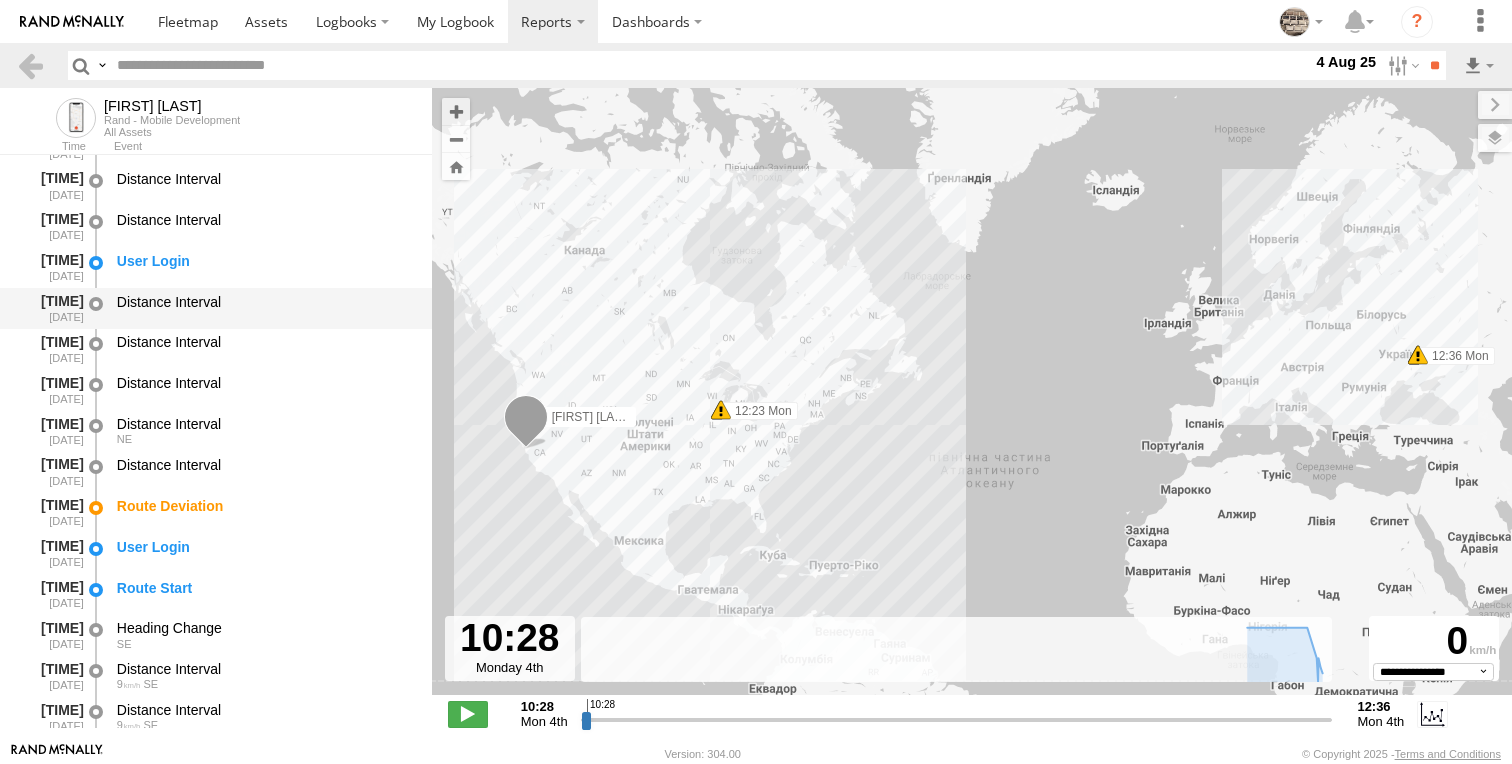 scroll, scrollTop: 51, scrollLeft: 0, axis: vertical 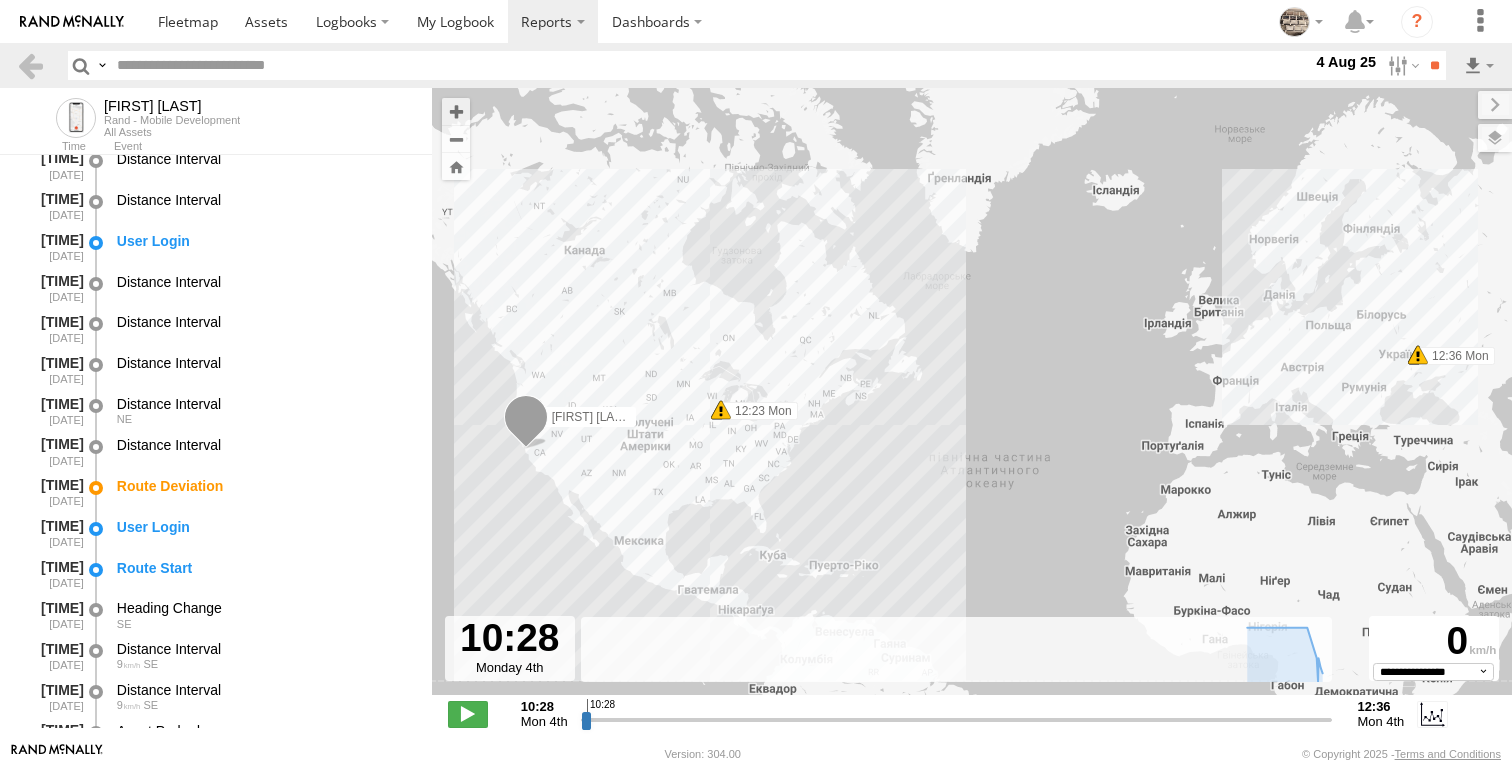click on "4 Aug 25" at bounding box center (1346, 62) 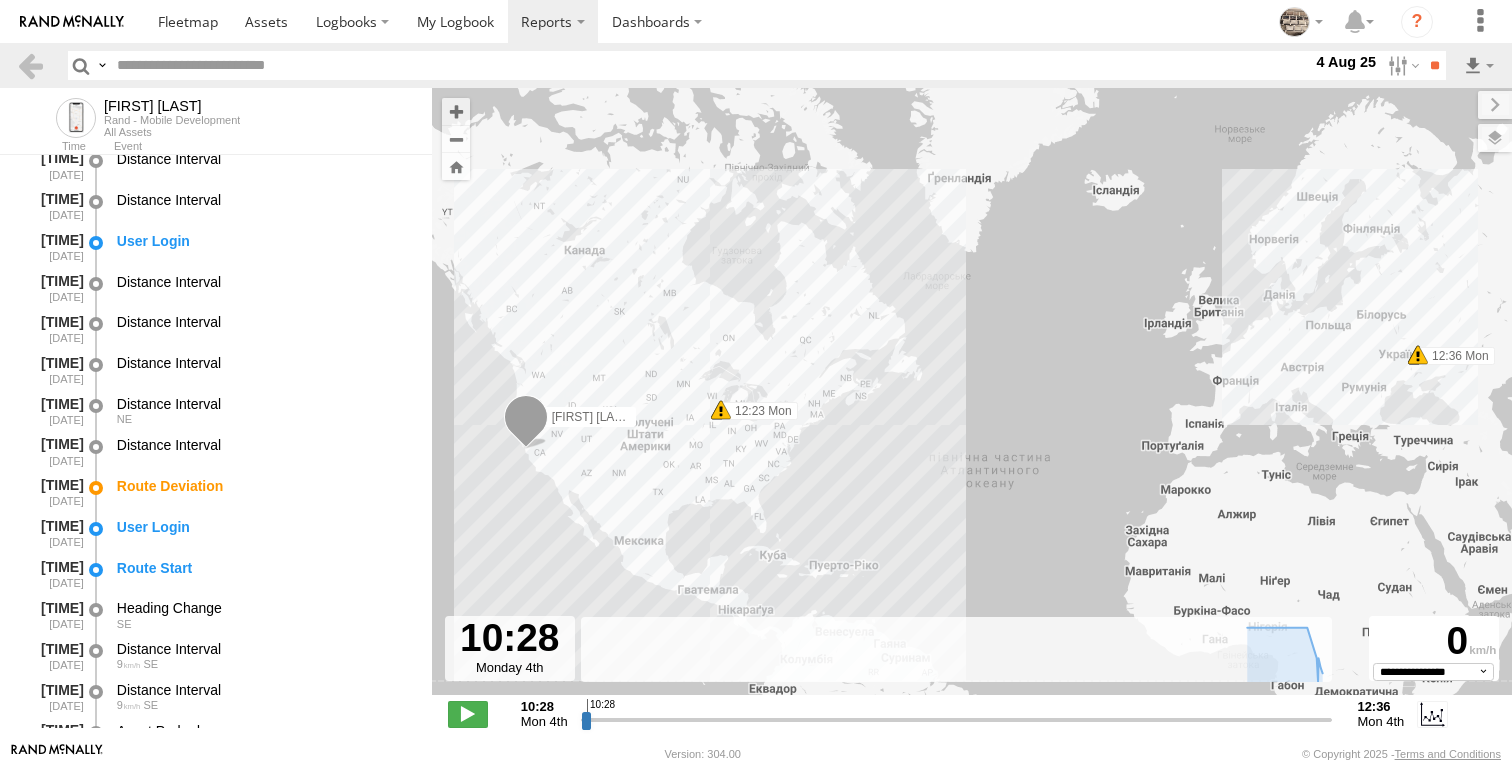 click at bounding box center (0, 0) 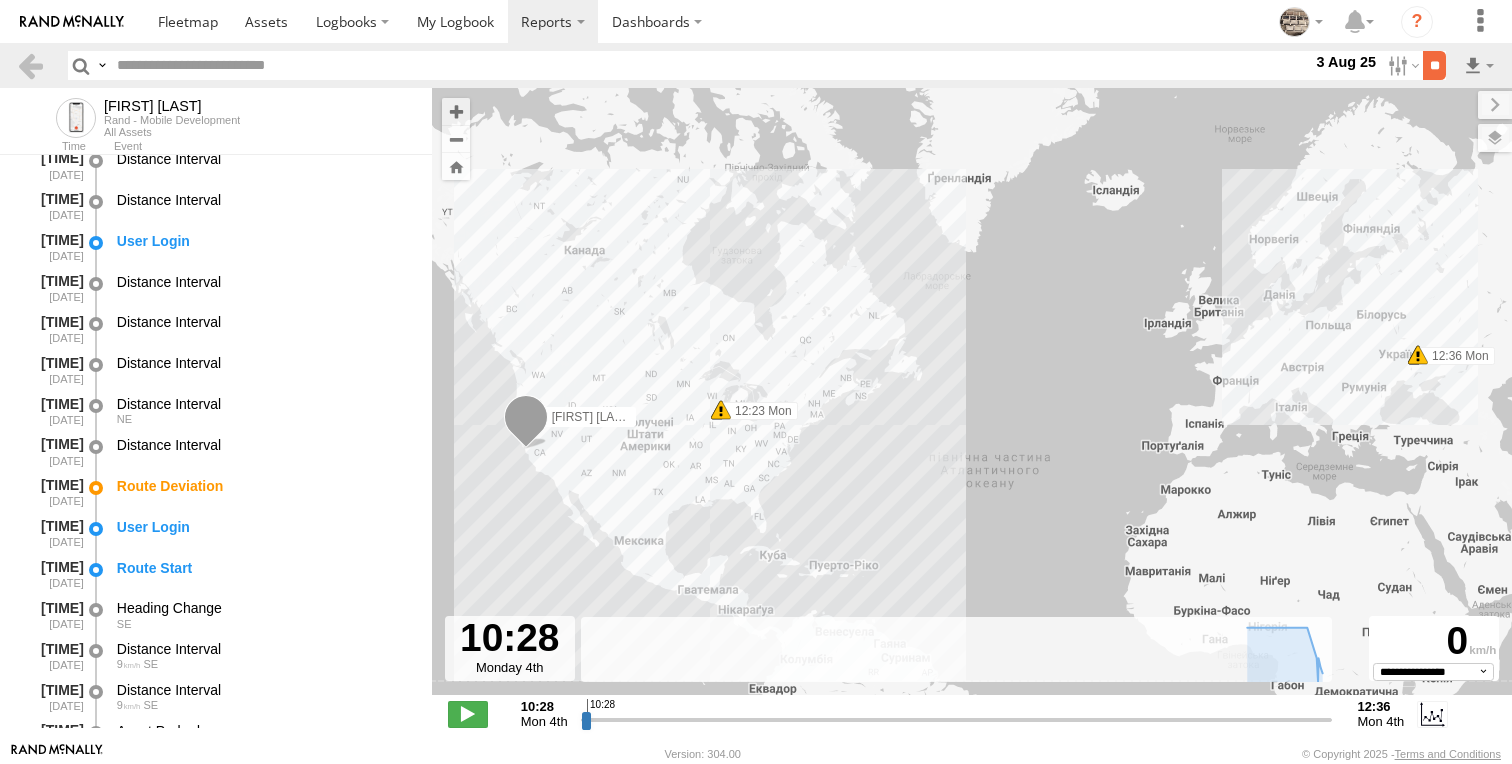 click on "**" at bounding box center [1434, 65] 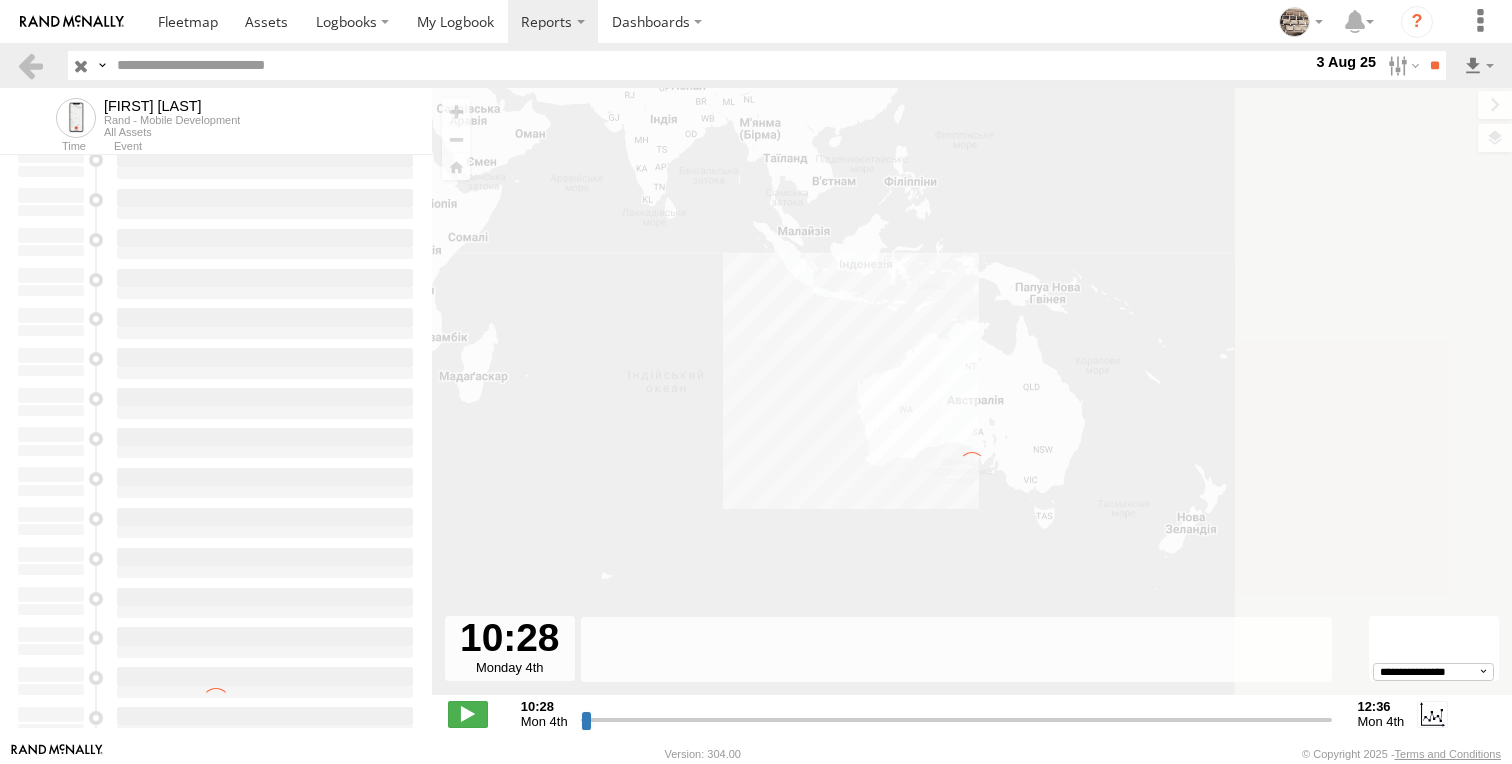 scroll, scrollTop: 0, scrollLeft: 0, axis: both 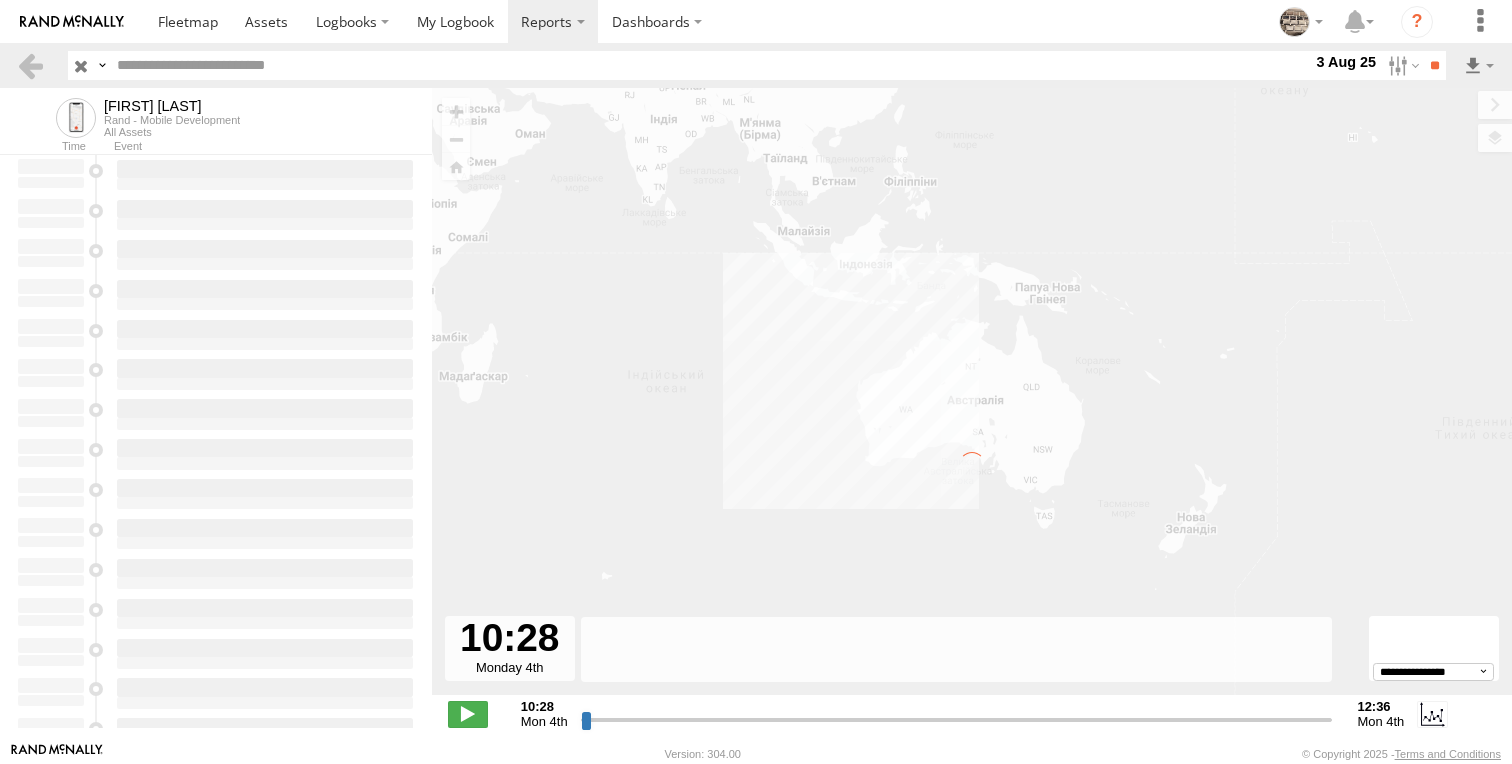 type on "**********" 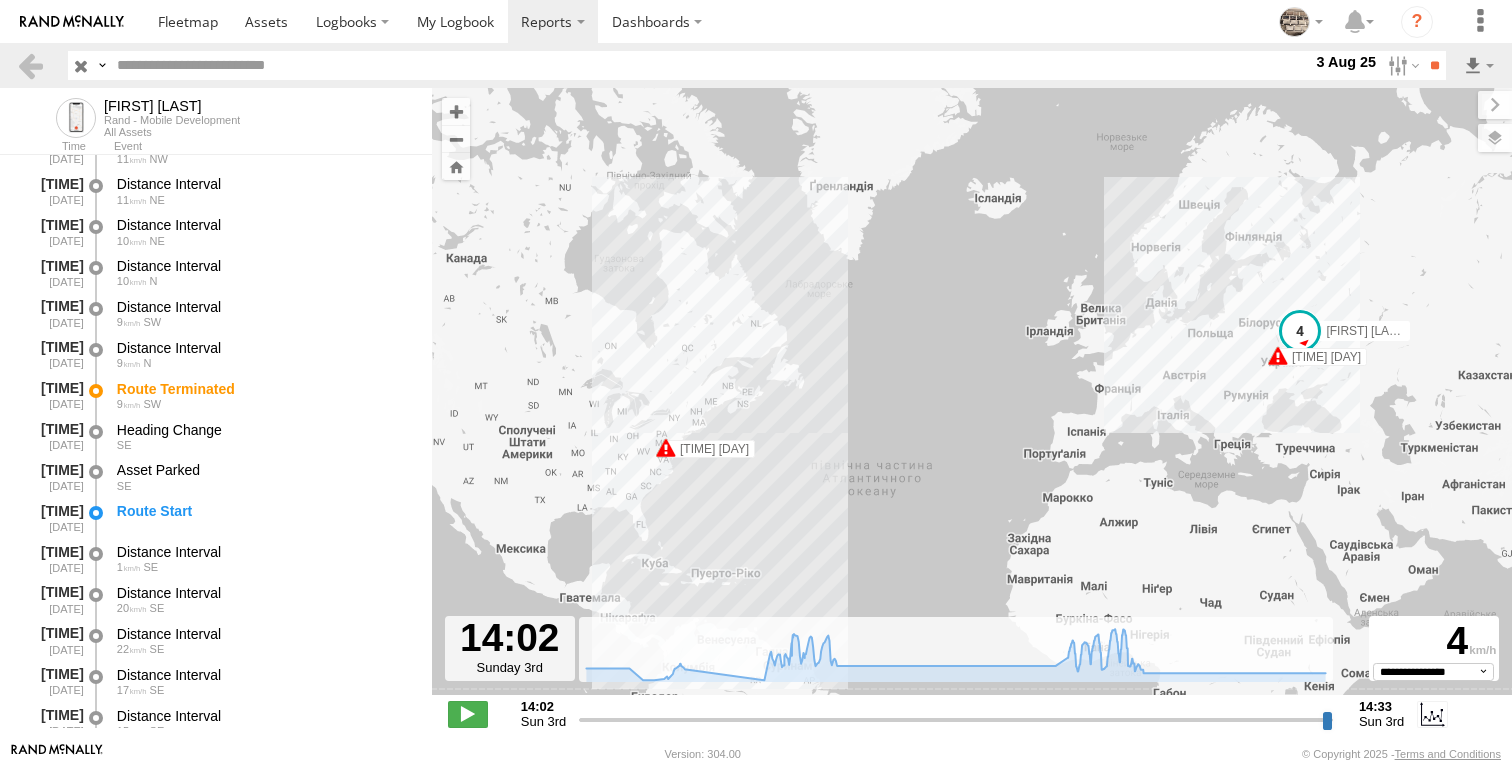 scroll, scrollTop: 1612, scrollLeft: 0, axis: vertical 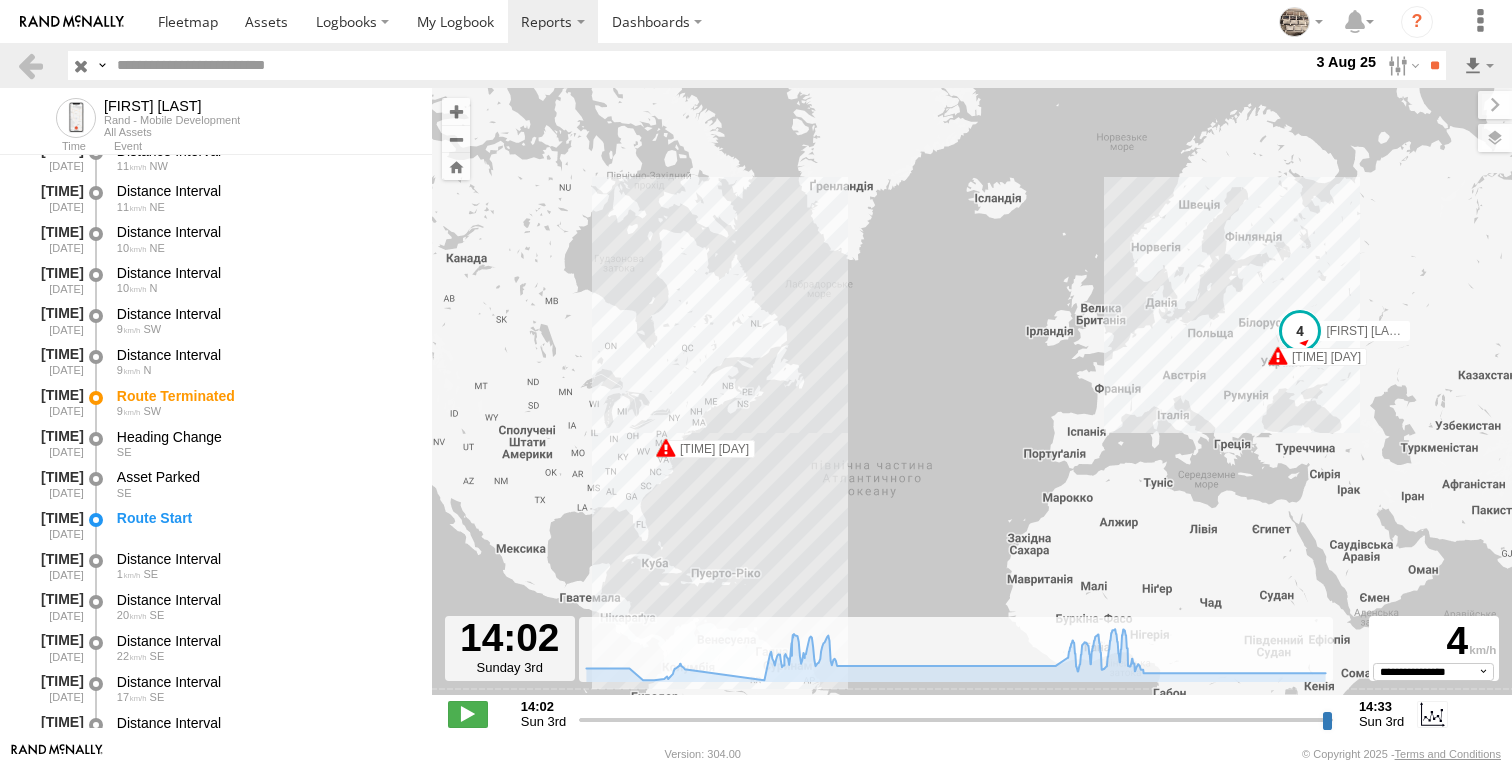 click on "3 Aug 25" at bounding box center [1346, 62] 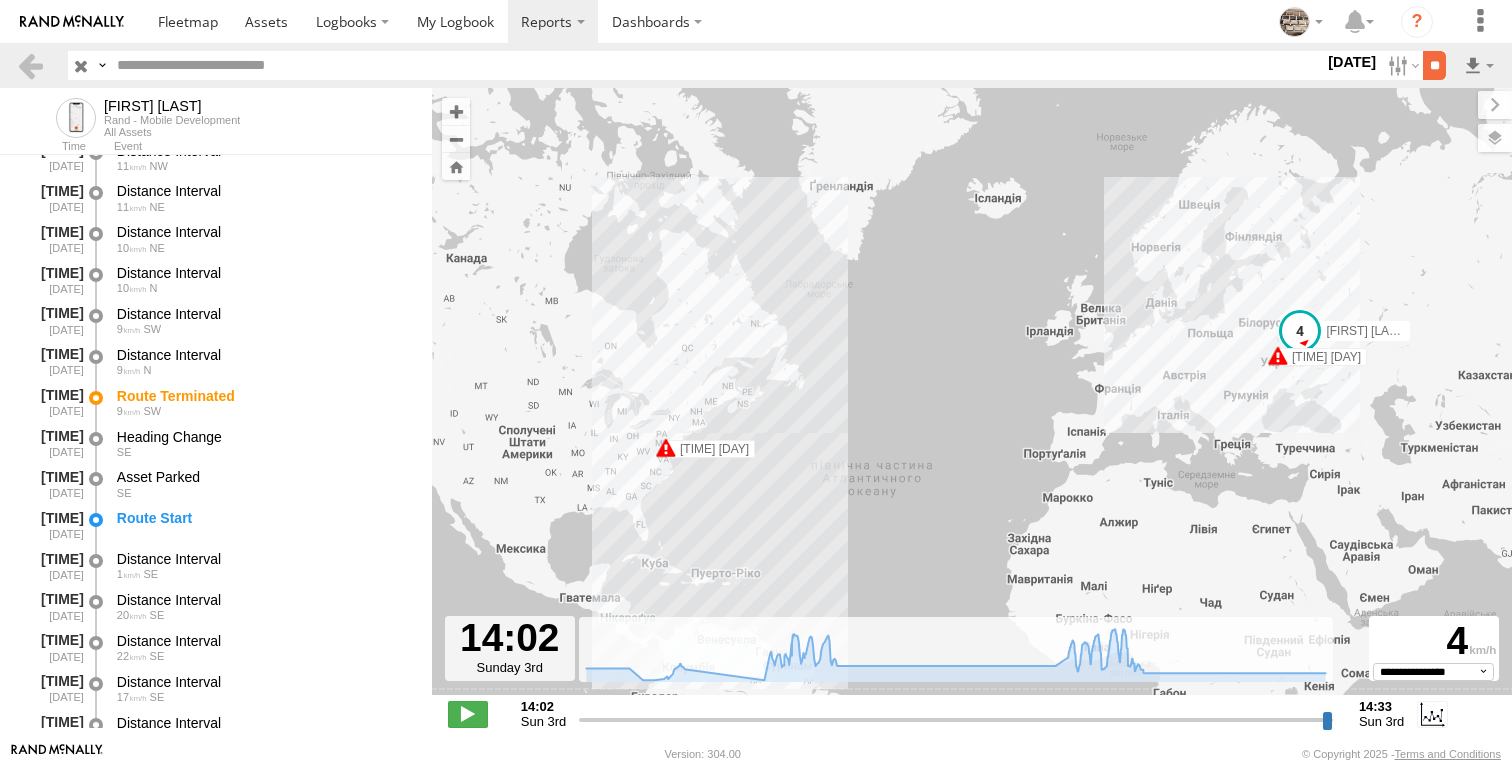 click on "**" at bounding box center (1434, 65) 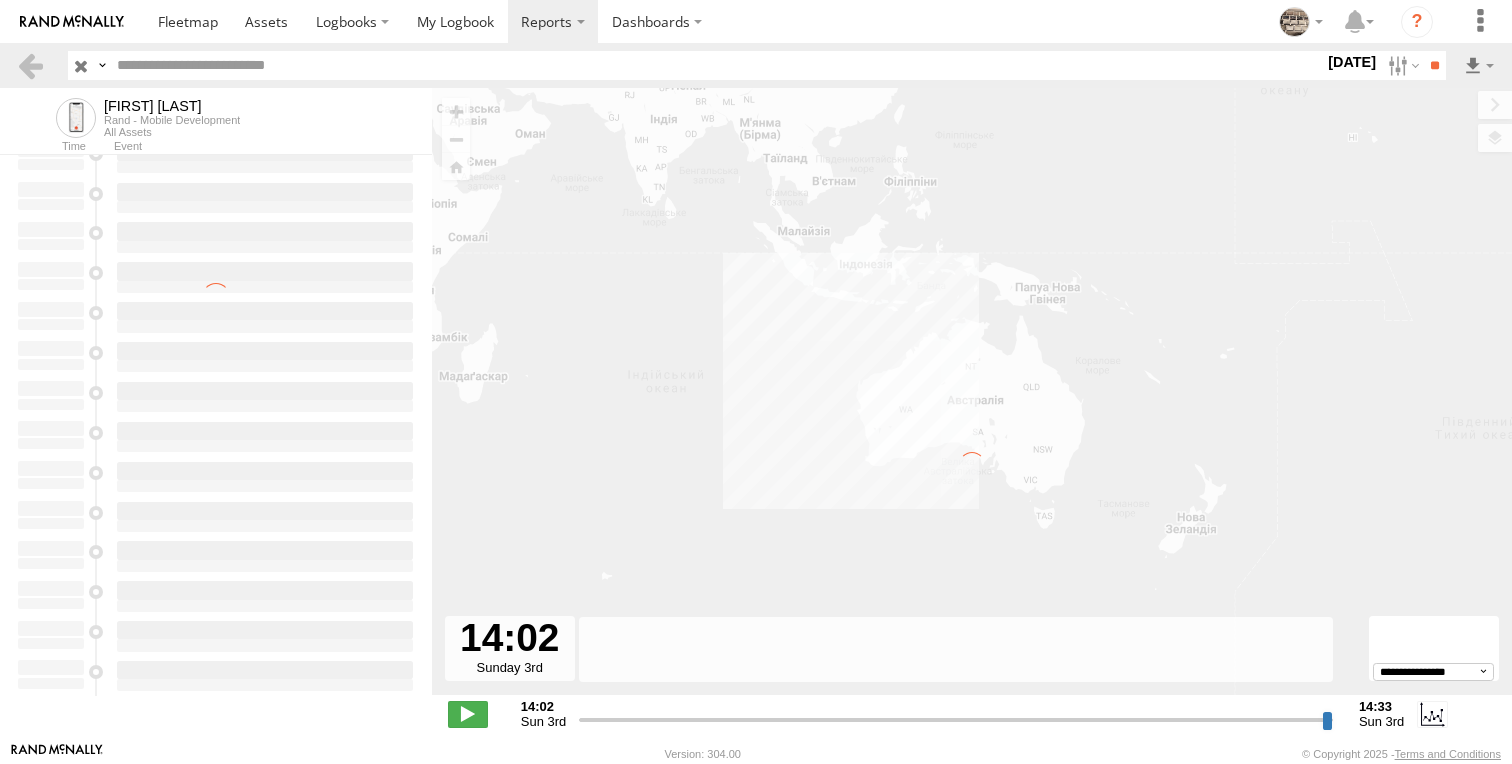 scroll, scrollTop: 0, scrollLeft: 0, axis: both 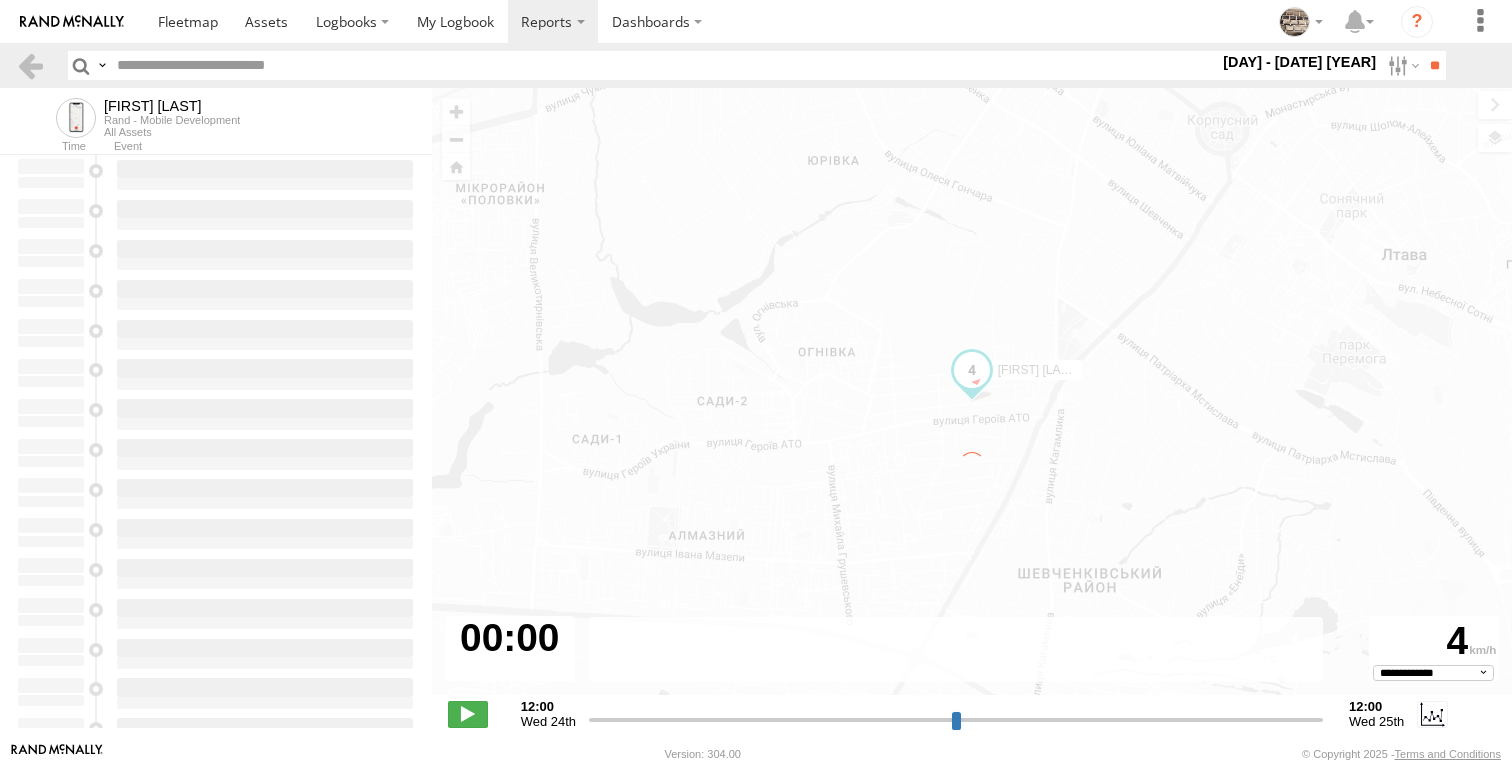 select on "**********" 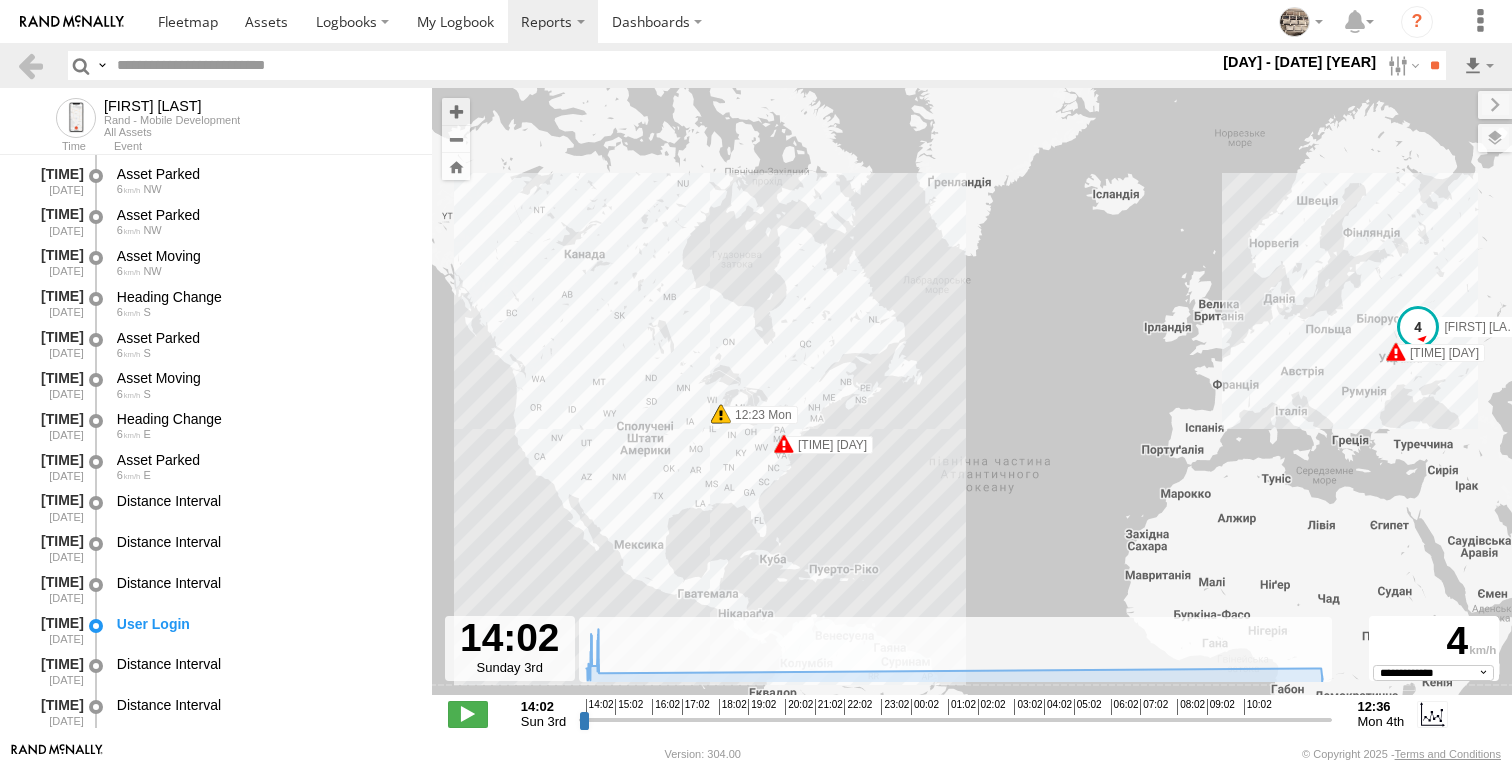scroll, scrollTop: 11062, scrollLeft: 0, axis: vertical 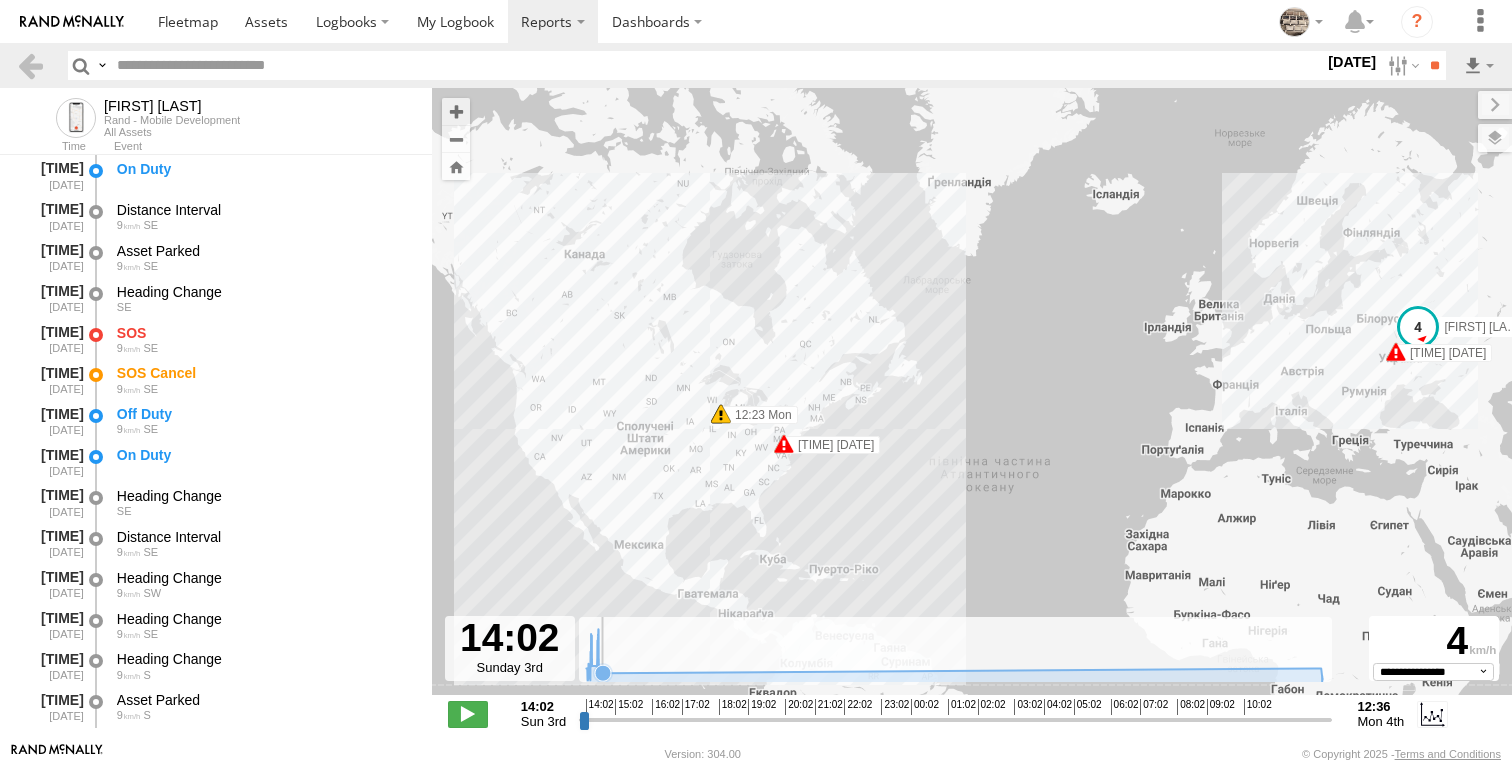 click 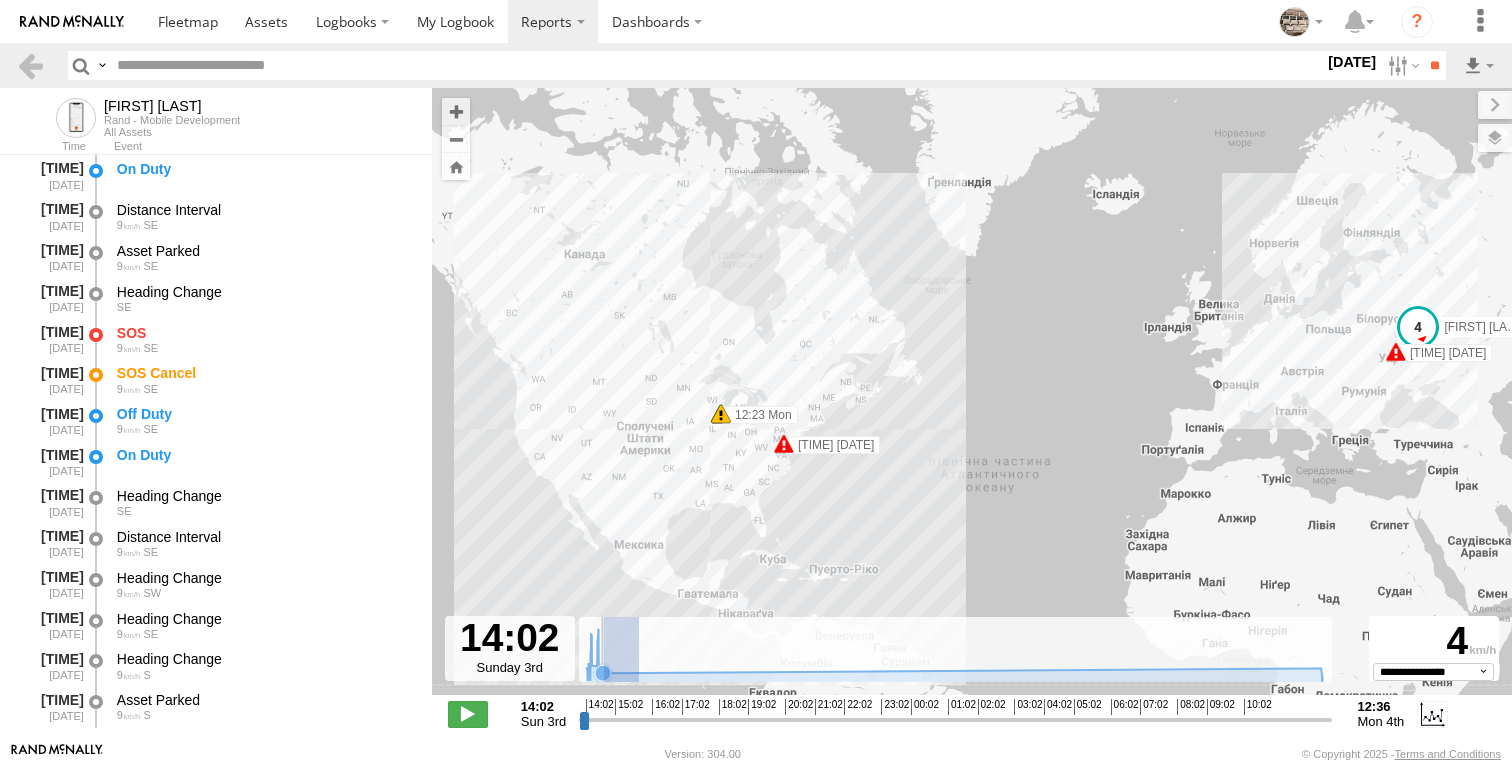 drag, startPoint x: 604, startPoint y: 668, endPoint x: 639, endPoint y: 665, distance: 35.128338 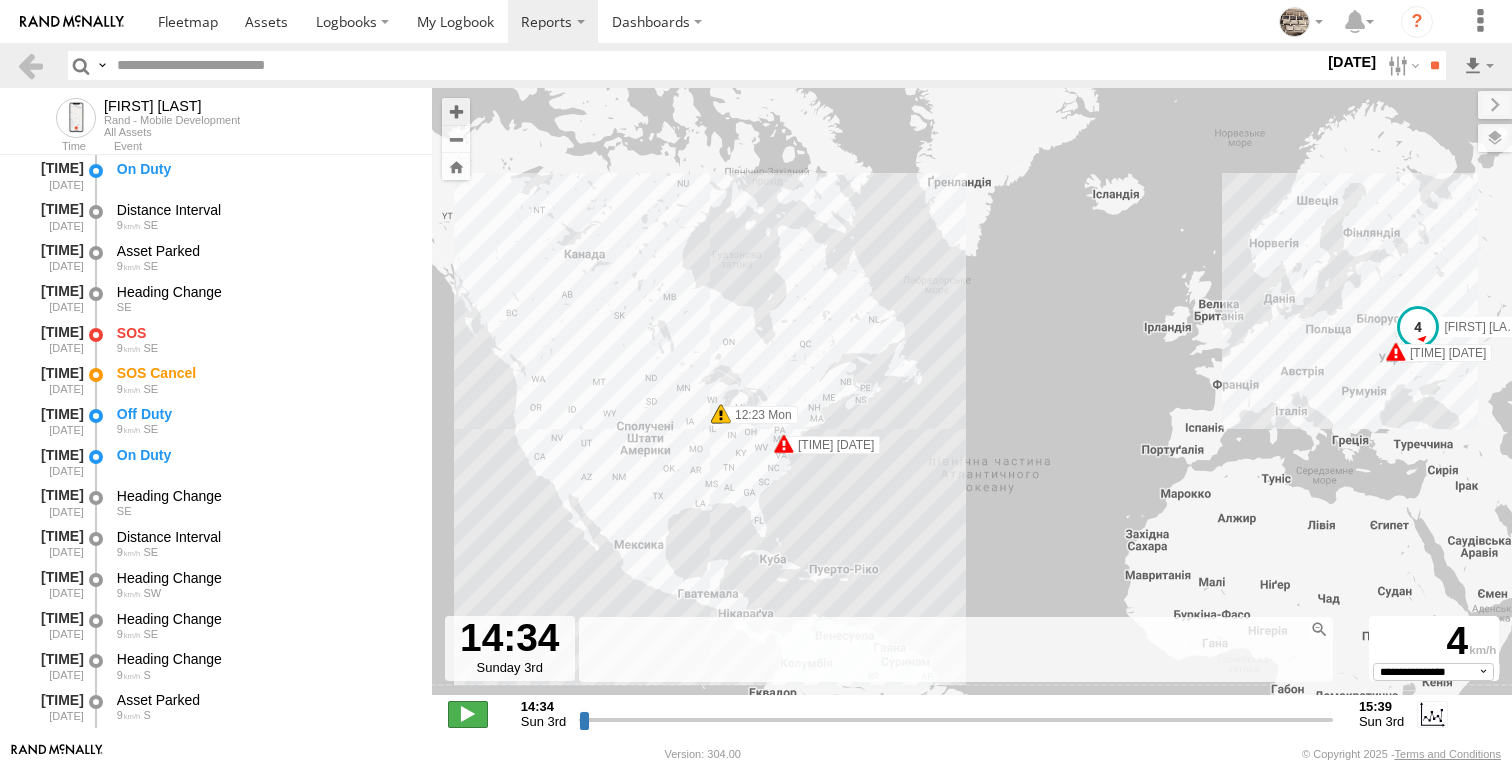 click at bounding box center [468, 714] 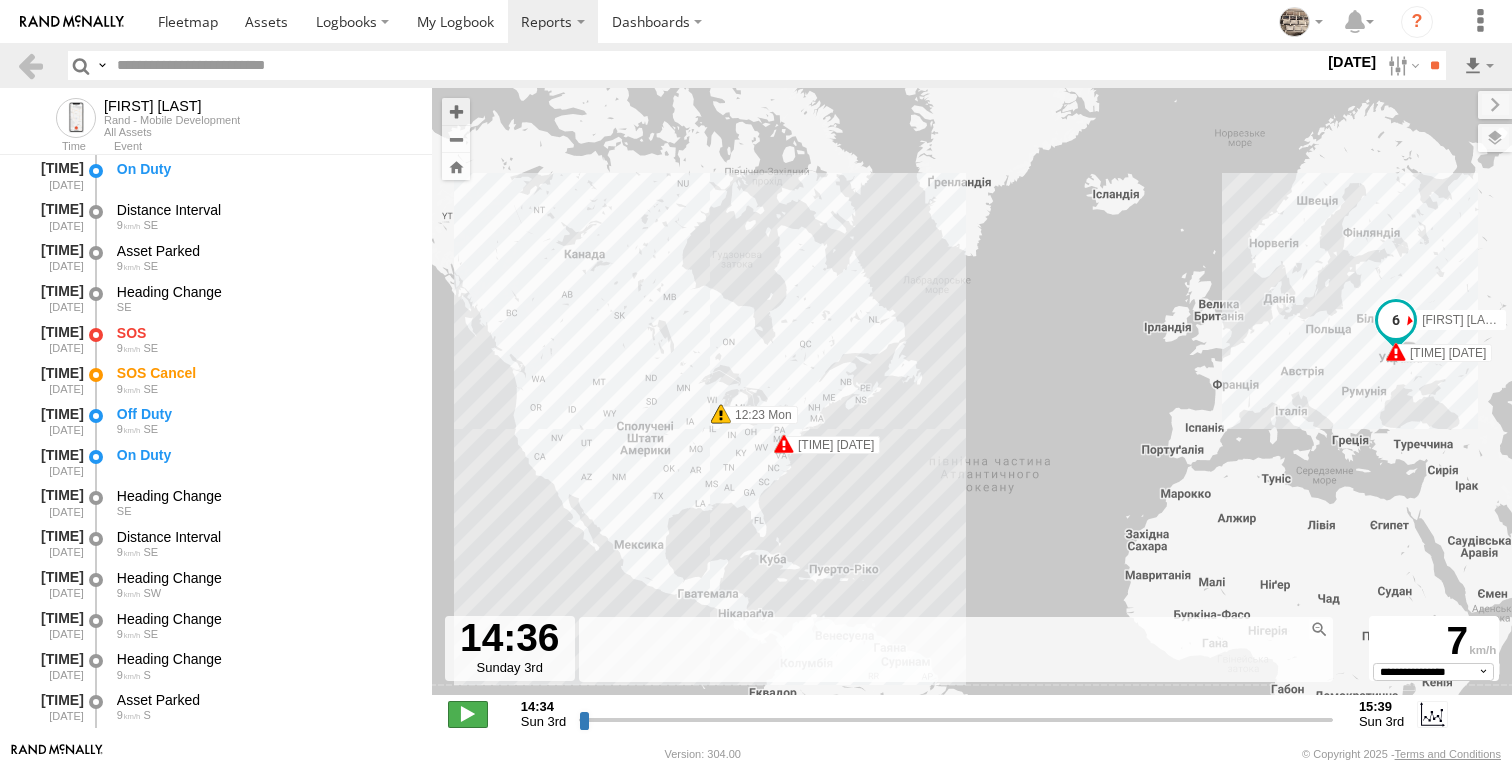 click at bounding box center (468, 714) 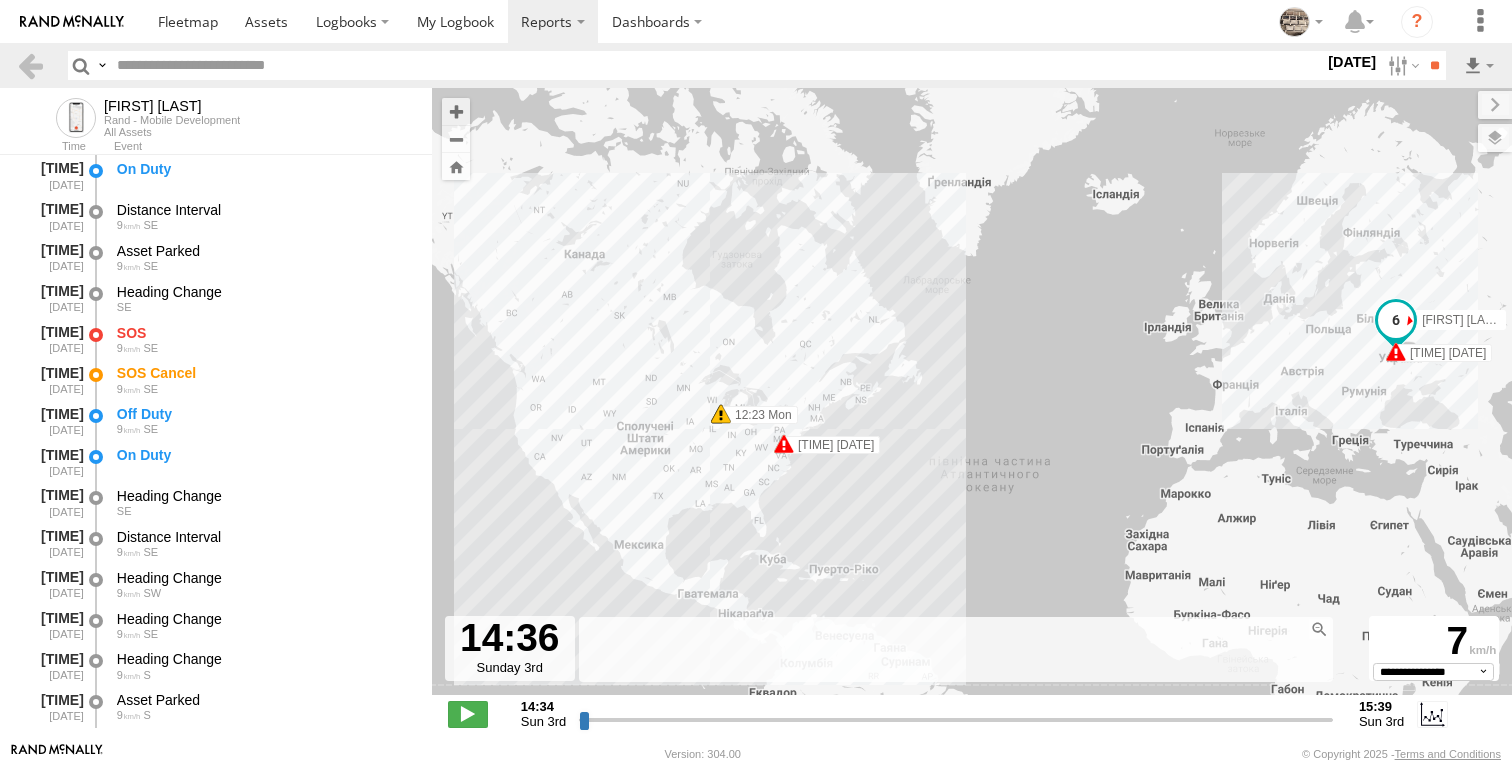 click on "3 - 4 Aug 25" at bounding box center (1352, 62) 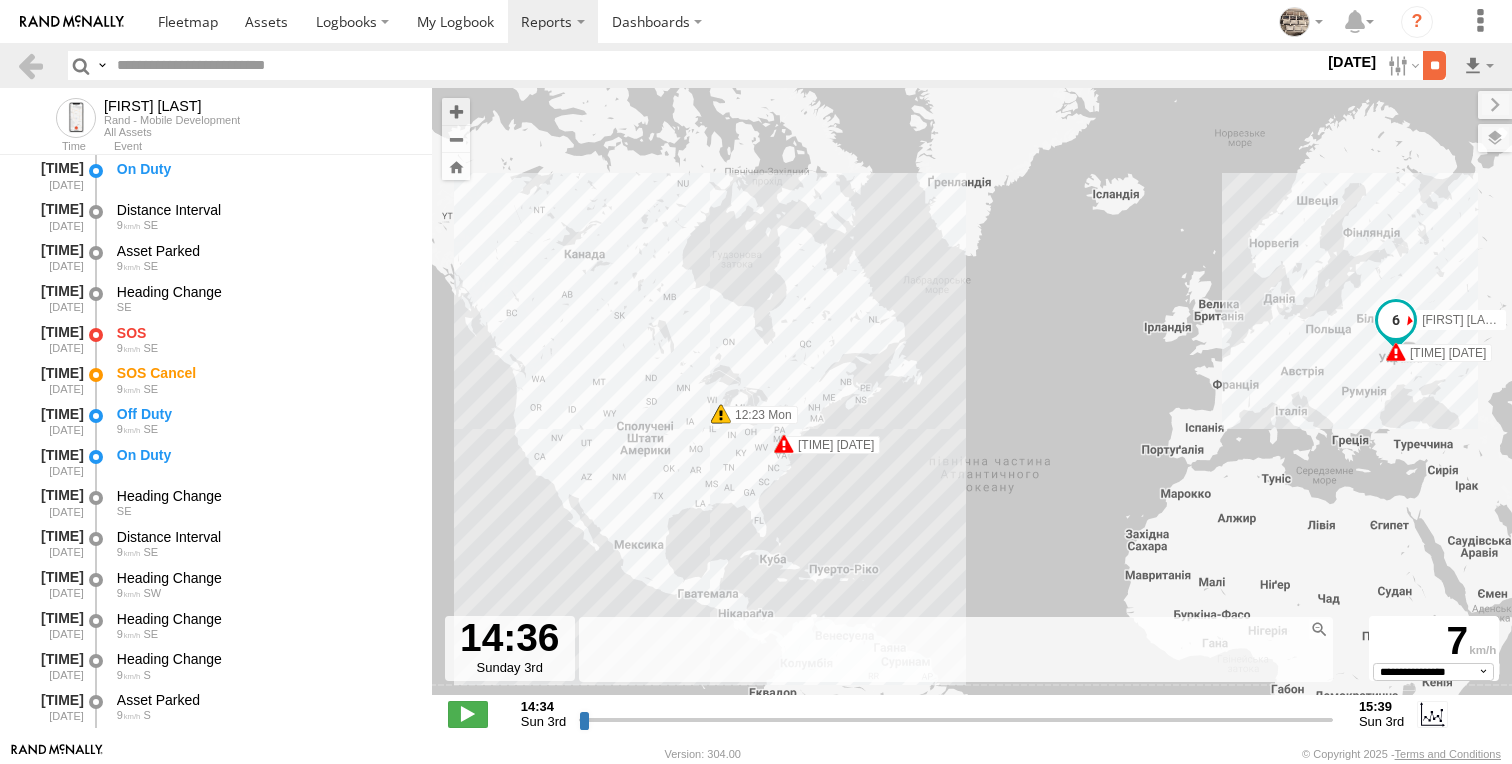 click on "**" at bounding box center [1434, 65] 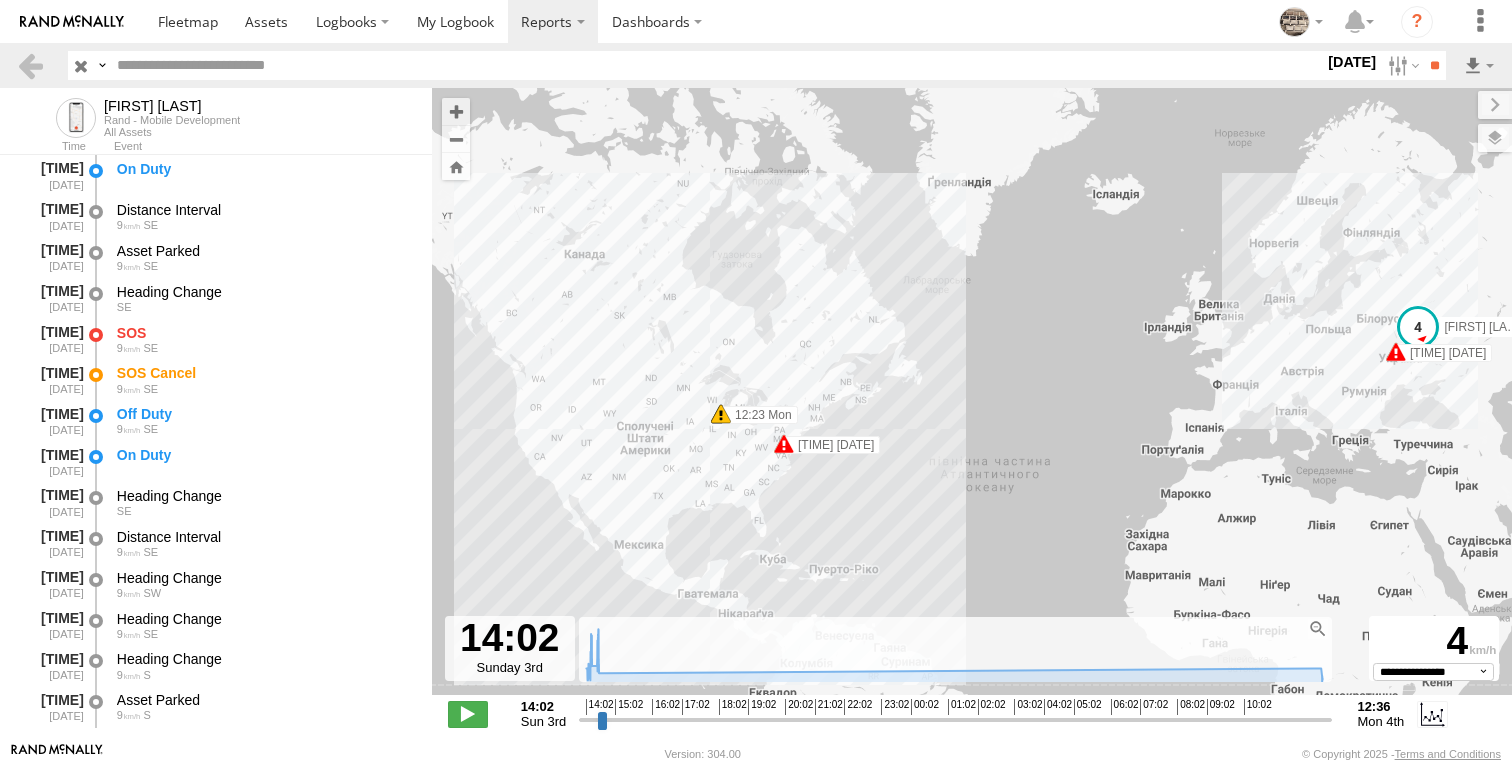 click on "3 - 4 Aug 25" at bounding box center (1352, 62) 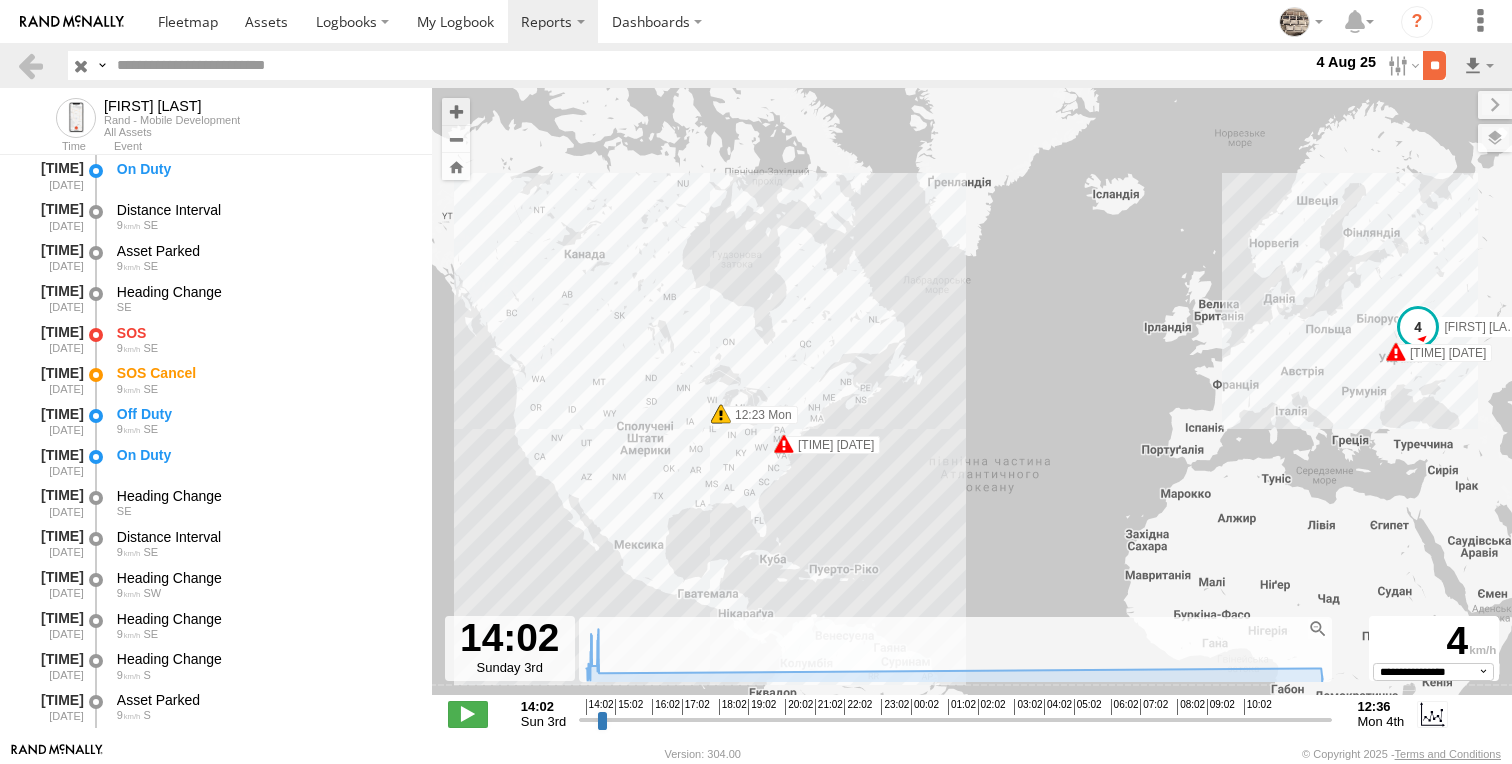 click on "**" at bounding box center (1434, 65) 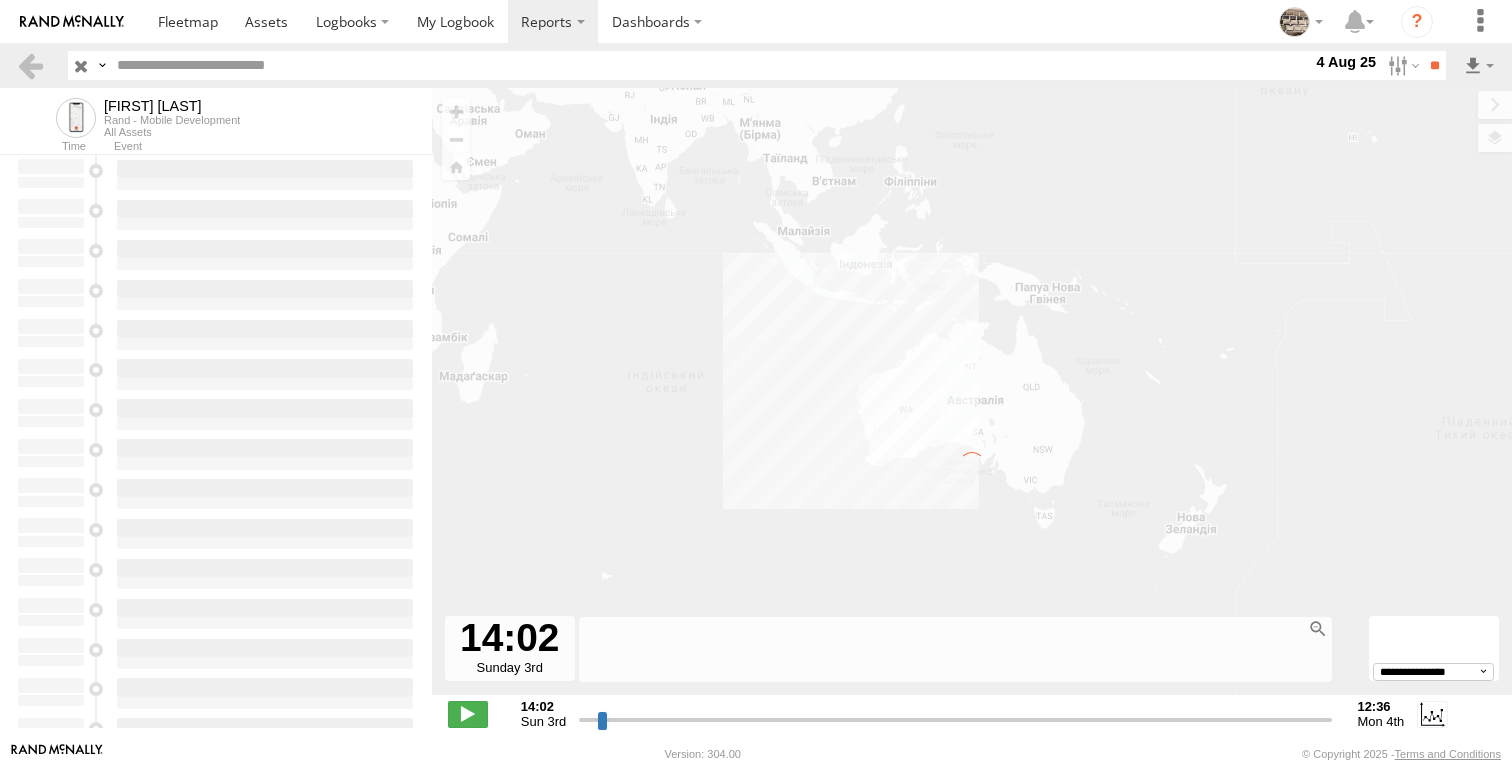type on "**********" 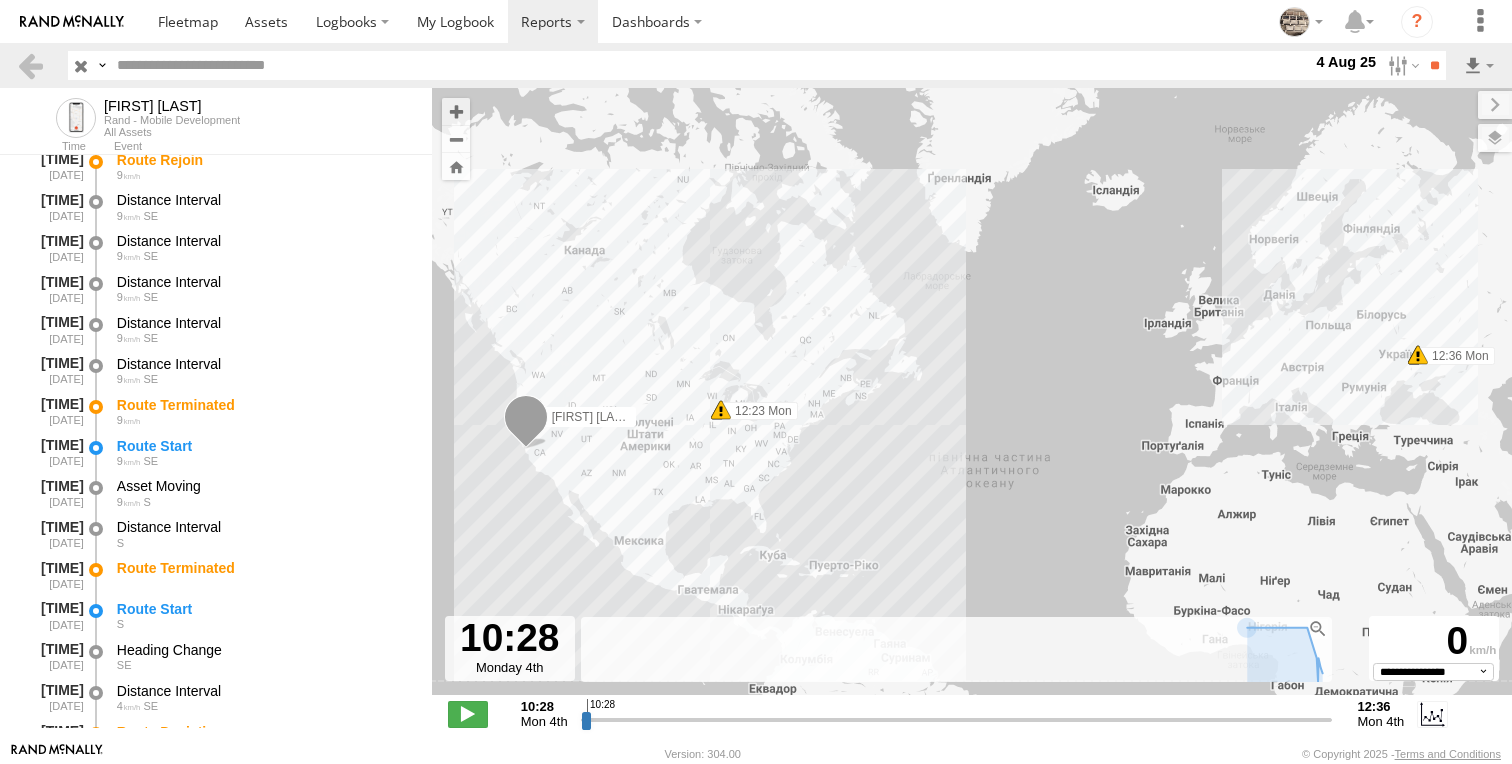 scroll, scrollTop: 1218, scrollLeft: 0, axis: vertical 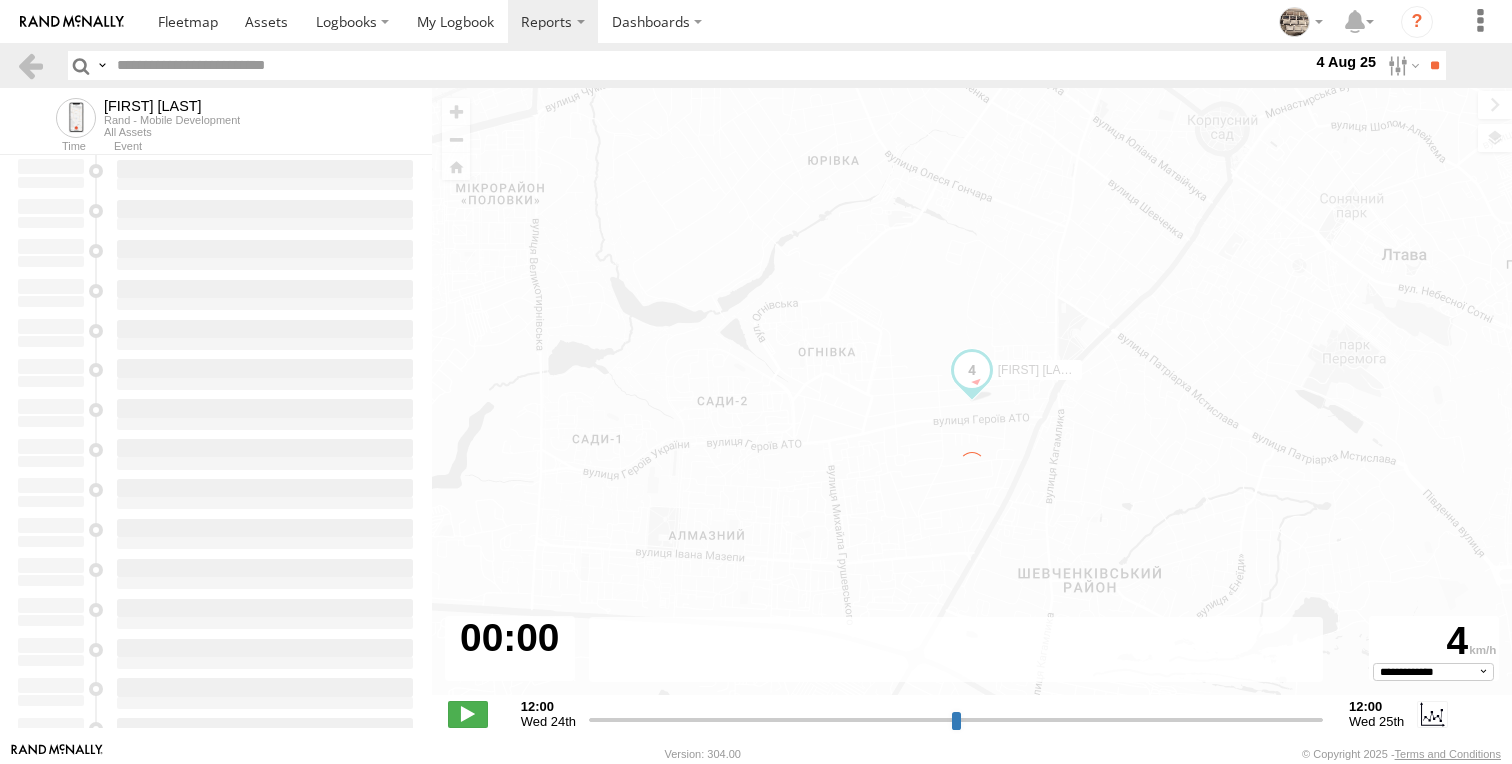type on "**********" 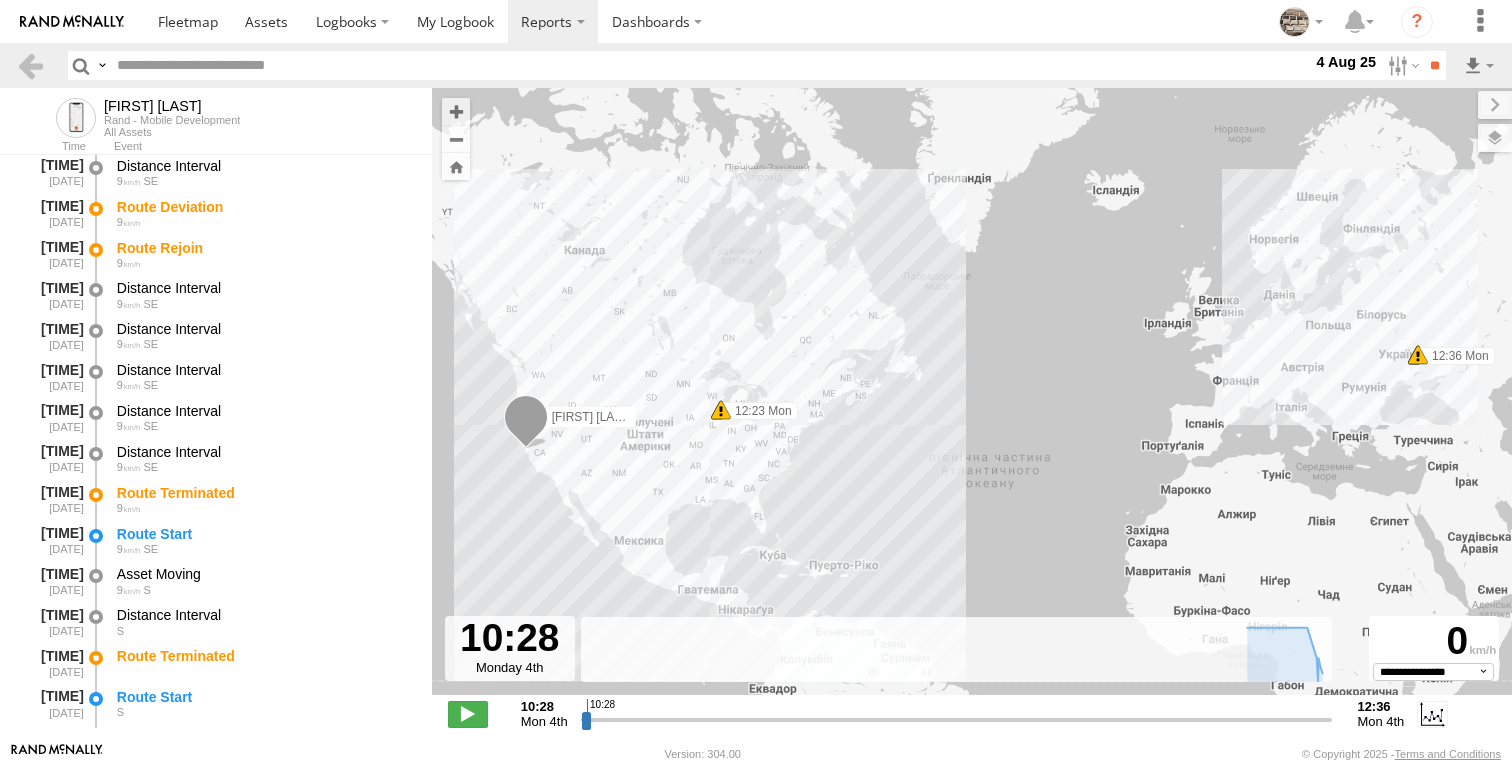 scroll, scrollTop: 1218, scrollLeft: 0, axis: vertical 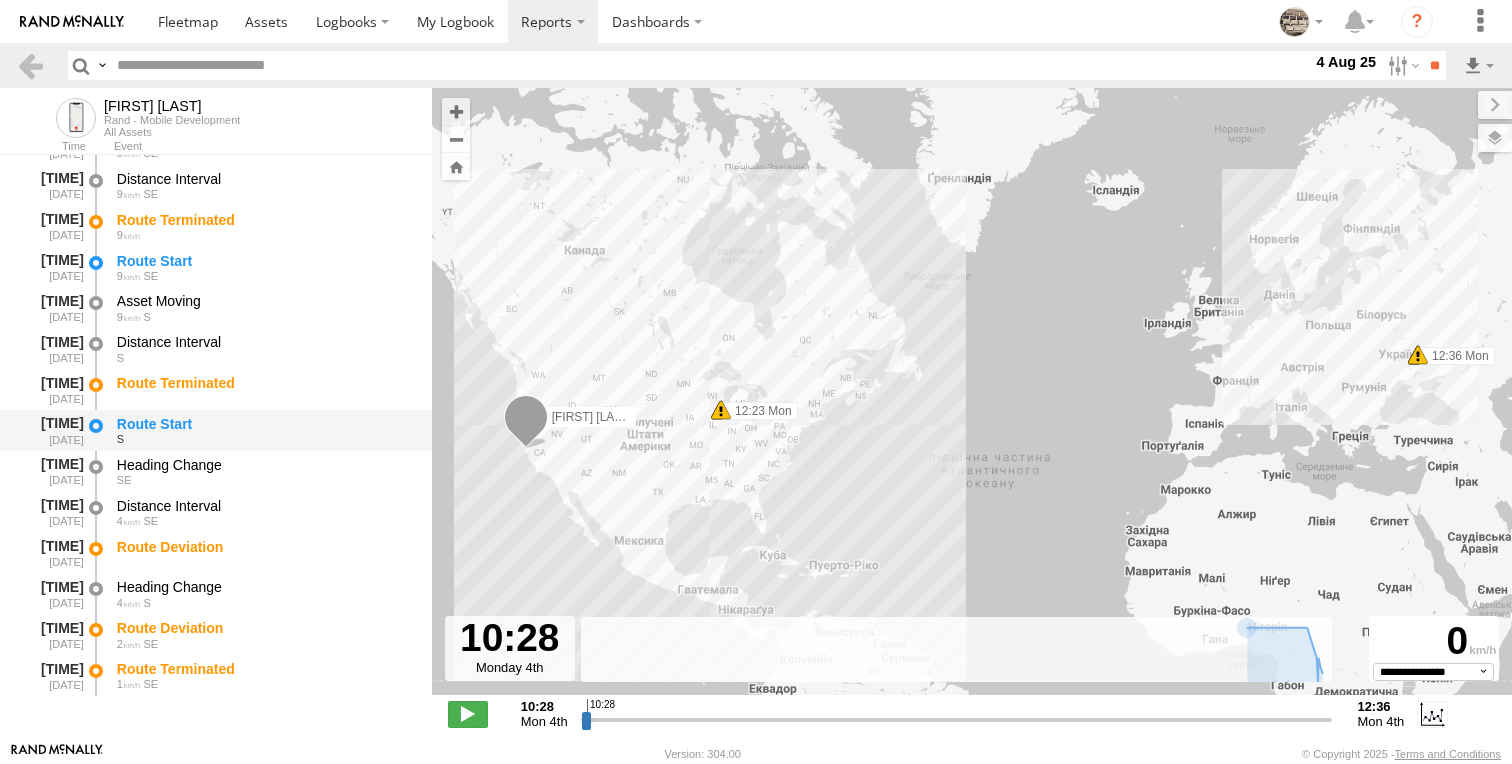 click on "12:35:03 04/08/2025" at bounding box center (51, 430) 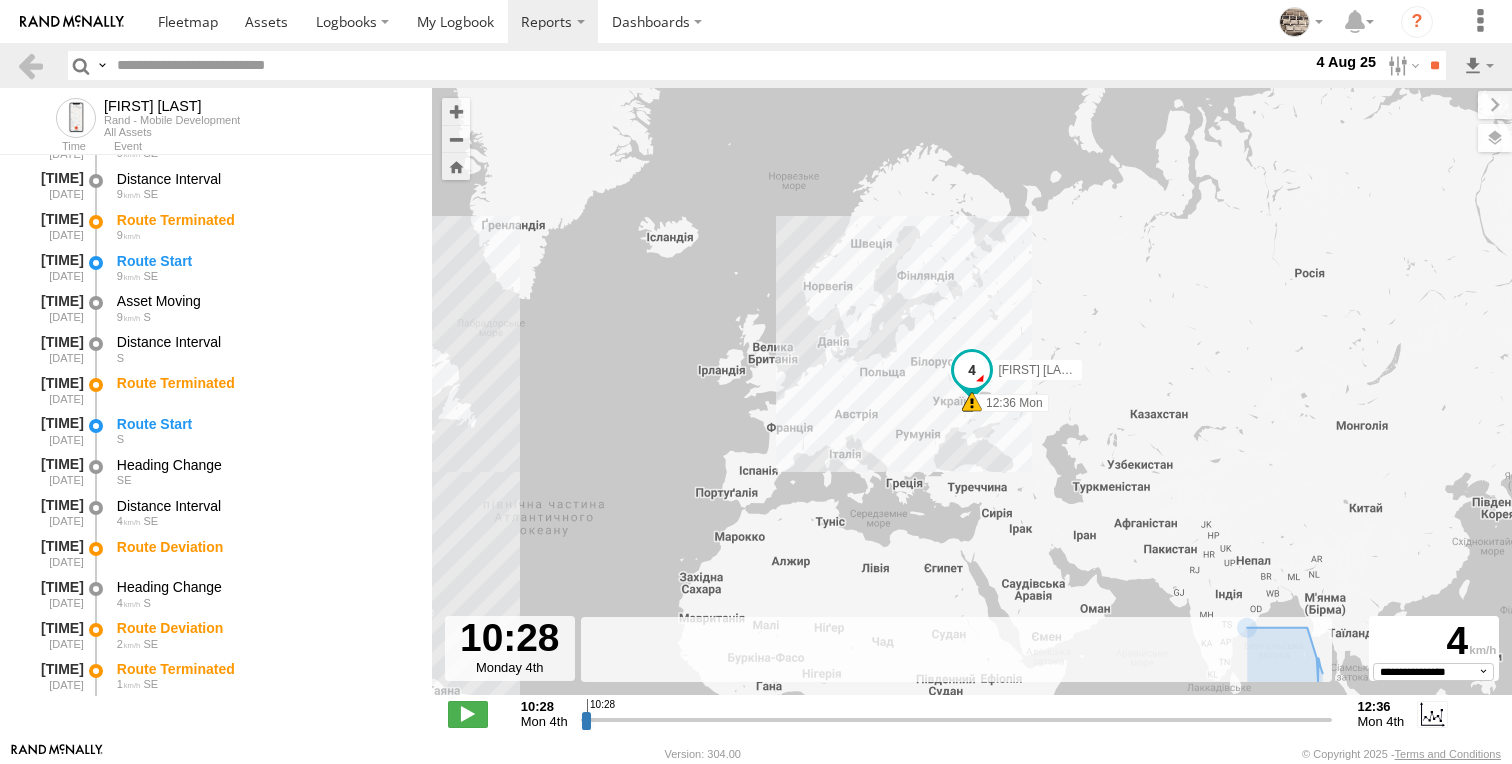 click on "Mon 4th" at bounding box center (1380, 721) 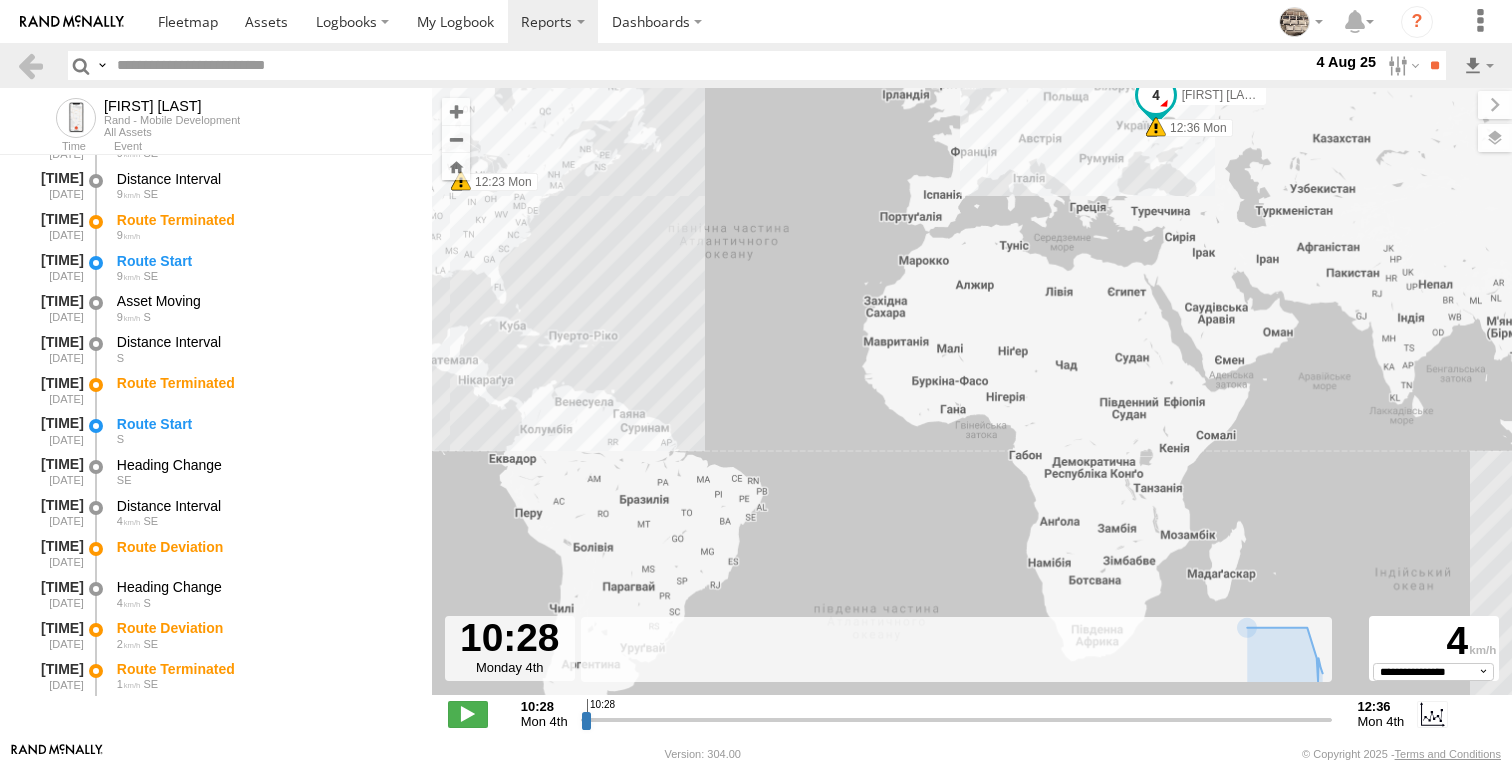 drag, startPoint x: 618, startPoint y: 500, endPoint x: 802, endPoint y: 222, distance: 333.37668 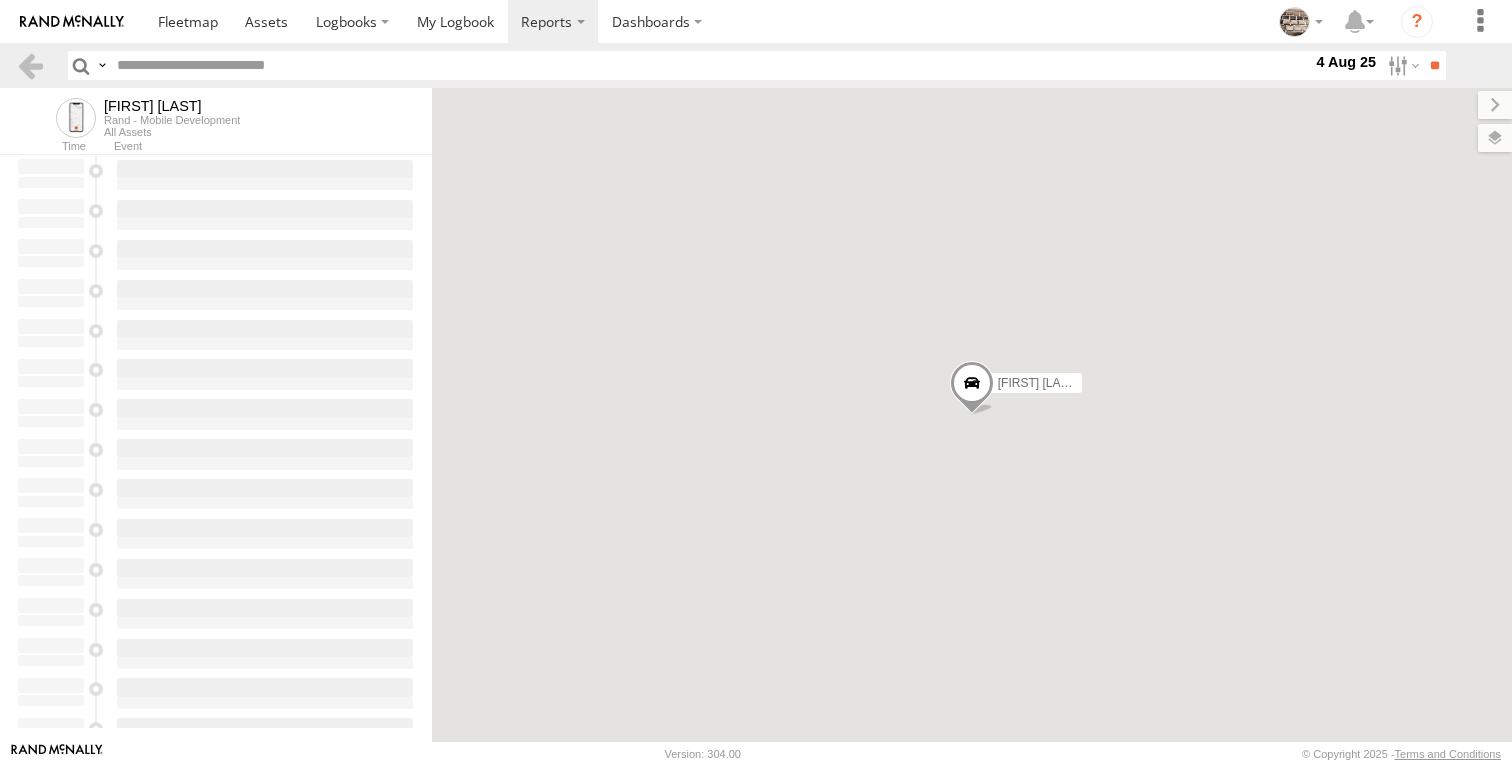 scroll, scrollTop: 0, scrollLeft: 0, axis: both 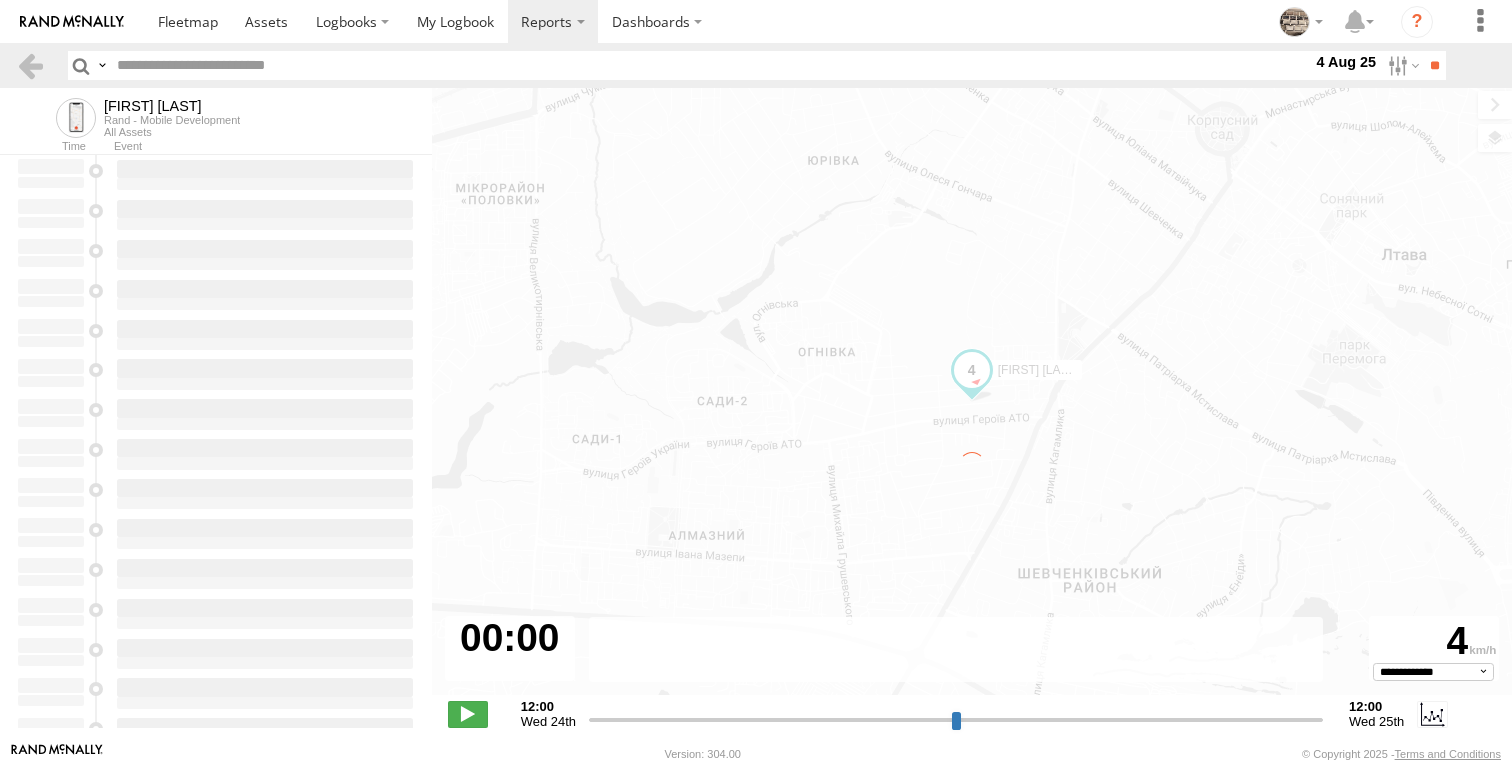 type on "**********" 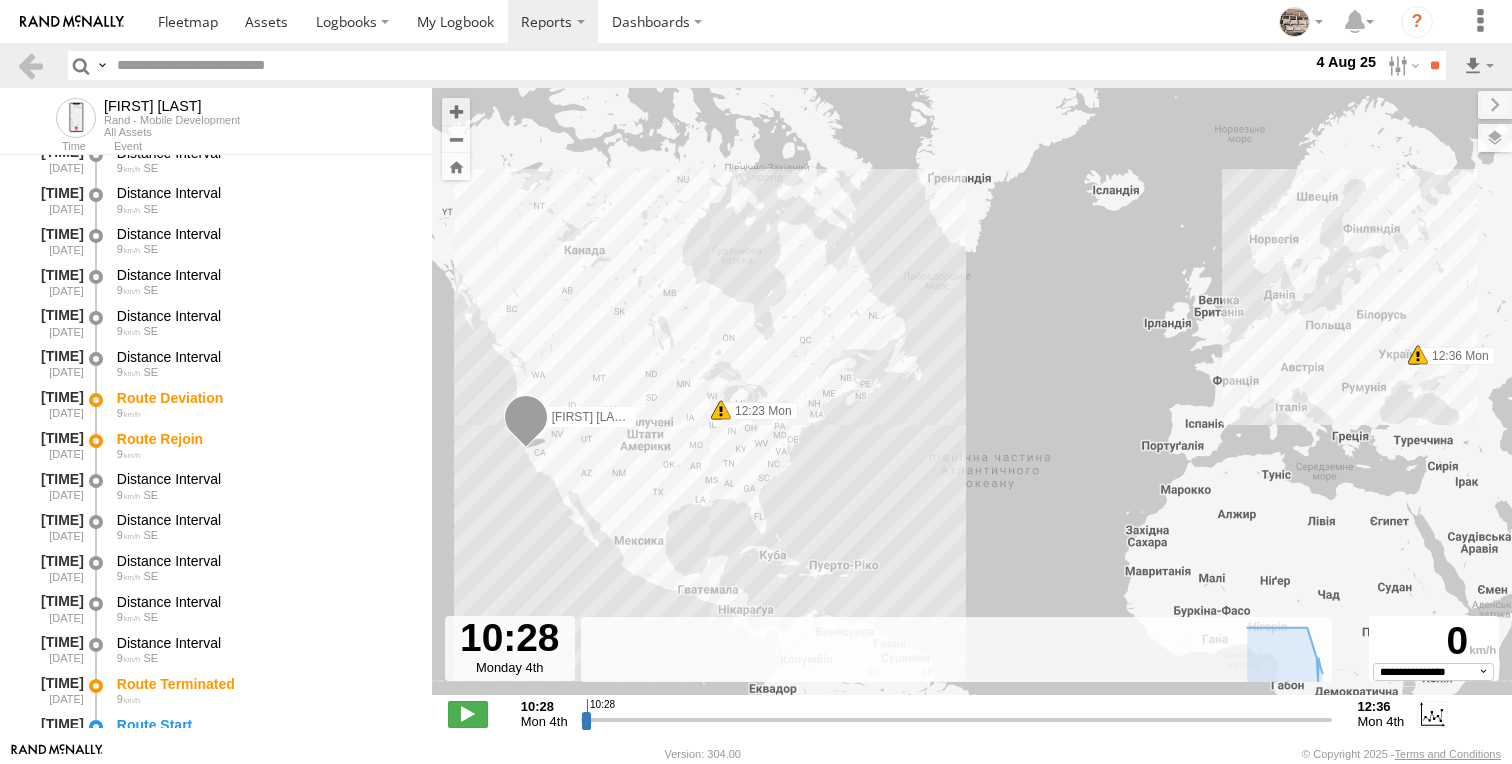scroll, scrollTop: 1218, scrollLeft: 0, axis: vertical 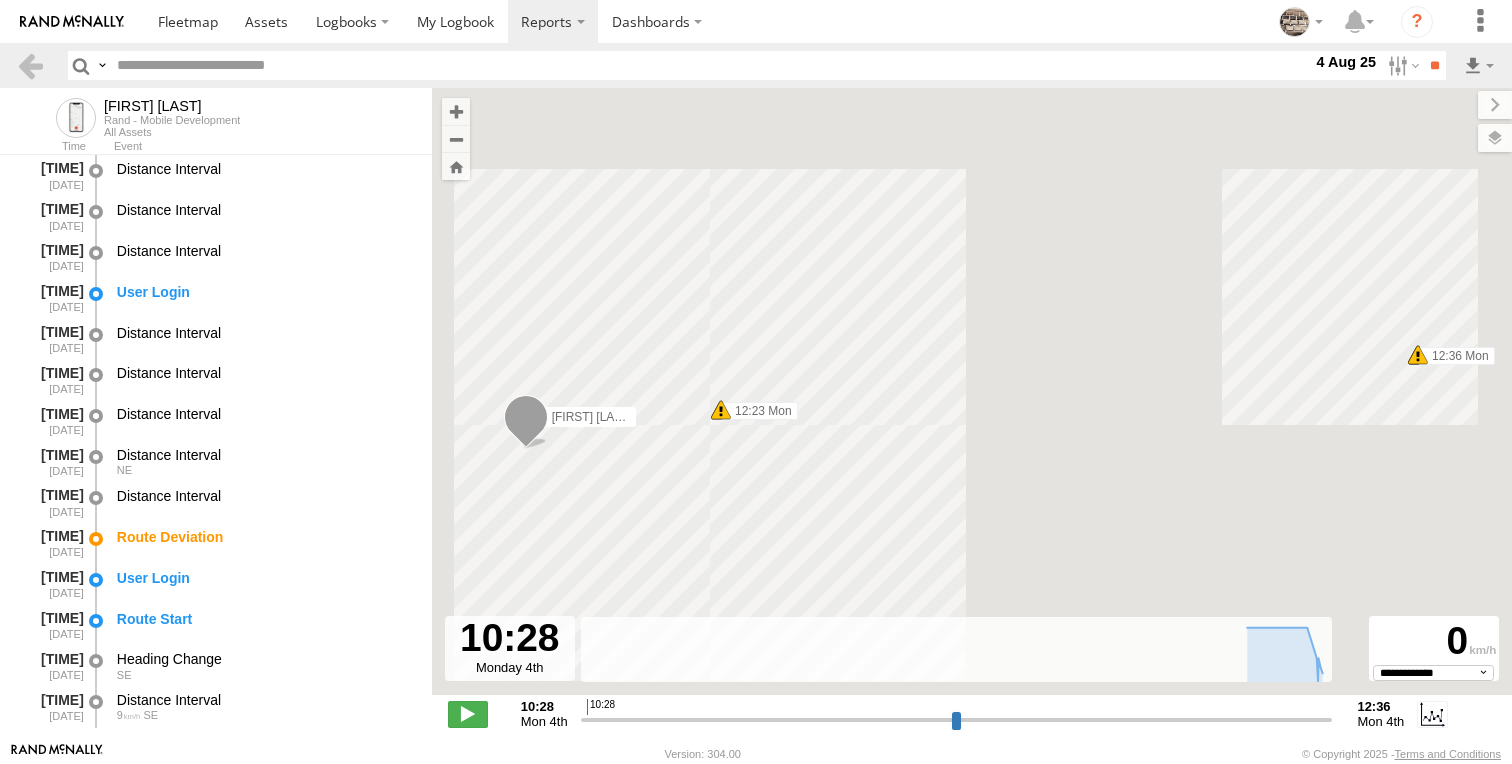 select on "**********" 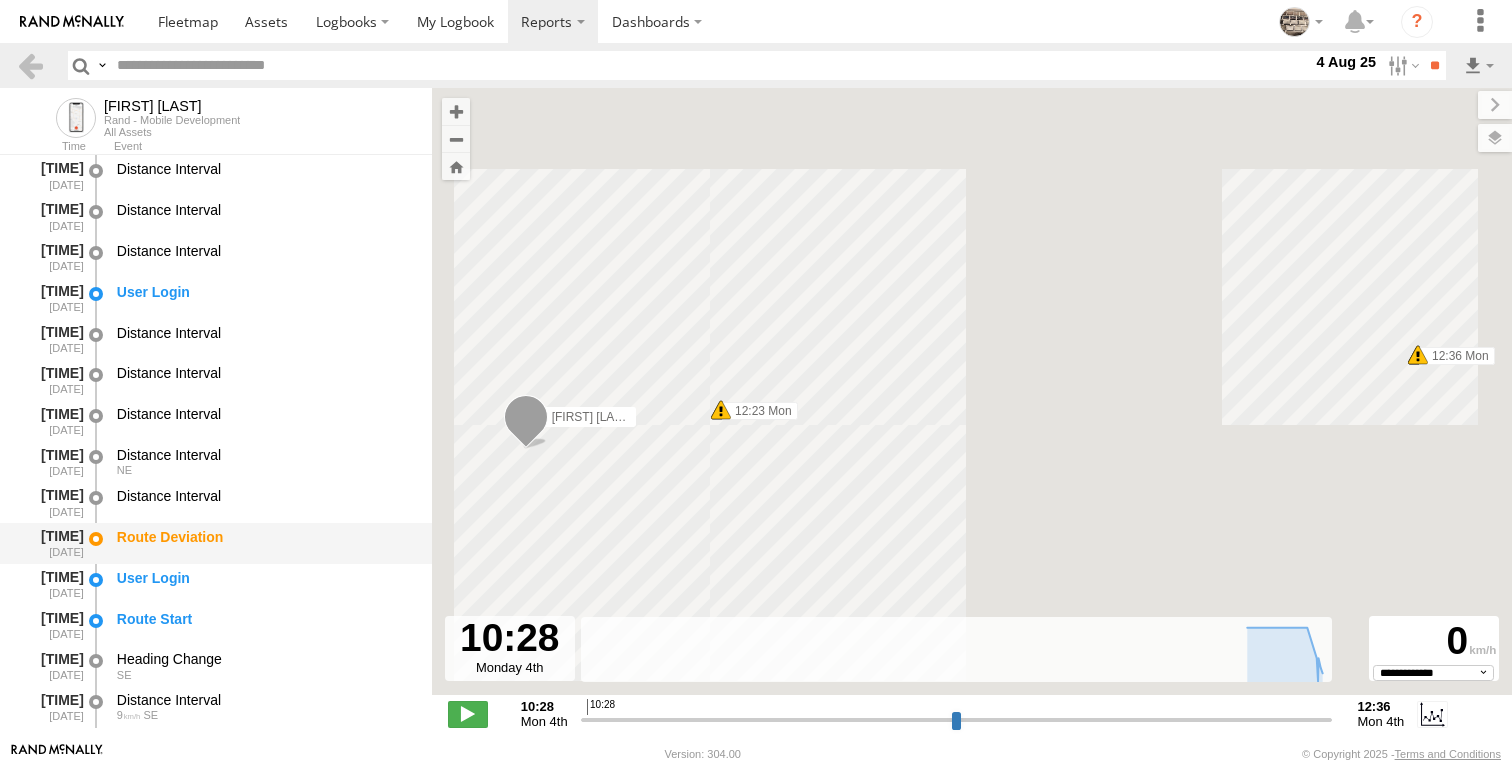 scroll, scrollTop: 0, scrollLeft: 0, axis: both 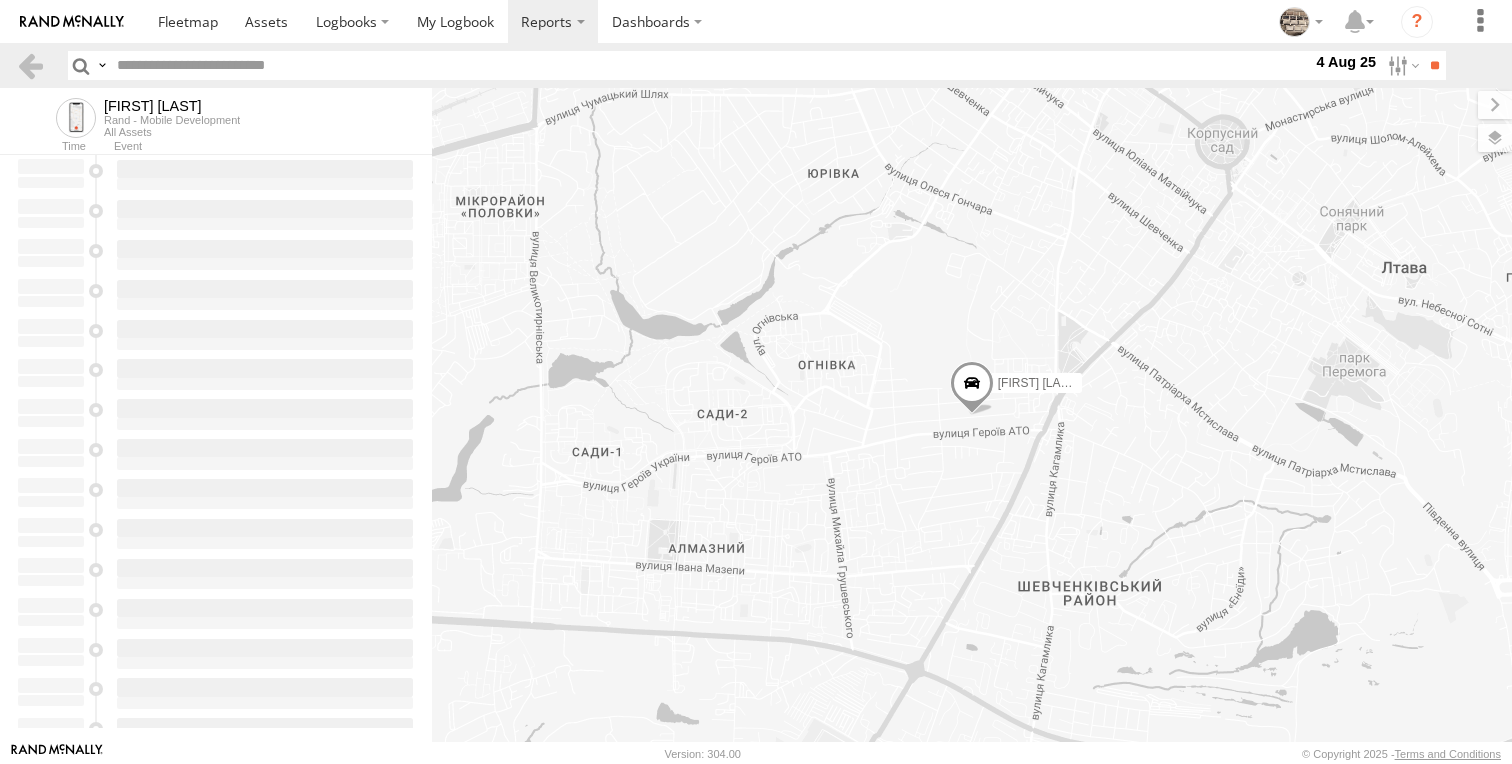 type on "**********" 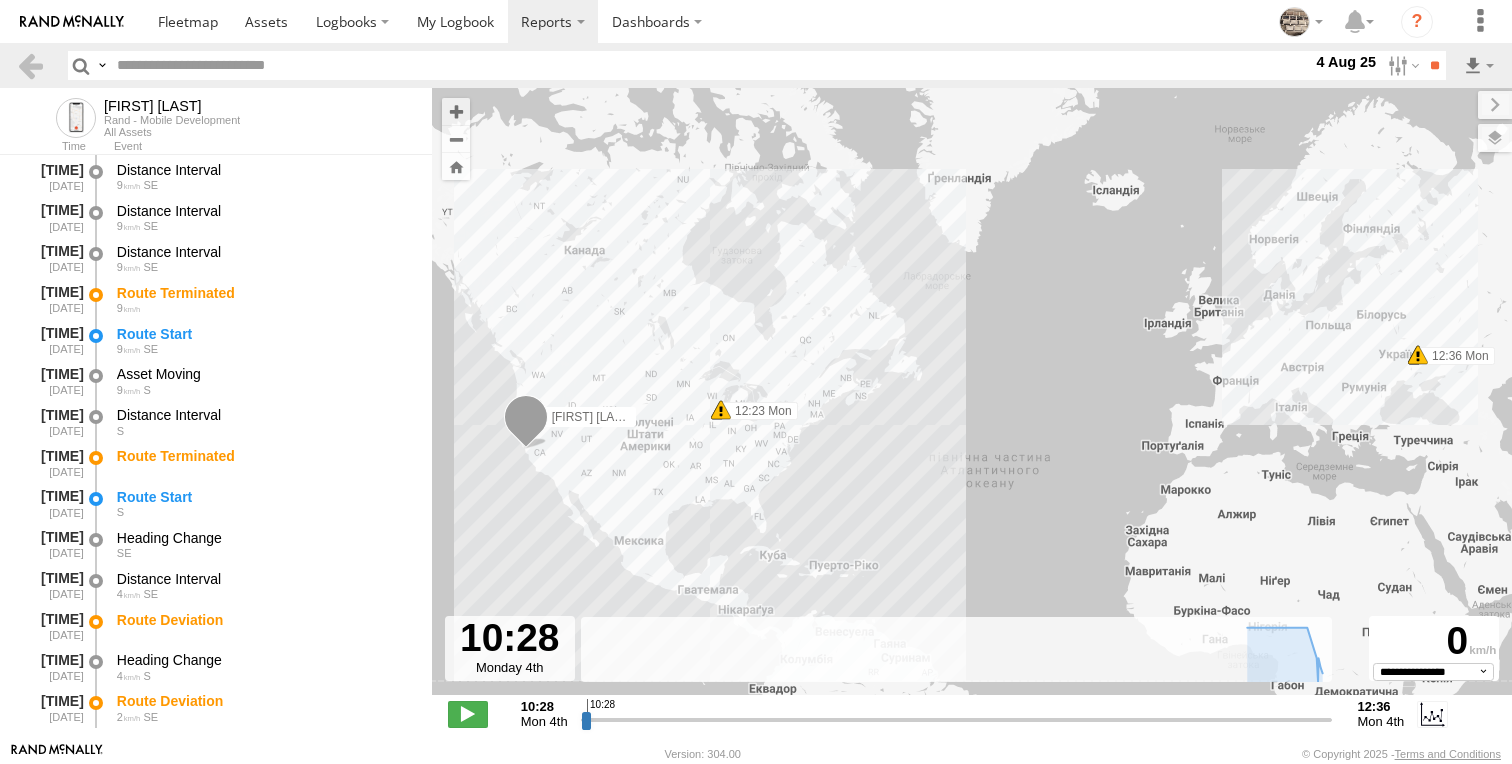 scroll, scrollTop: 1218, scrollLeft: 0, axis: vertical 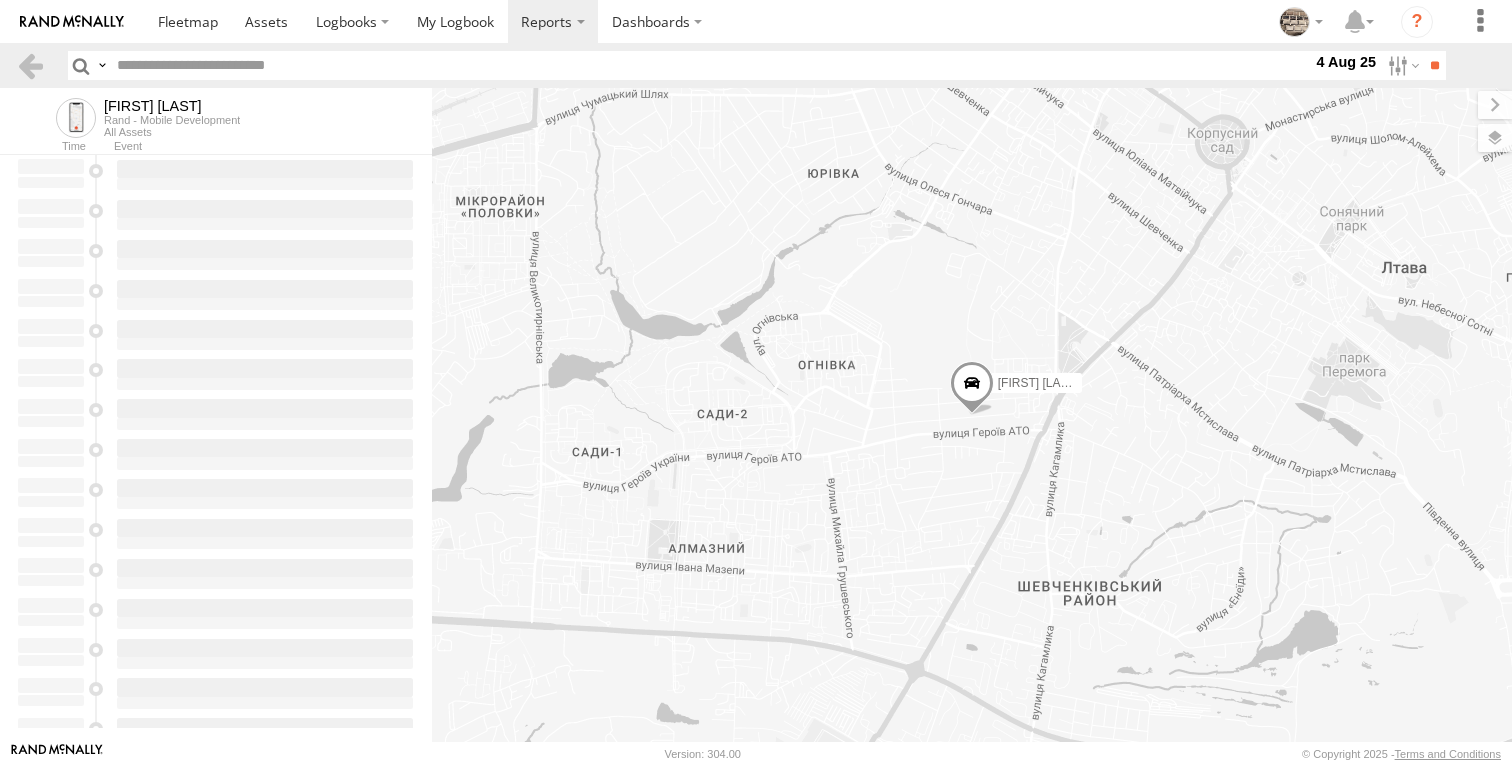 type on "**********" 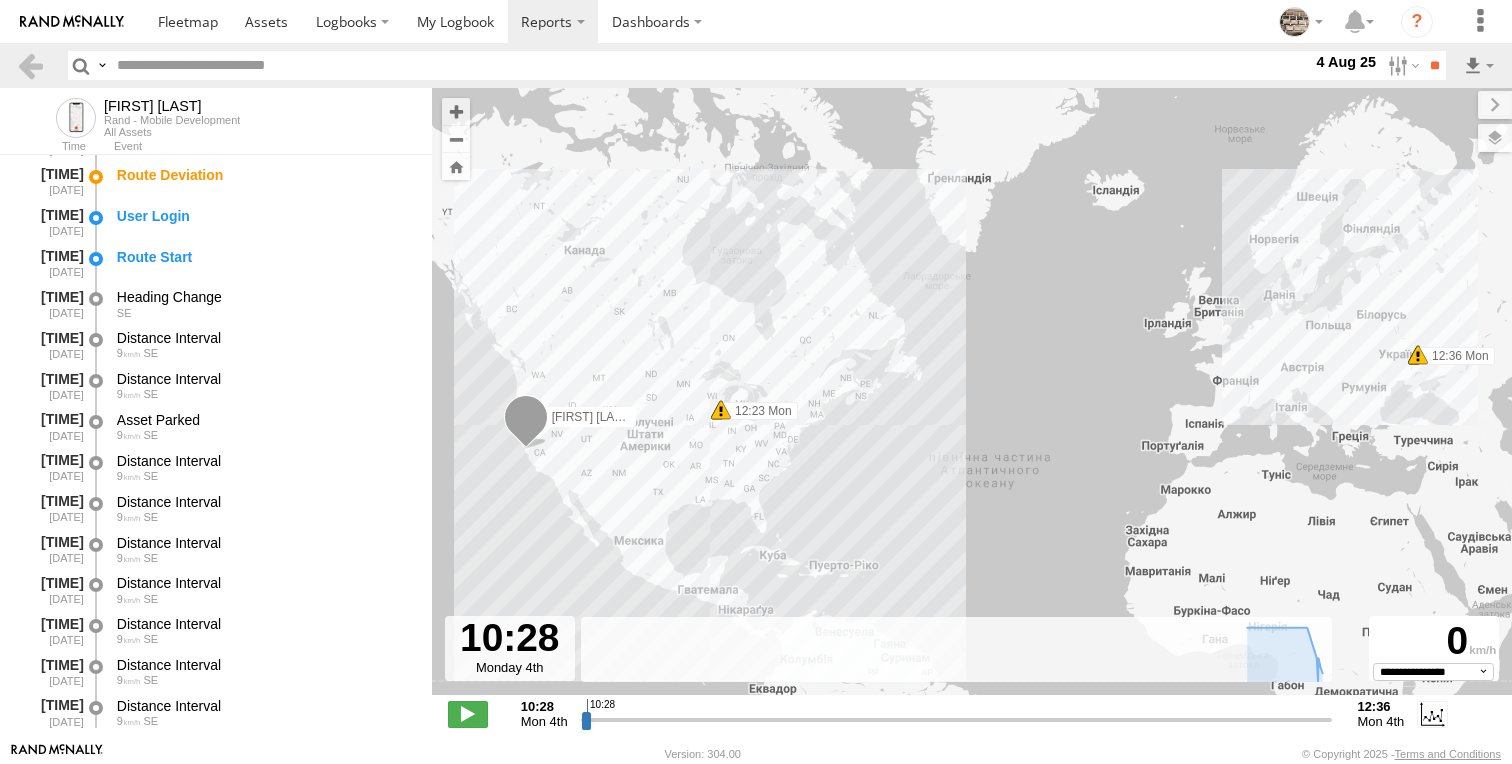 scroll, scrollTop: 1218, scrollLeft: 0, axis: vertical 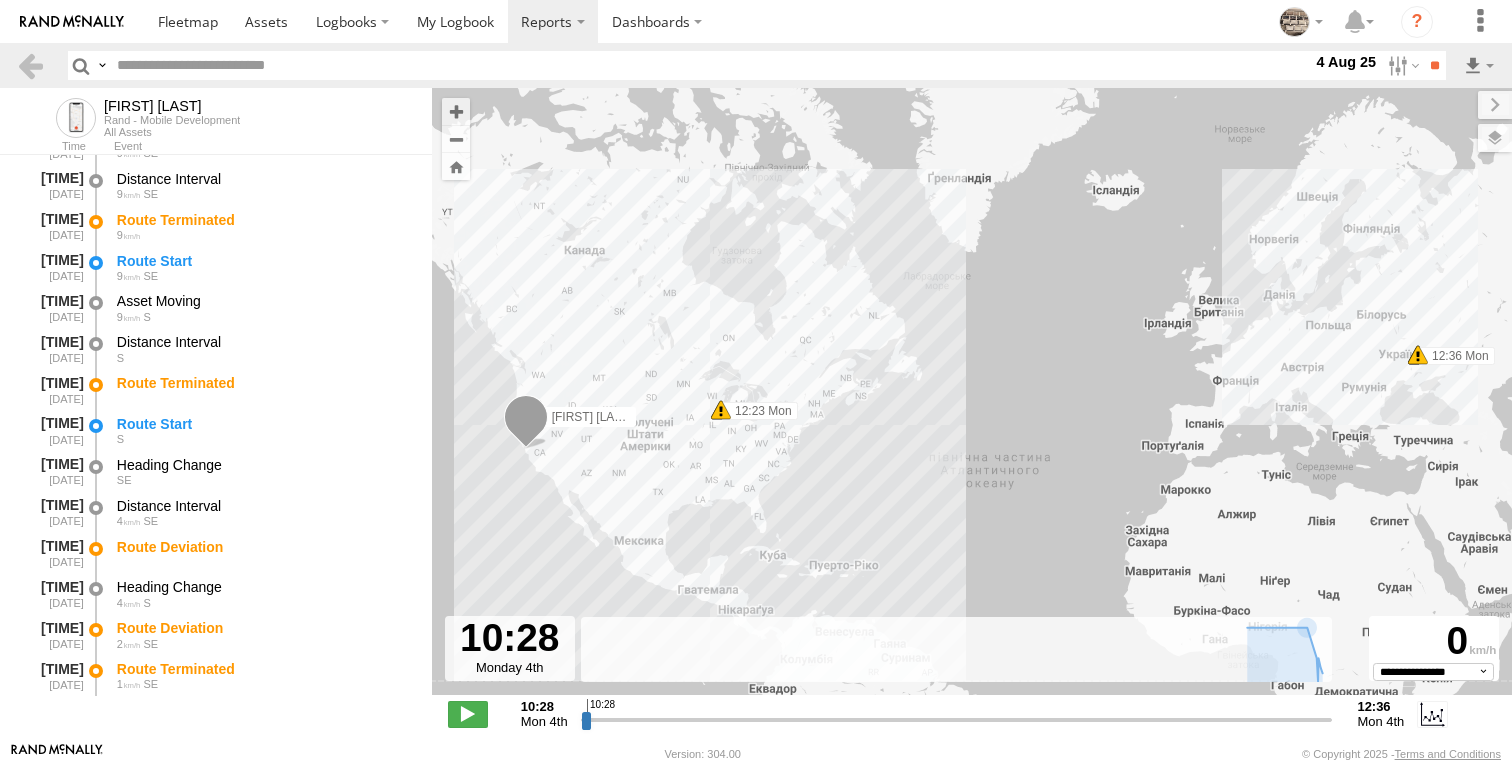 click on "12:36" at bounding box center (1380, 706) 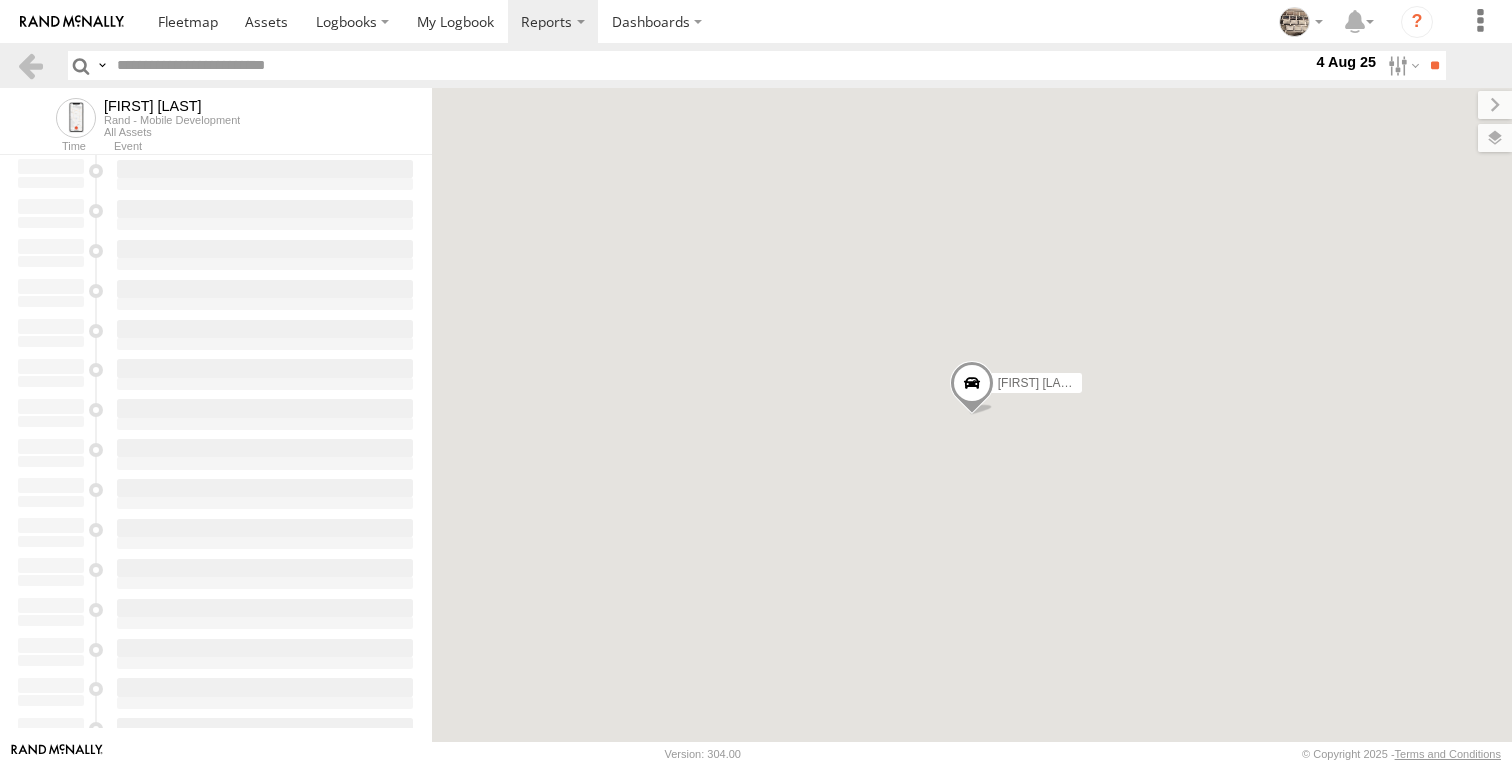 scroll, scrollTop: 0, scrollLeft: 0, axis: both 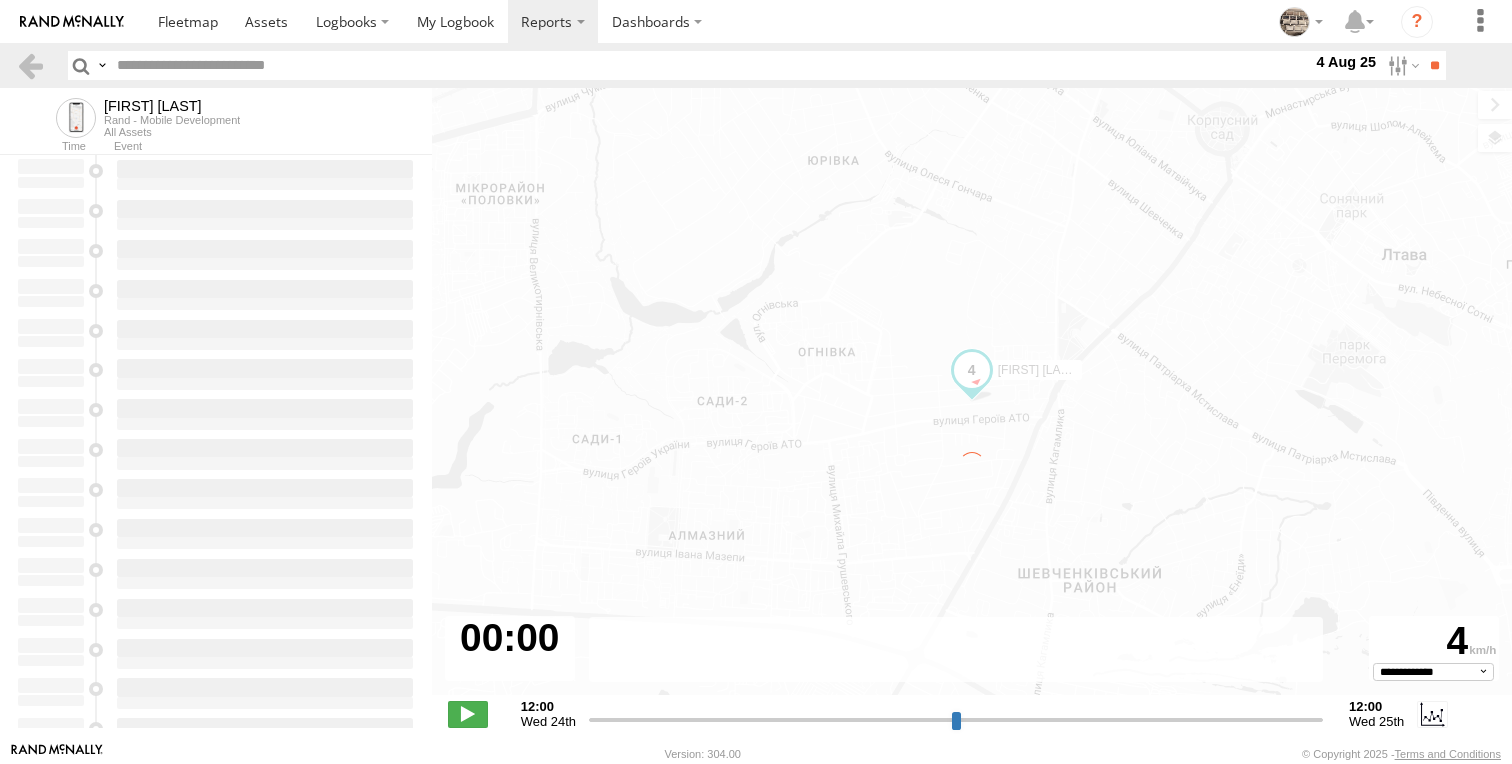 type on "**********" 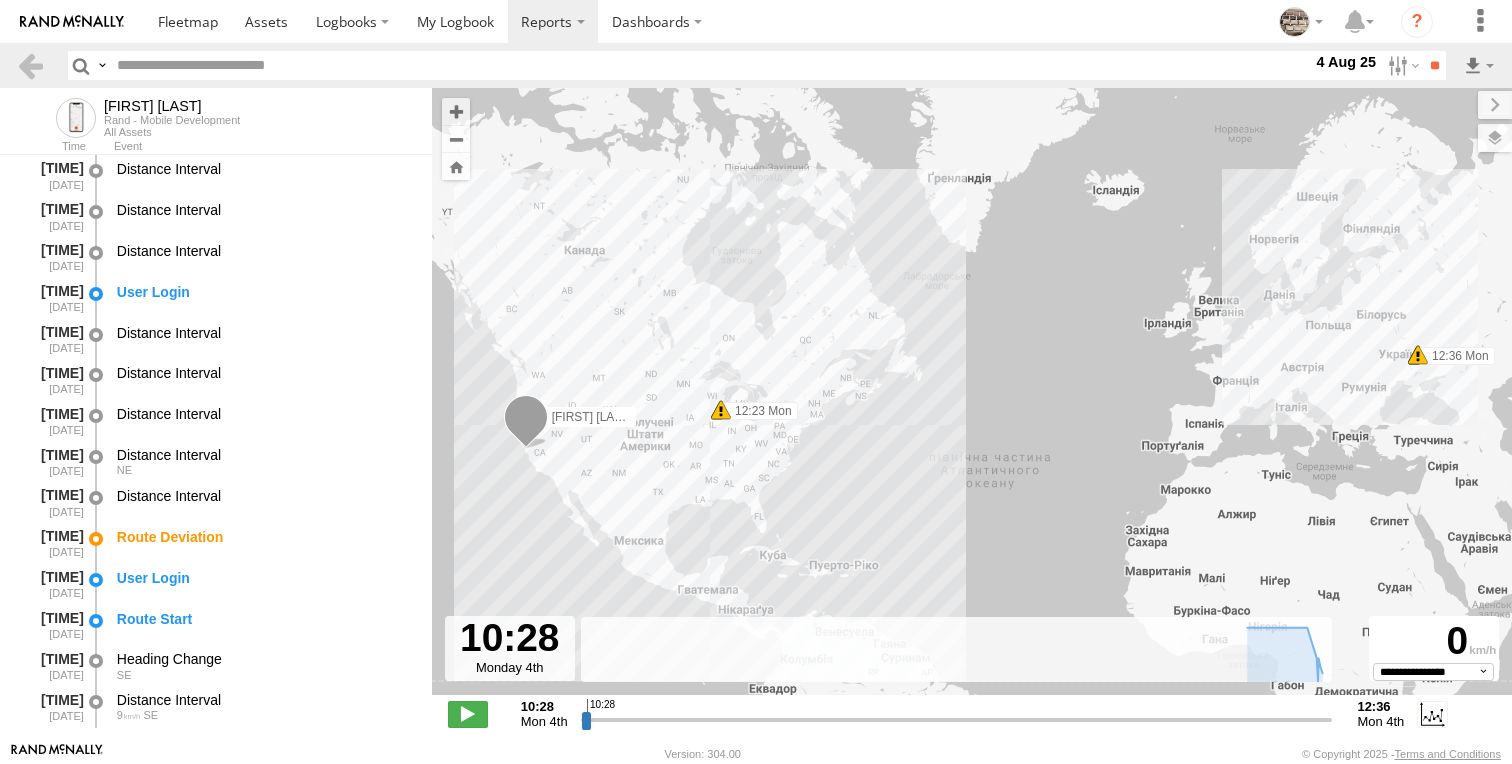 click on "[FIRST] [LAST]" at bounding box center (172, 106) 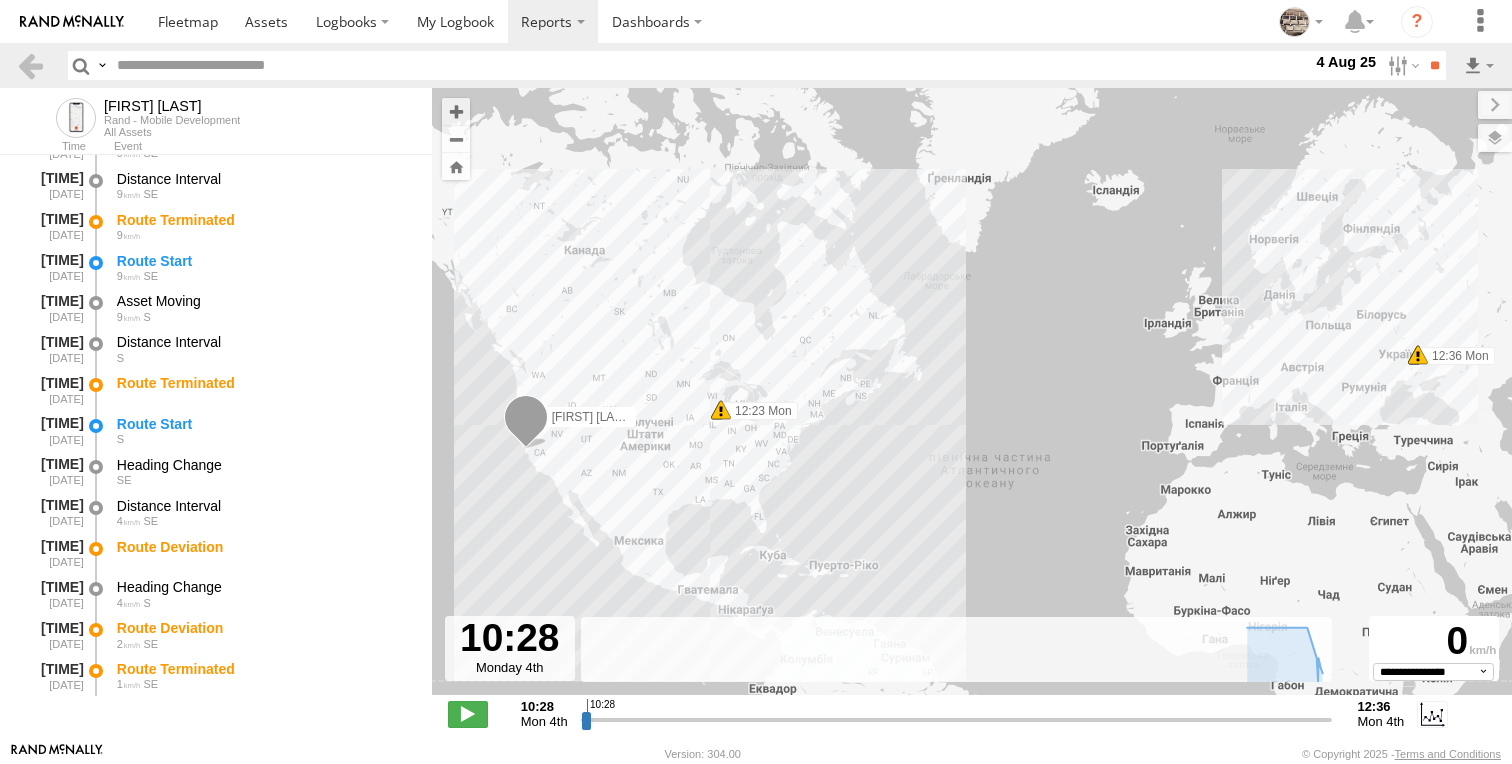 scroll, scrollTop: 0, scrollLeft: 0, axis: both 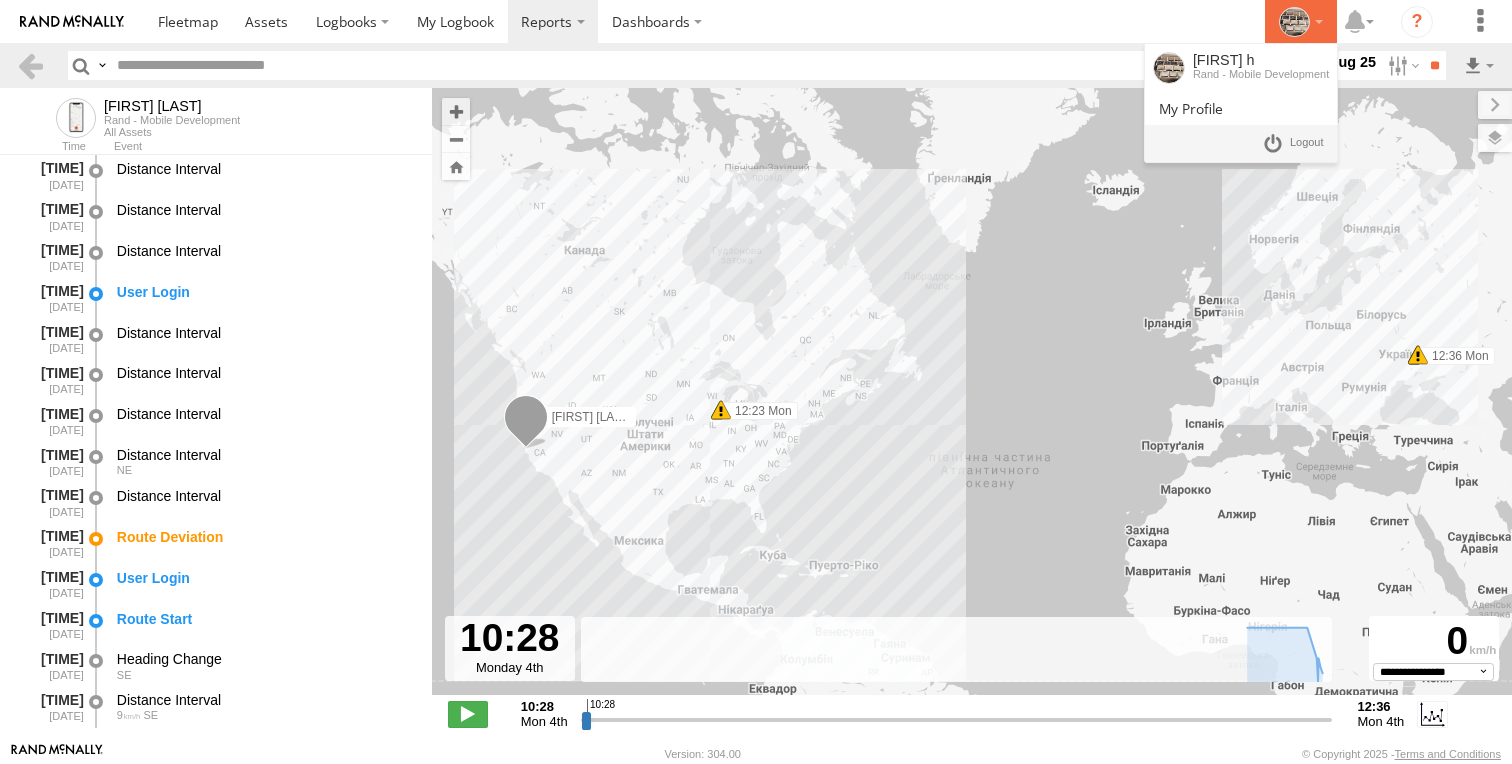 click at bounding box center [1294, 22] 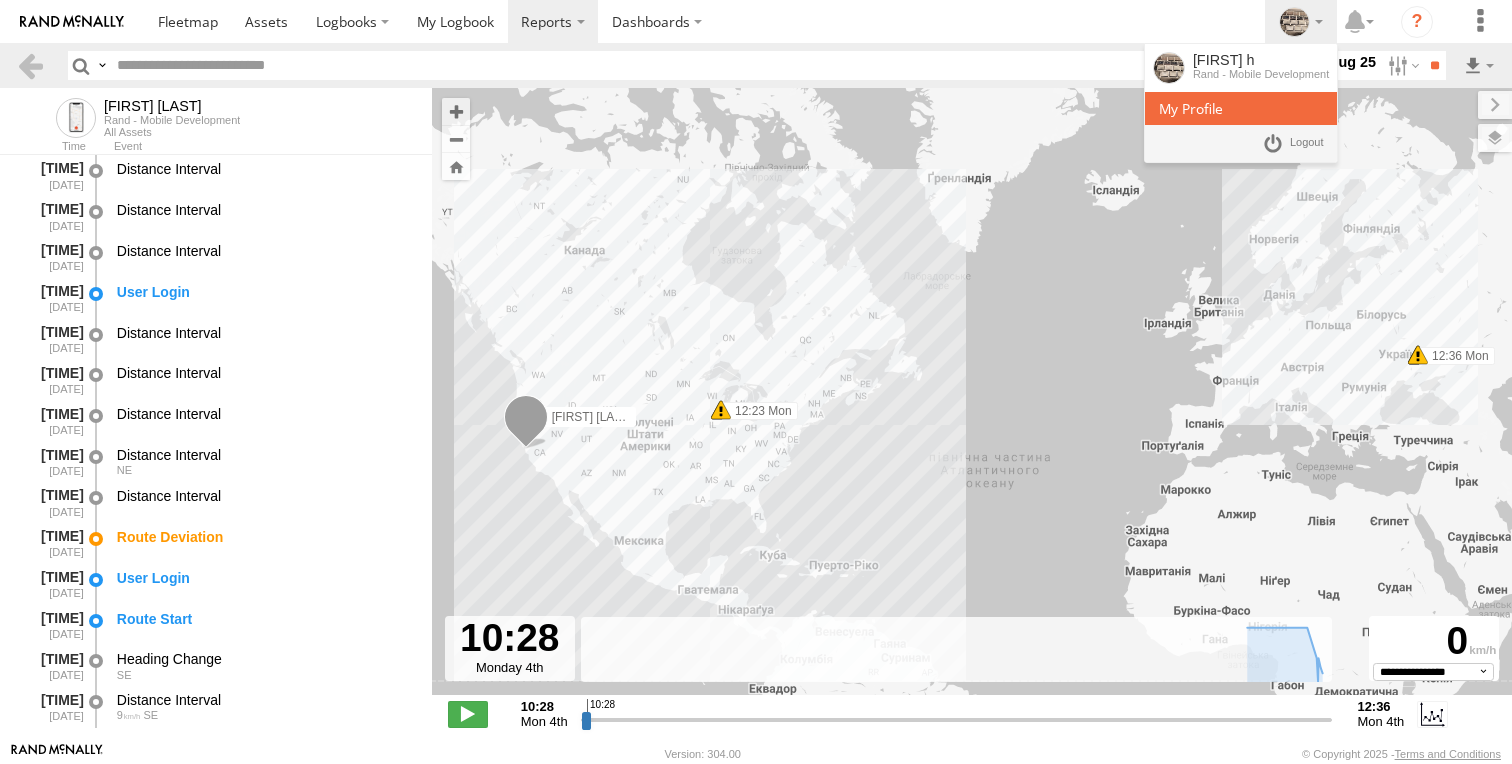 click at bounding box center [1191, 108] 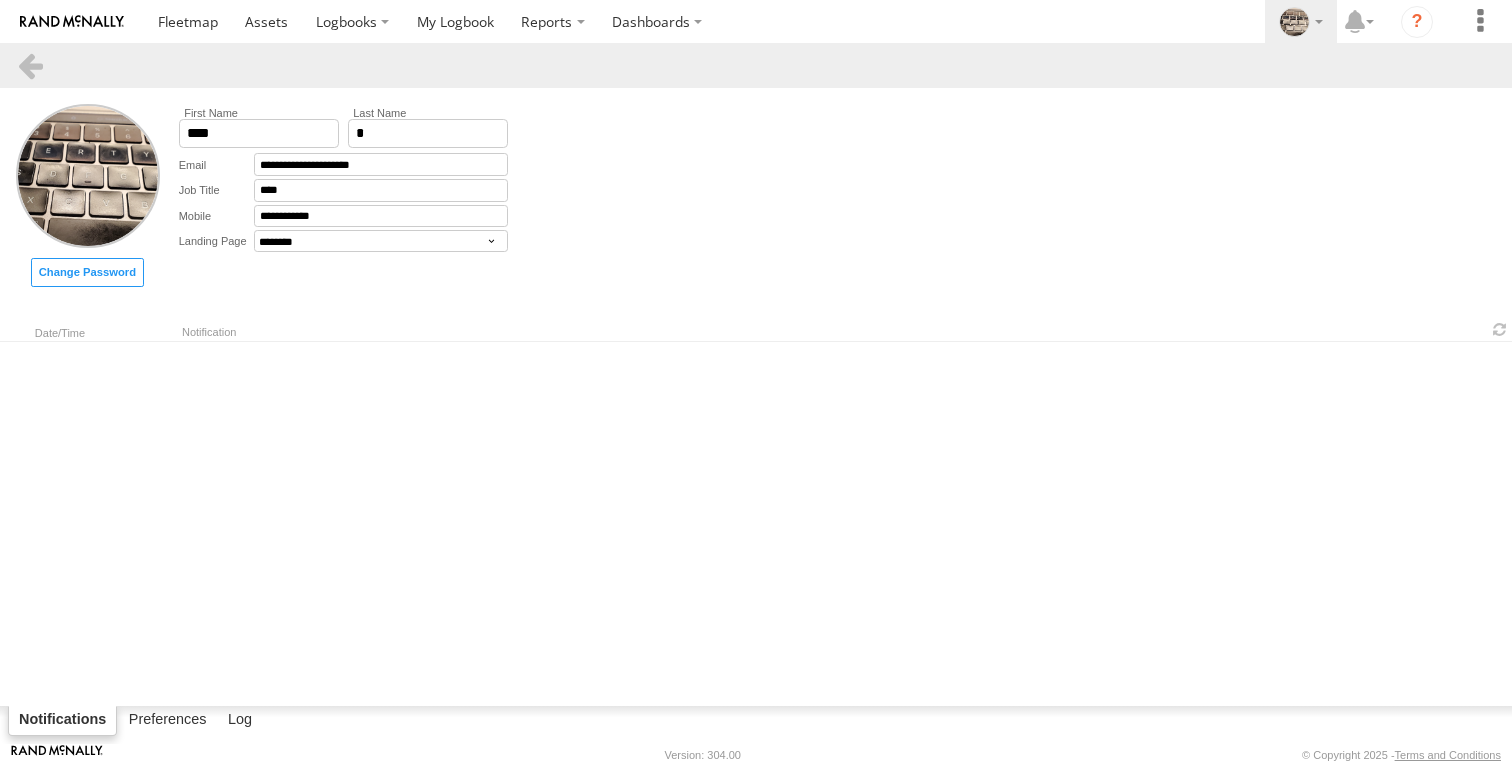 select on "********" 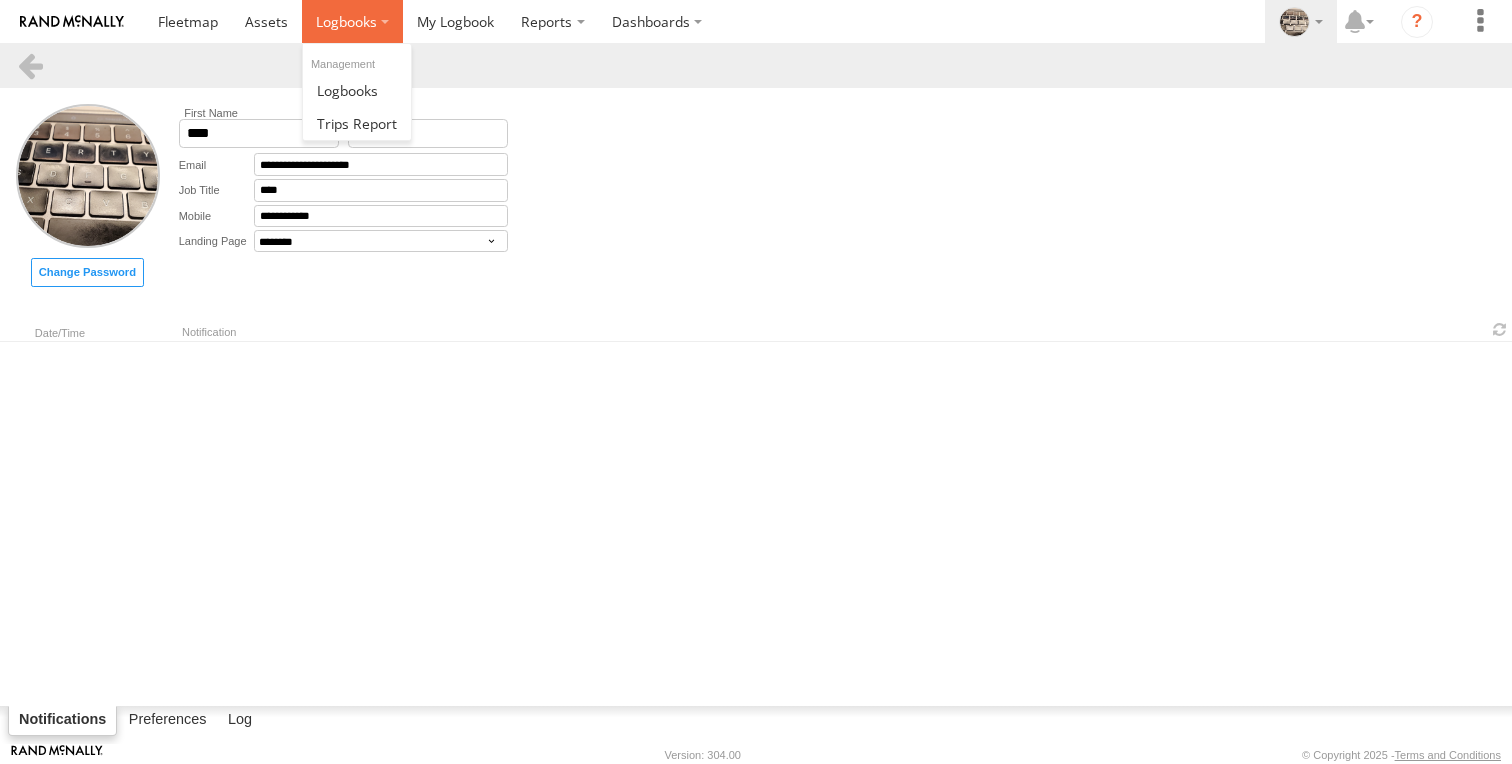 click at bounding box center (352, 21) 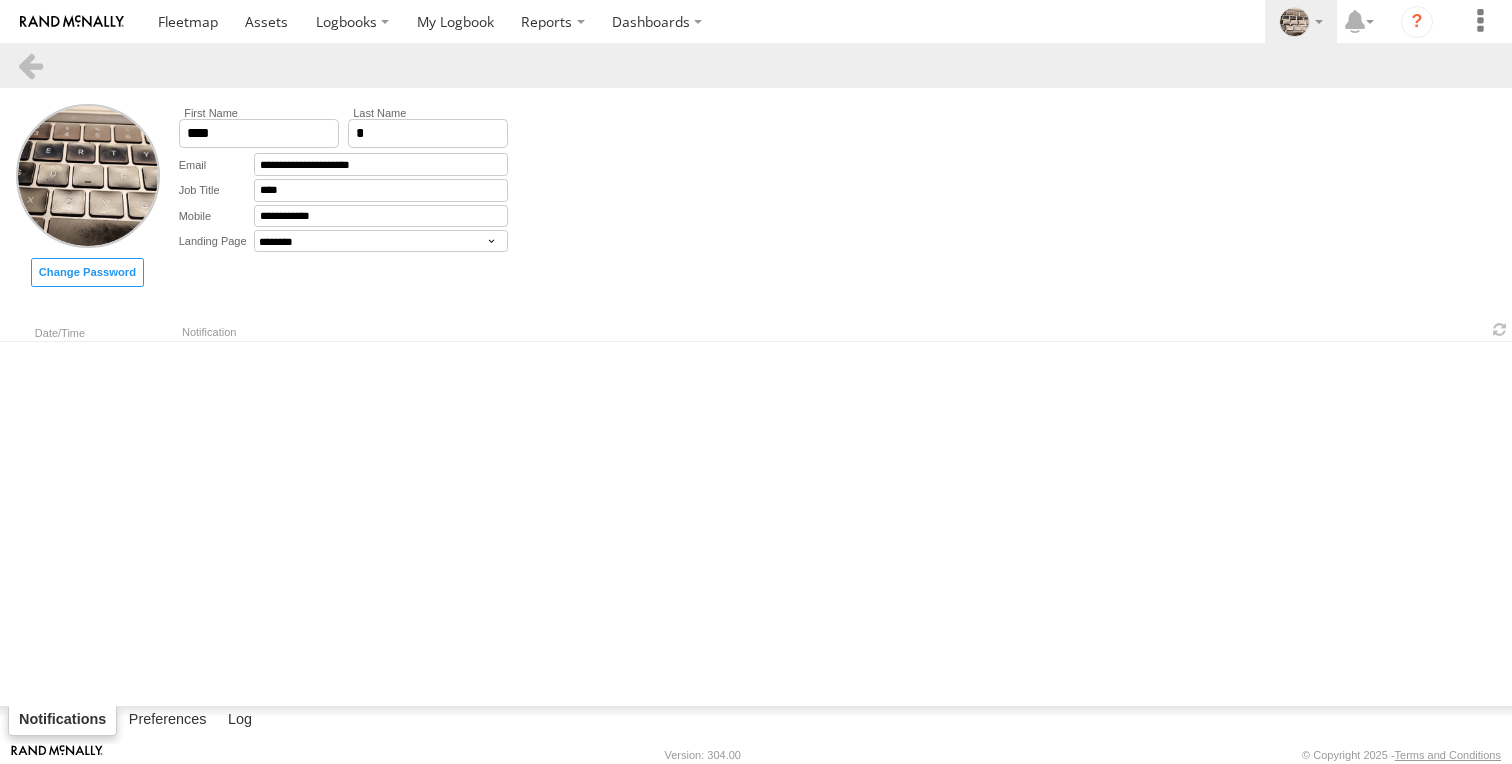 click at bounding box center (72, 21) 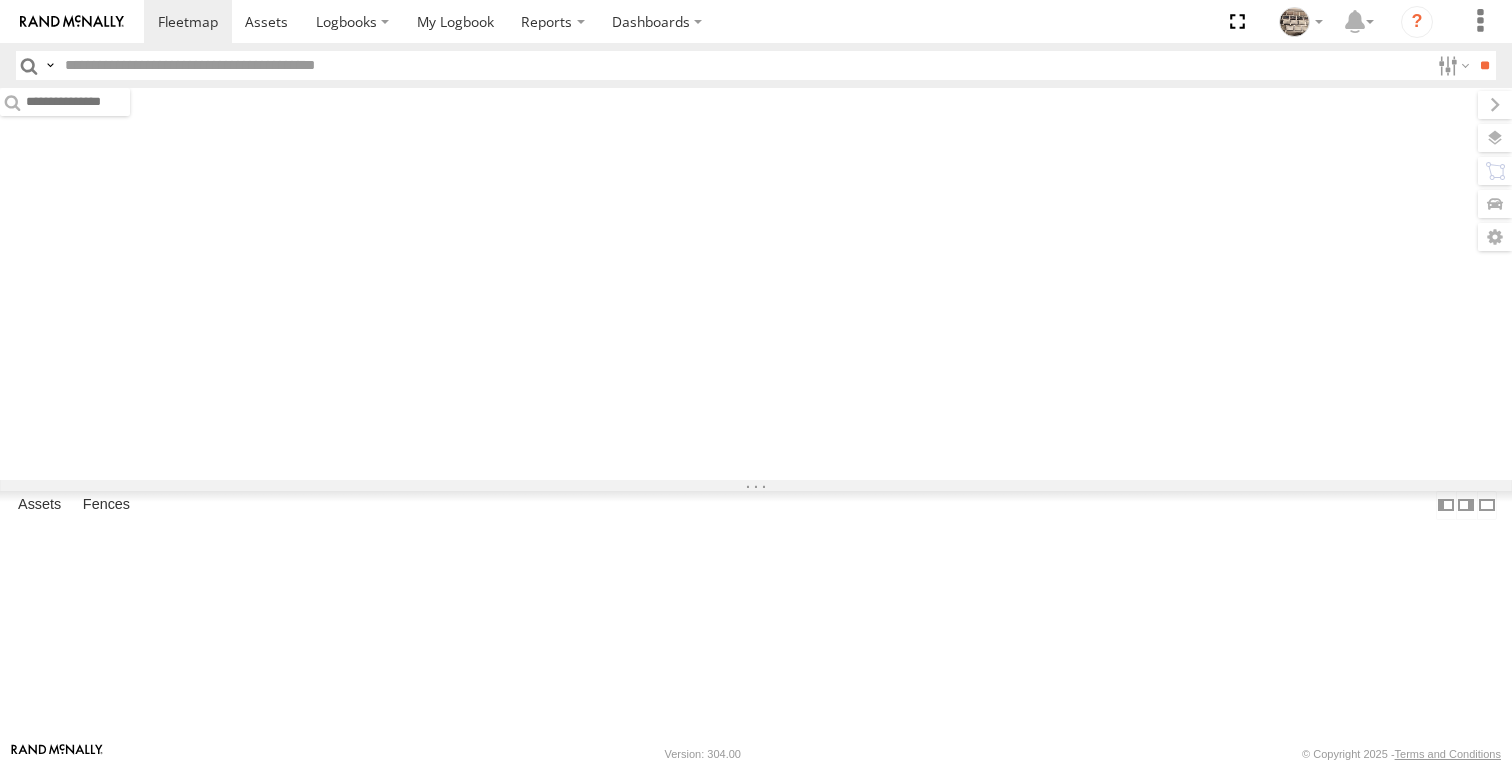 scroll, scrollTop: 0, scrollLeft: 0, axis: both 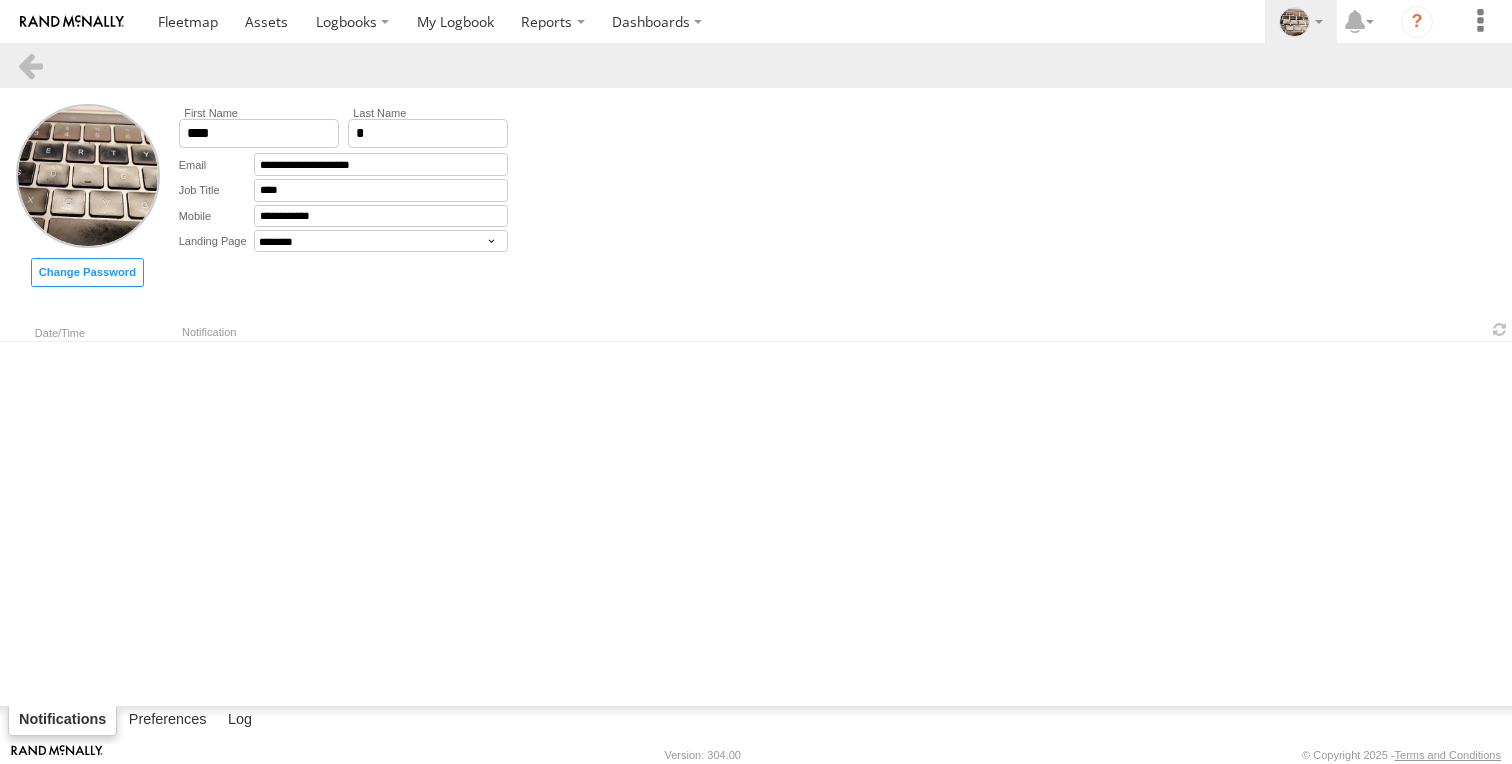 select on "********" 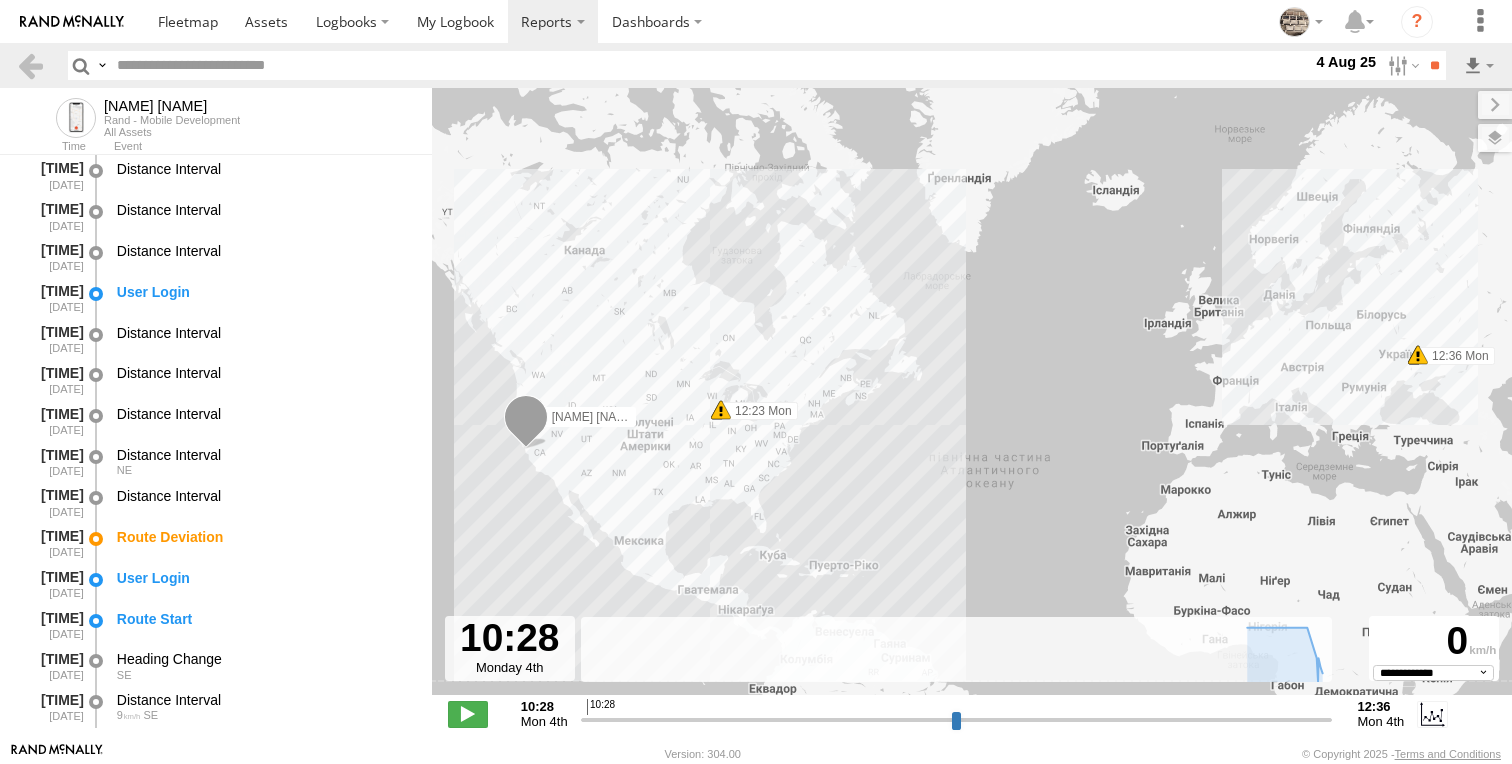 select on "**********" 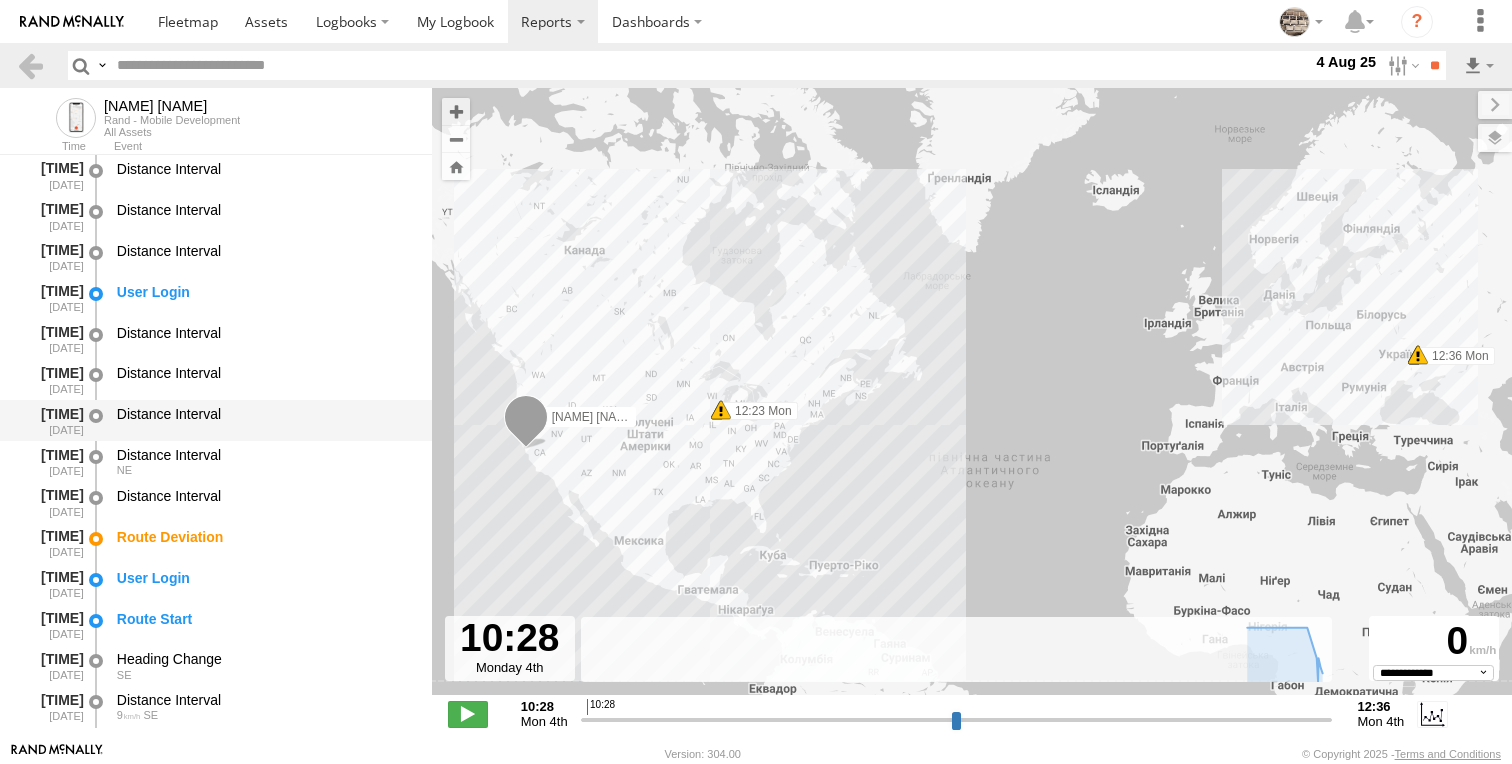 scroll, scrollTop: 1218, scrollLeft: 0, axis: vertical 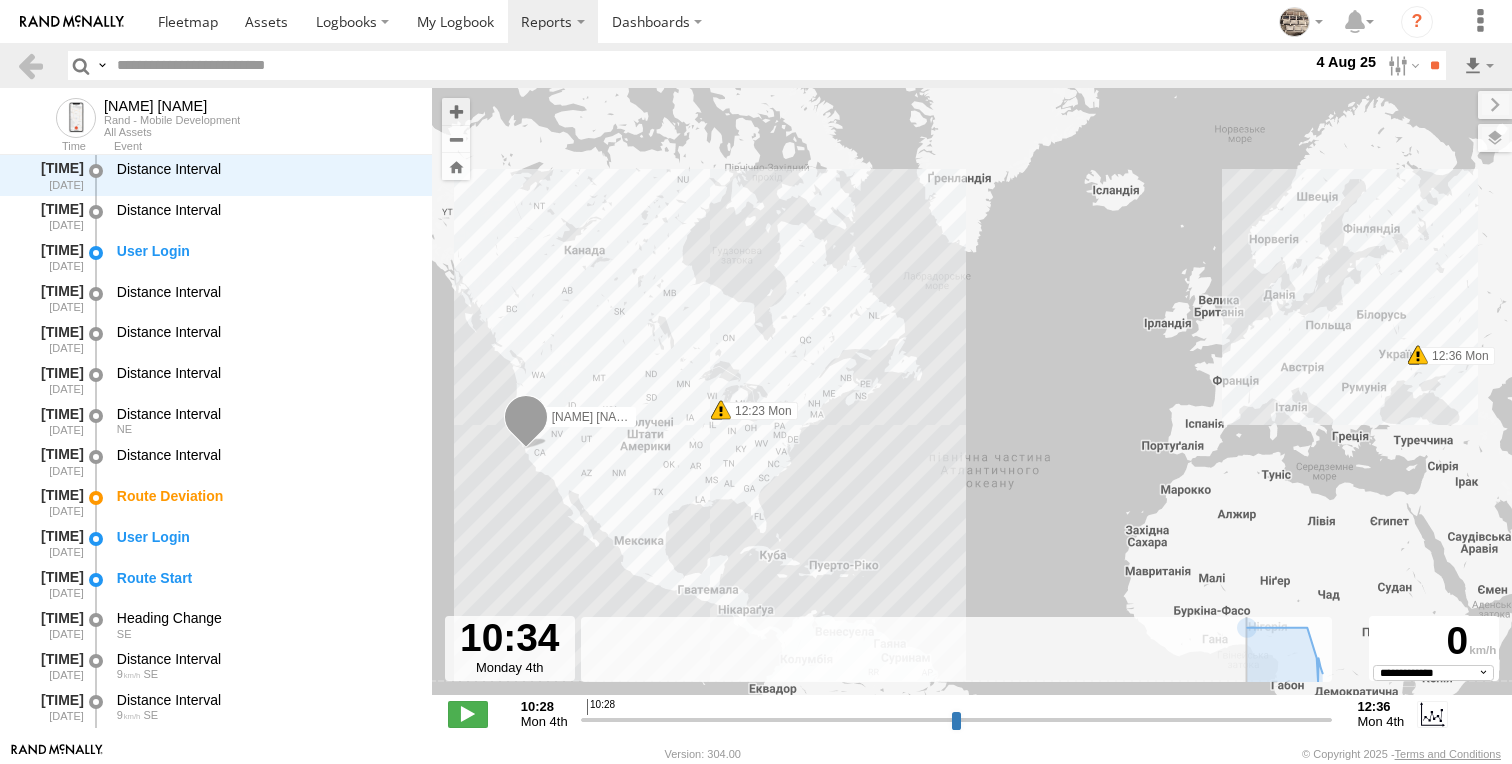 type on "**********" 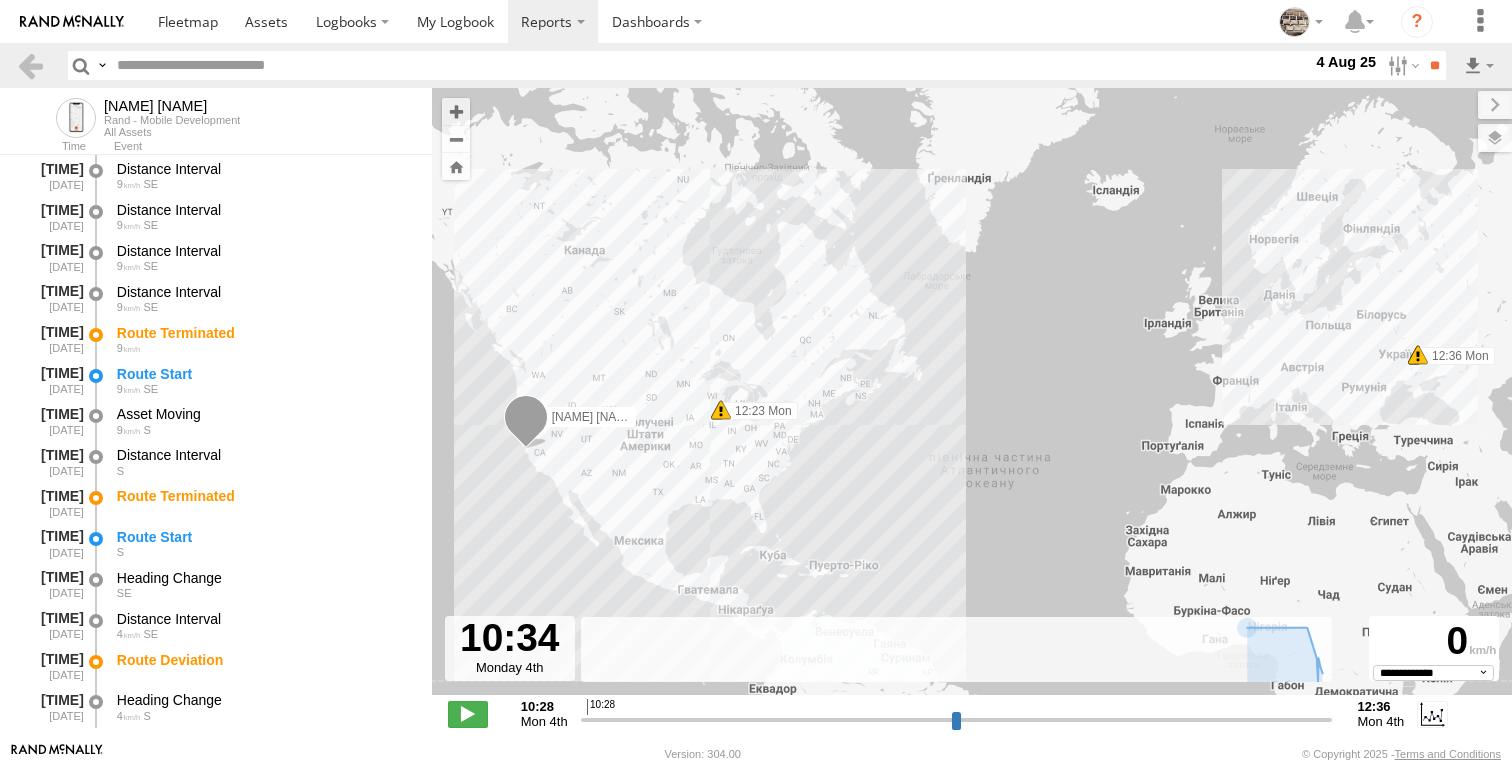 scroll, scrollTop: 1218, scrollLeft: 0, axis: vertical 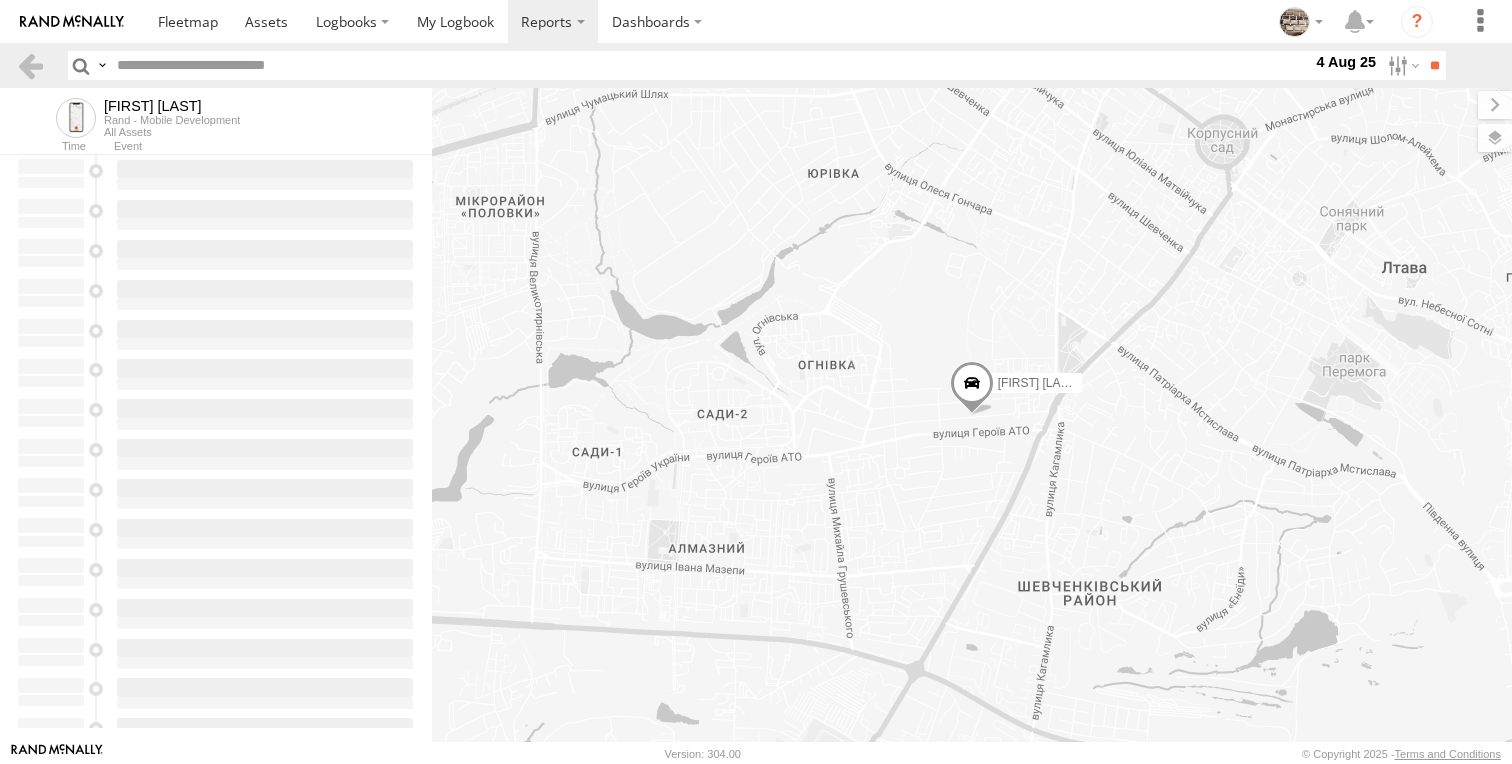 type on "**********" 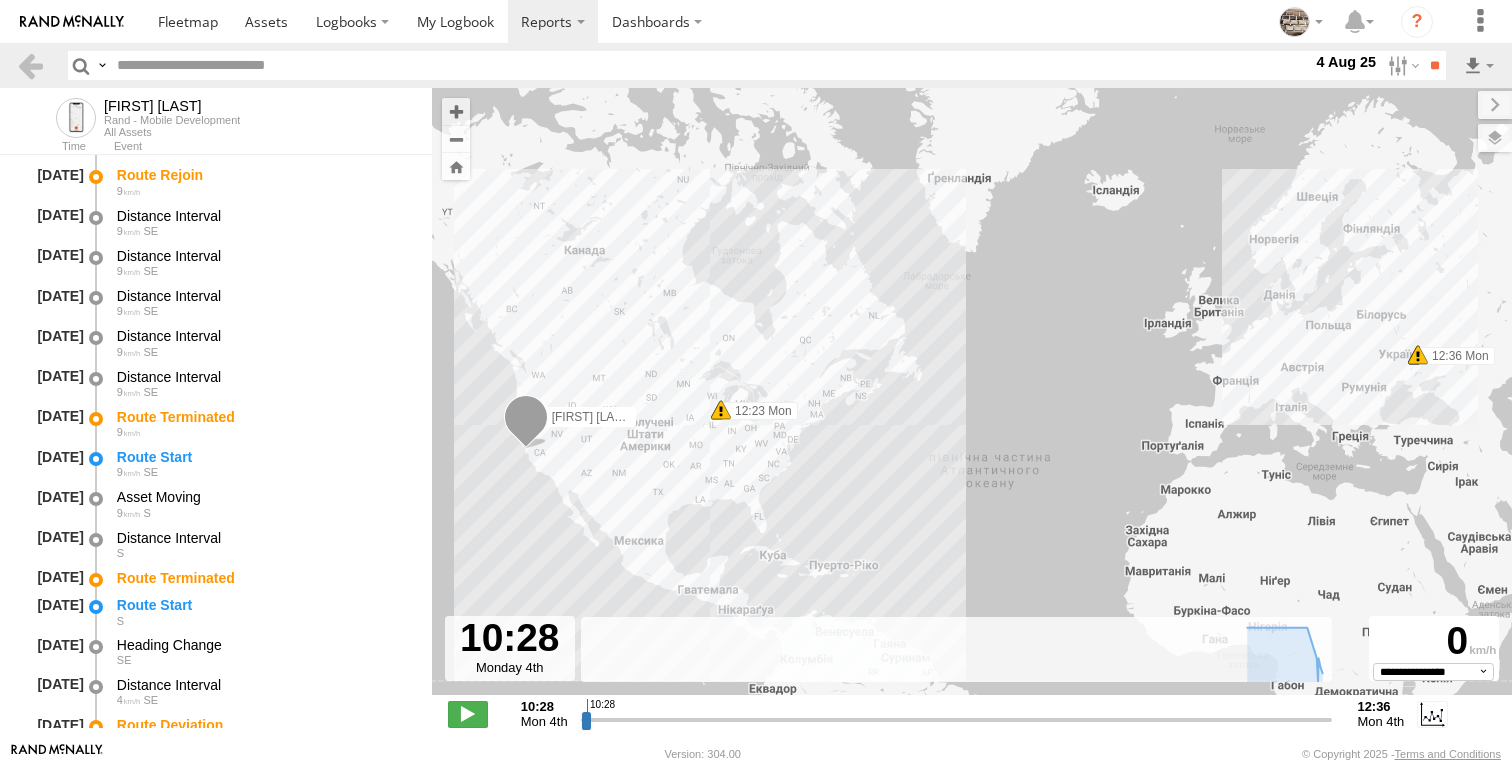 scroll, scrollTop: 1218, scrollLeft: 0, axis: vertical 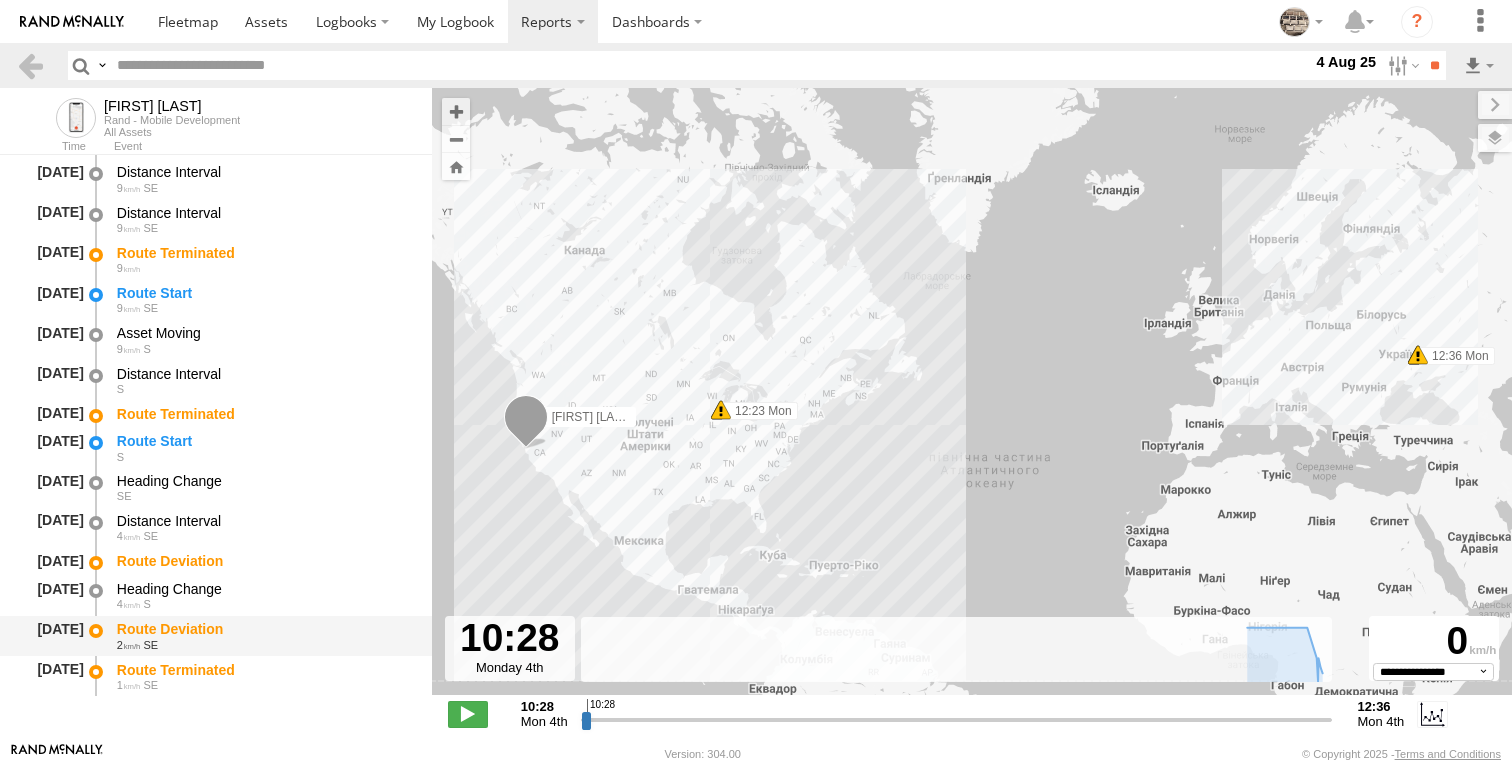 click on "2
SE" at bounding box center (265, 645) 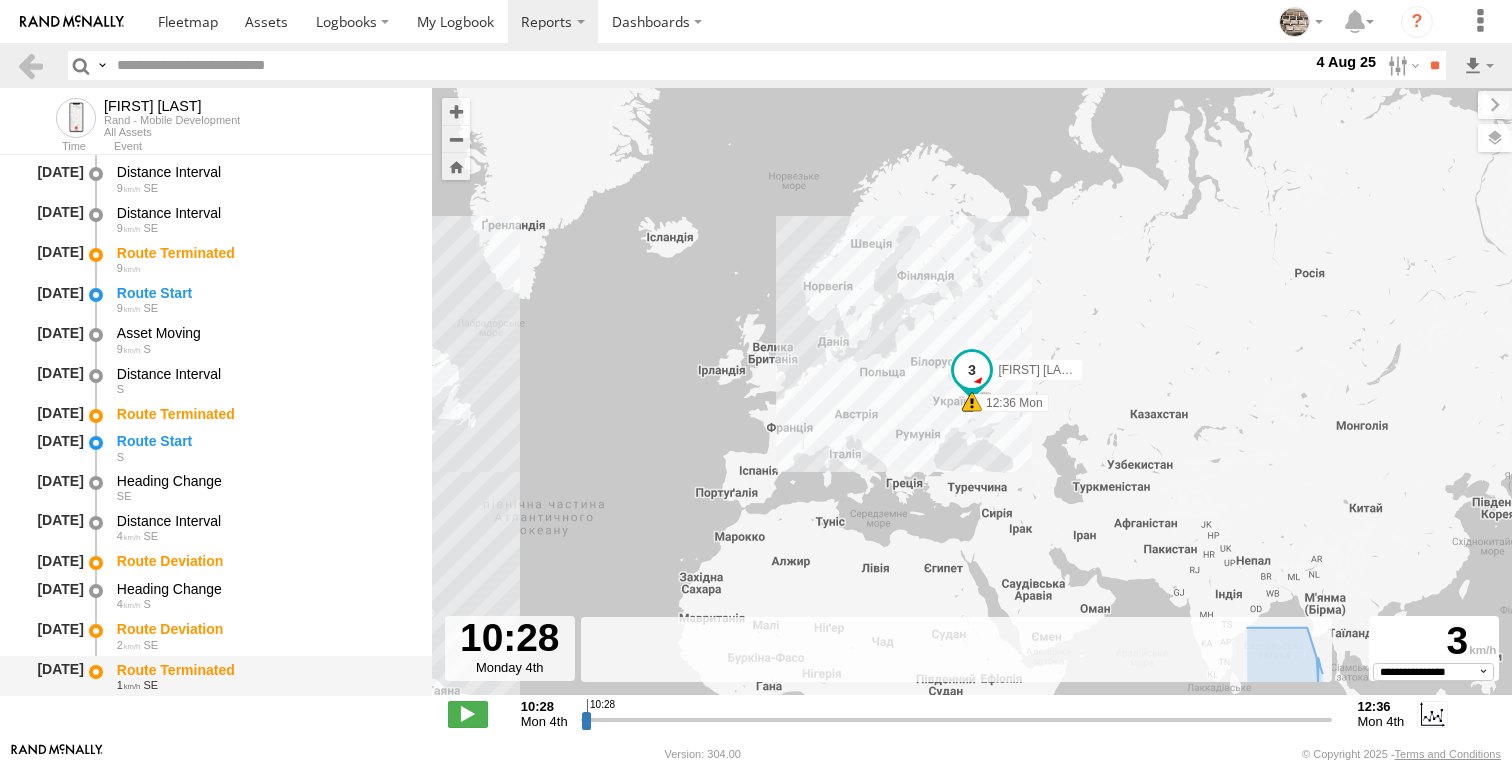 click on "Route Terminated" at bounding box center (265, 670) 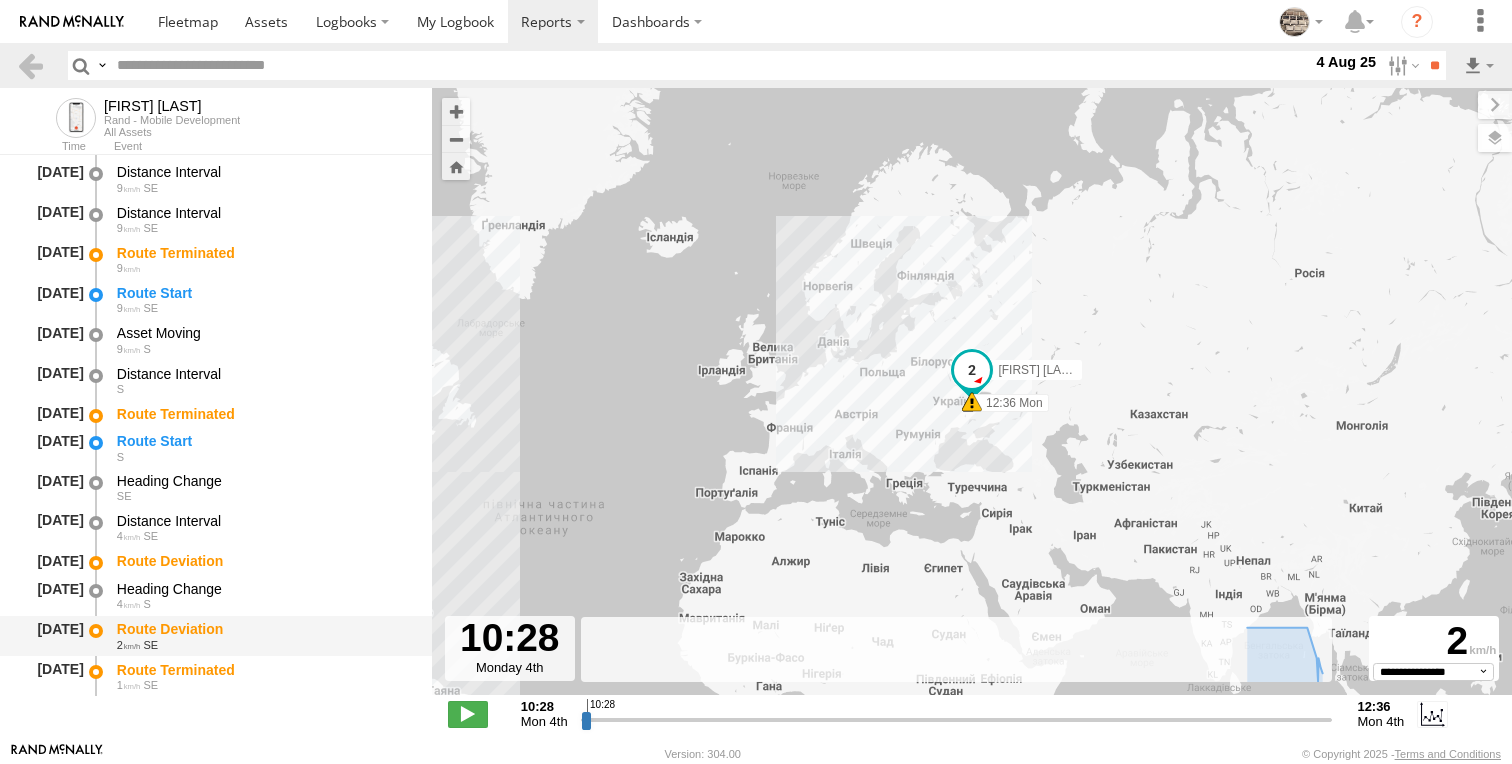 click on "Route Deviation" at bounding box center [265, 629] 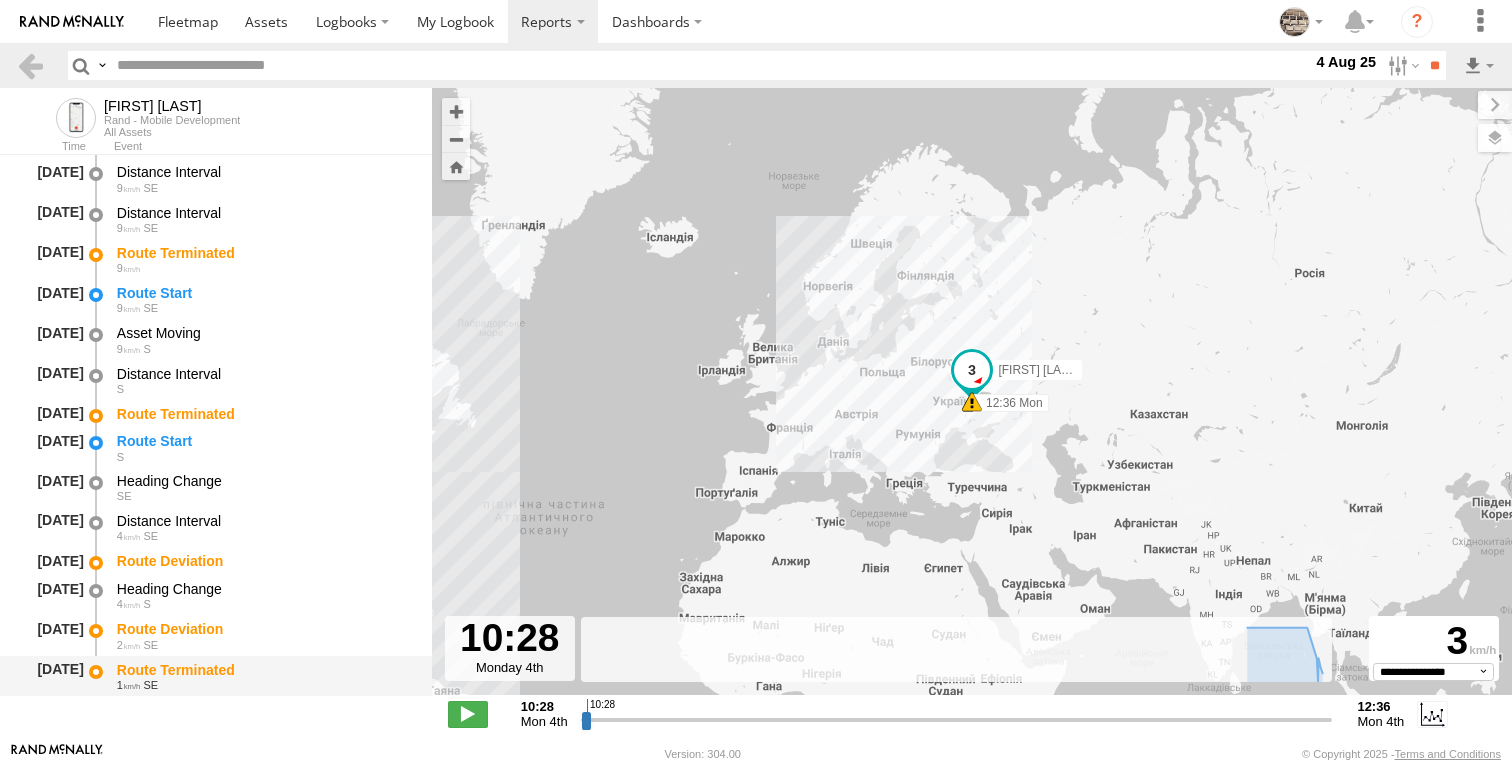 click on "Route Terminated" at bounding box center [265, 670] 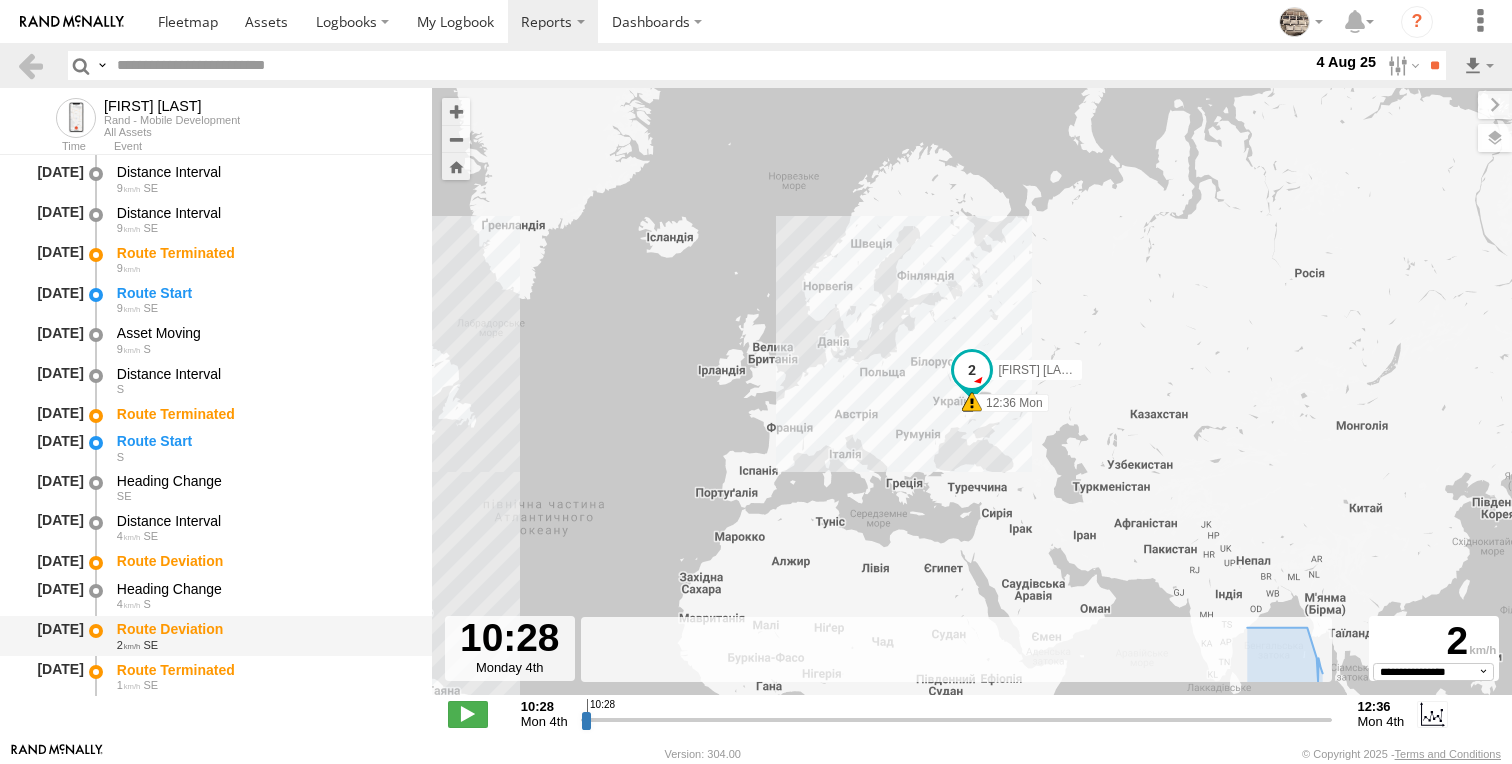 click on "Route Deviation" at bounding box center (265, 629) 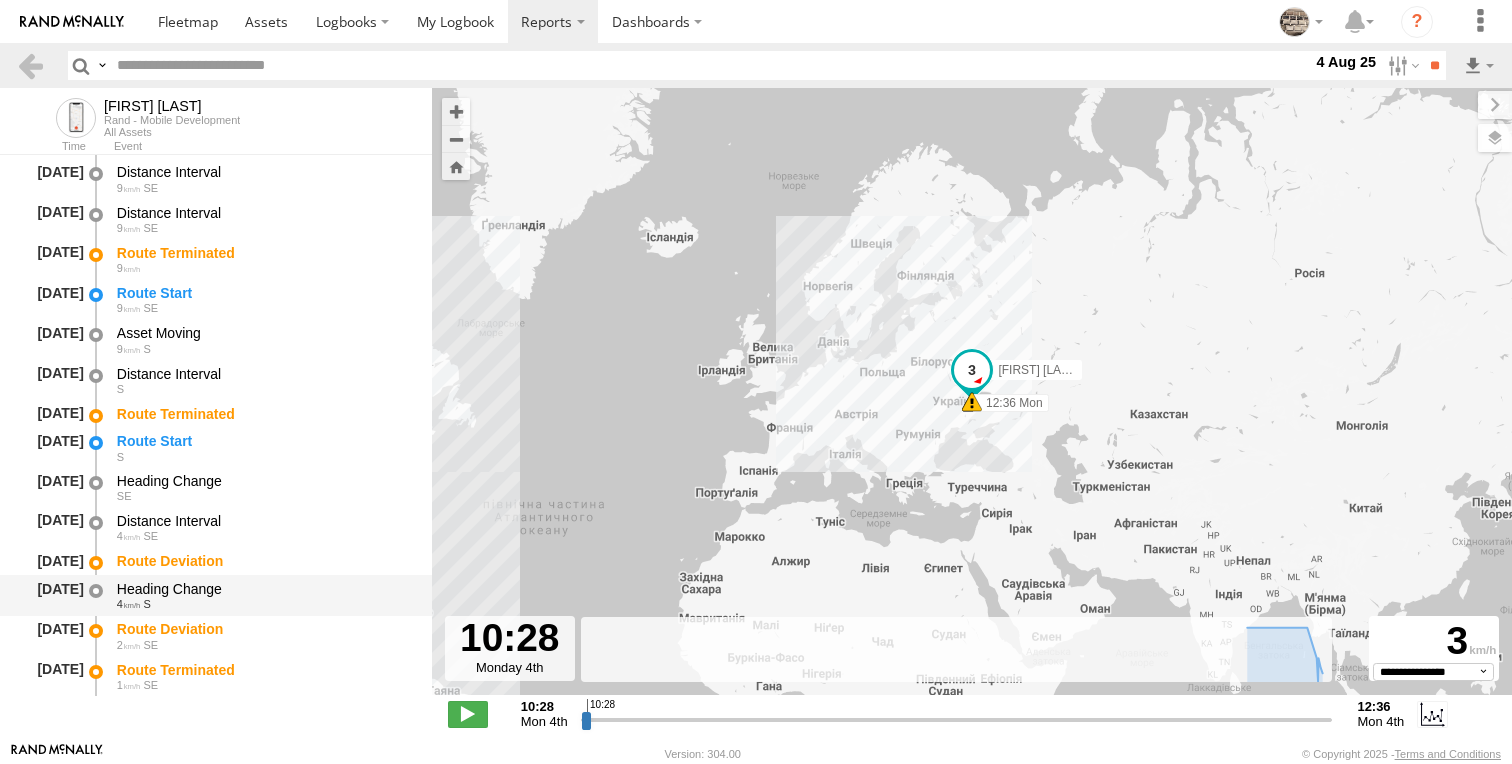 click on "Heading Change" at bounding box center [265, 589] 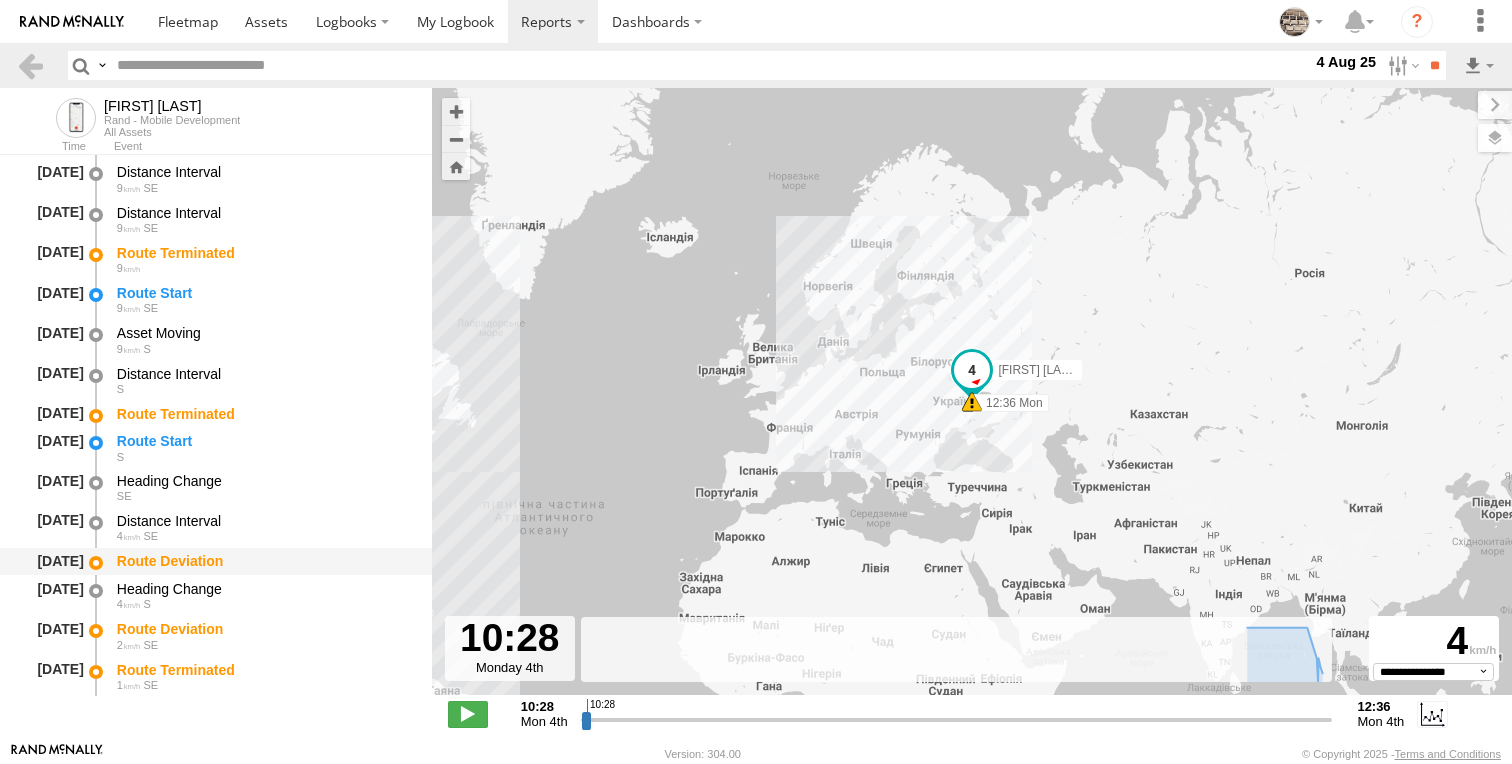 click on "Route Deviation" at bounding box center (265, 562) 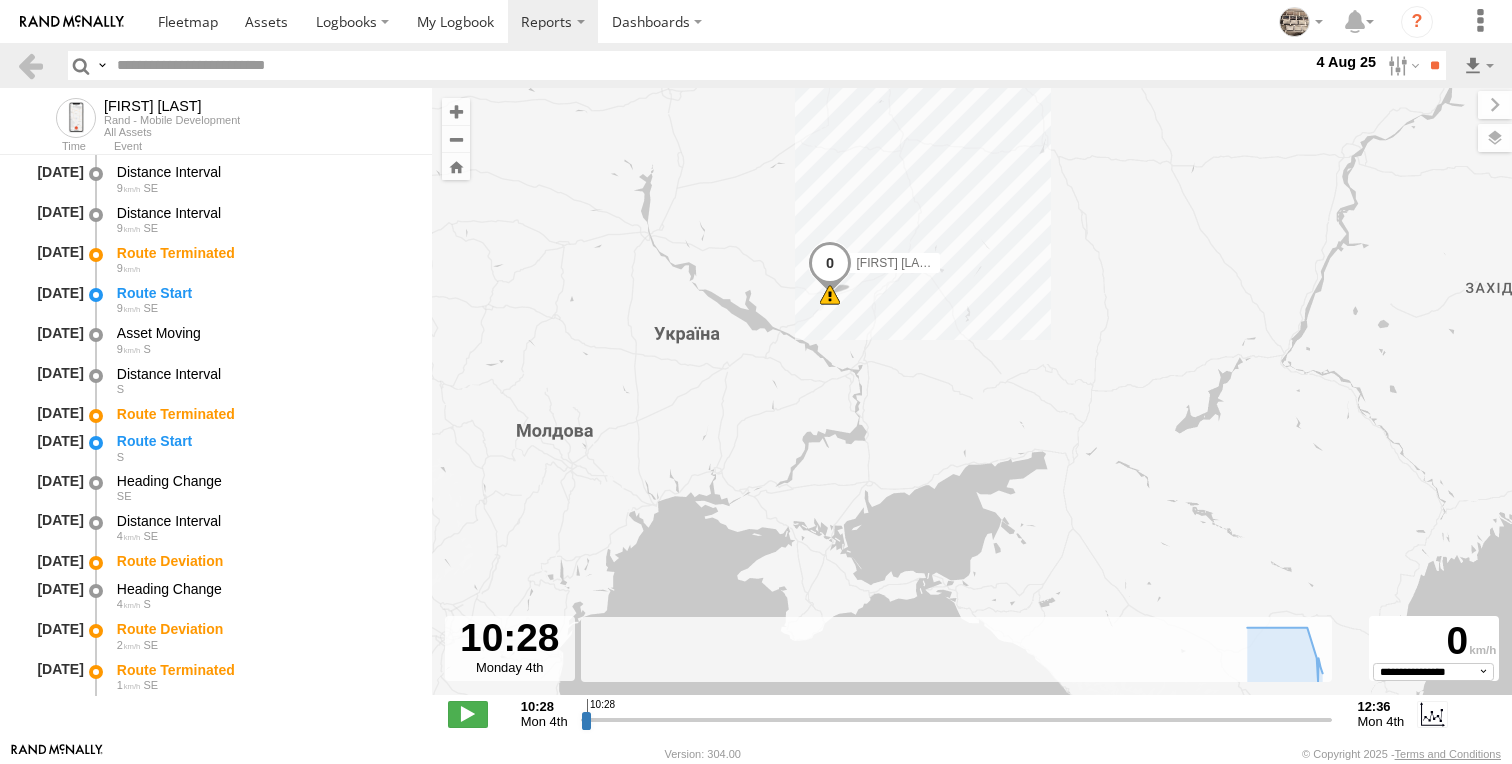 drag, startPoint x: 823, startPoint y: 347, endPoint x: 861, endPoint y: 377, distance: 48.414875 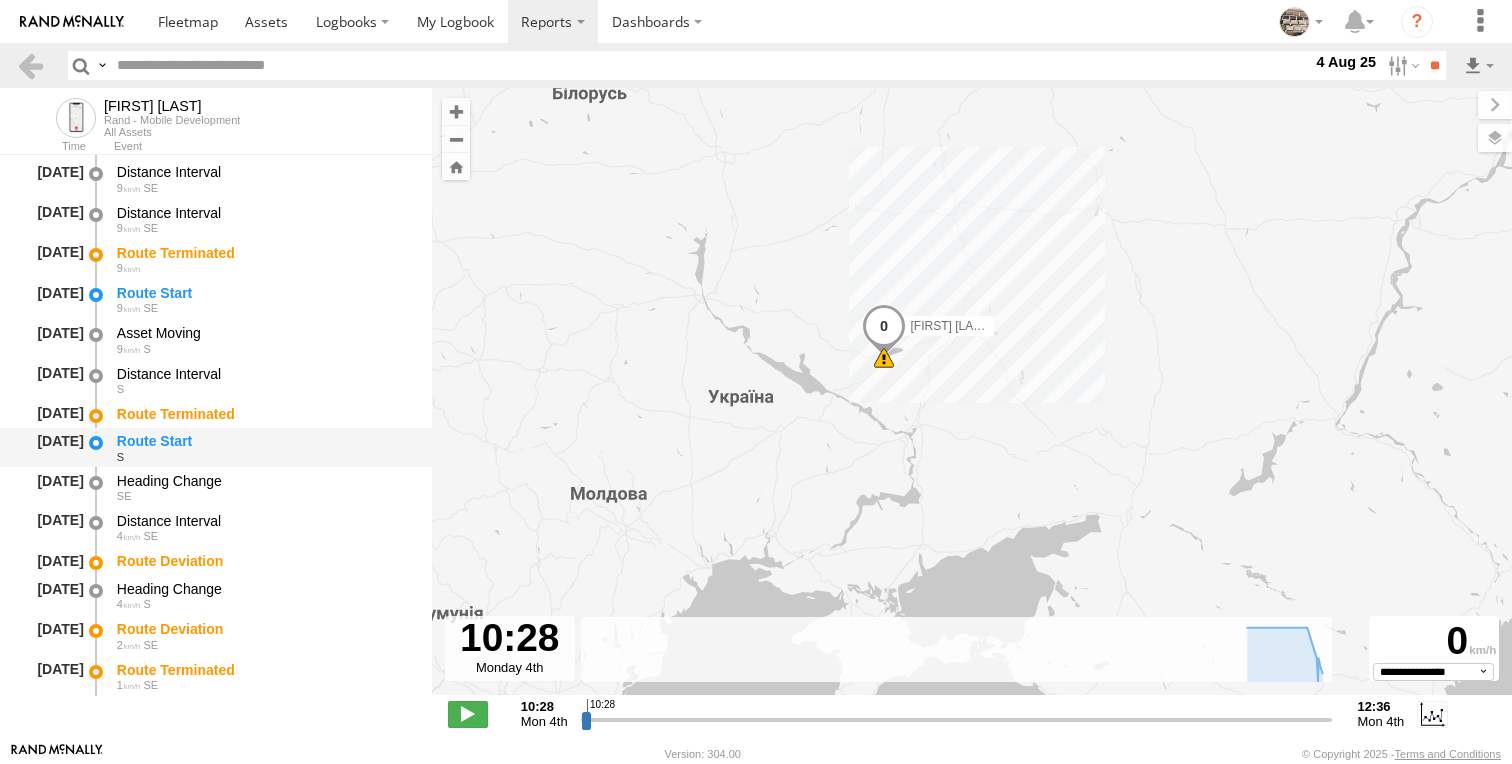 click on "Route Start" at bounding box center (265, 441) 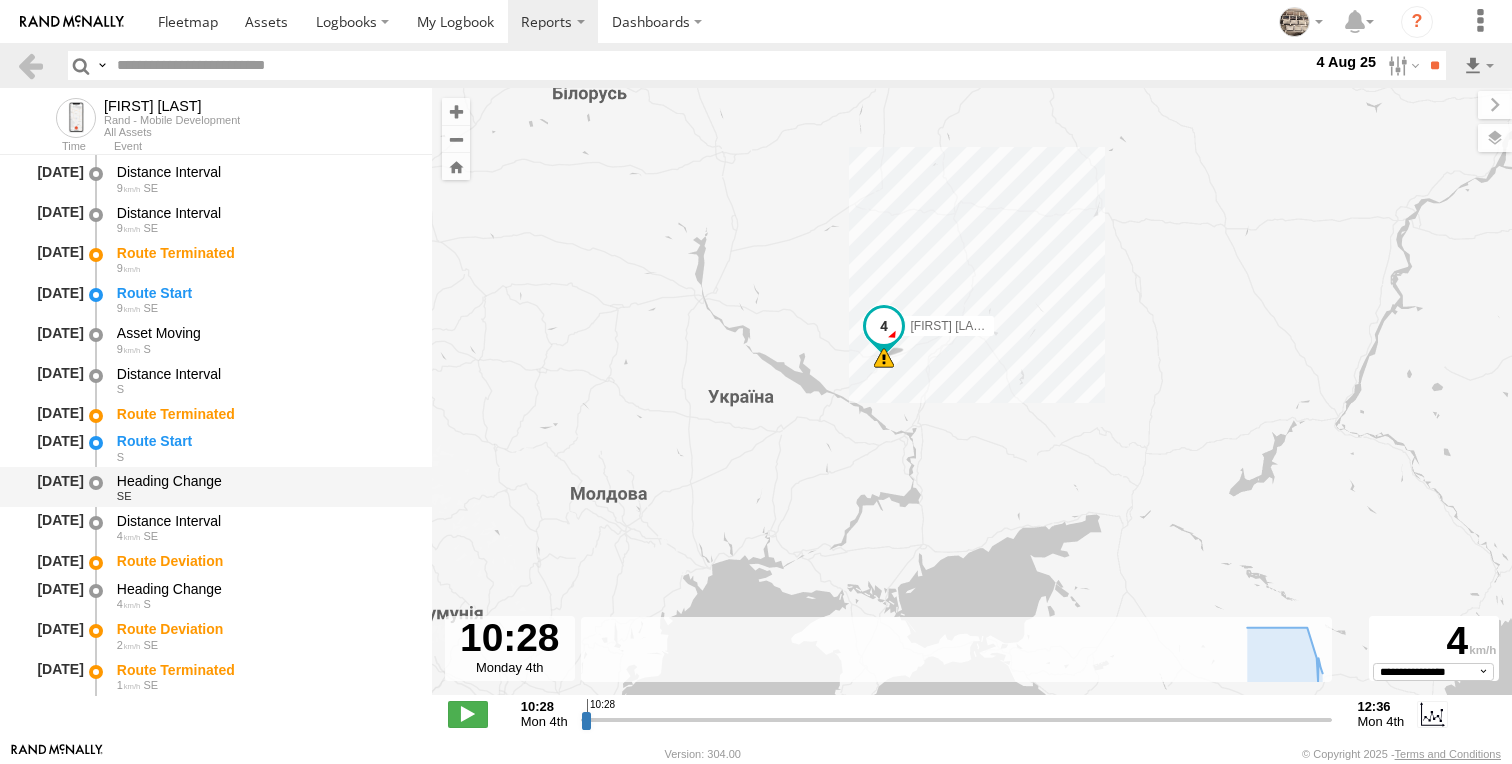 click on "Heading Change" at bounding box center [265, 481] 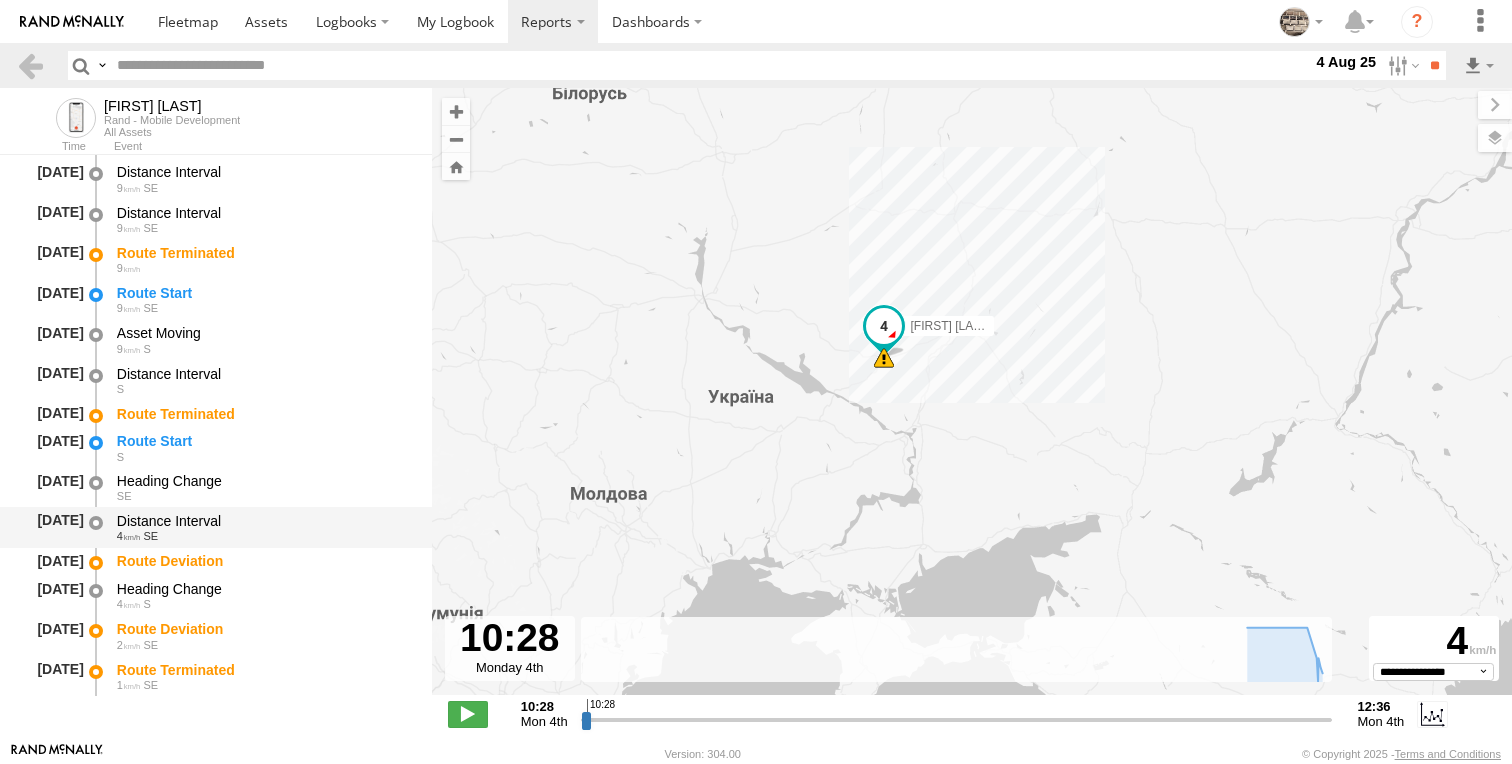 click on "4
SE" at bounding box center [265, 536] 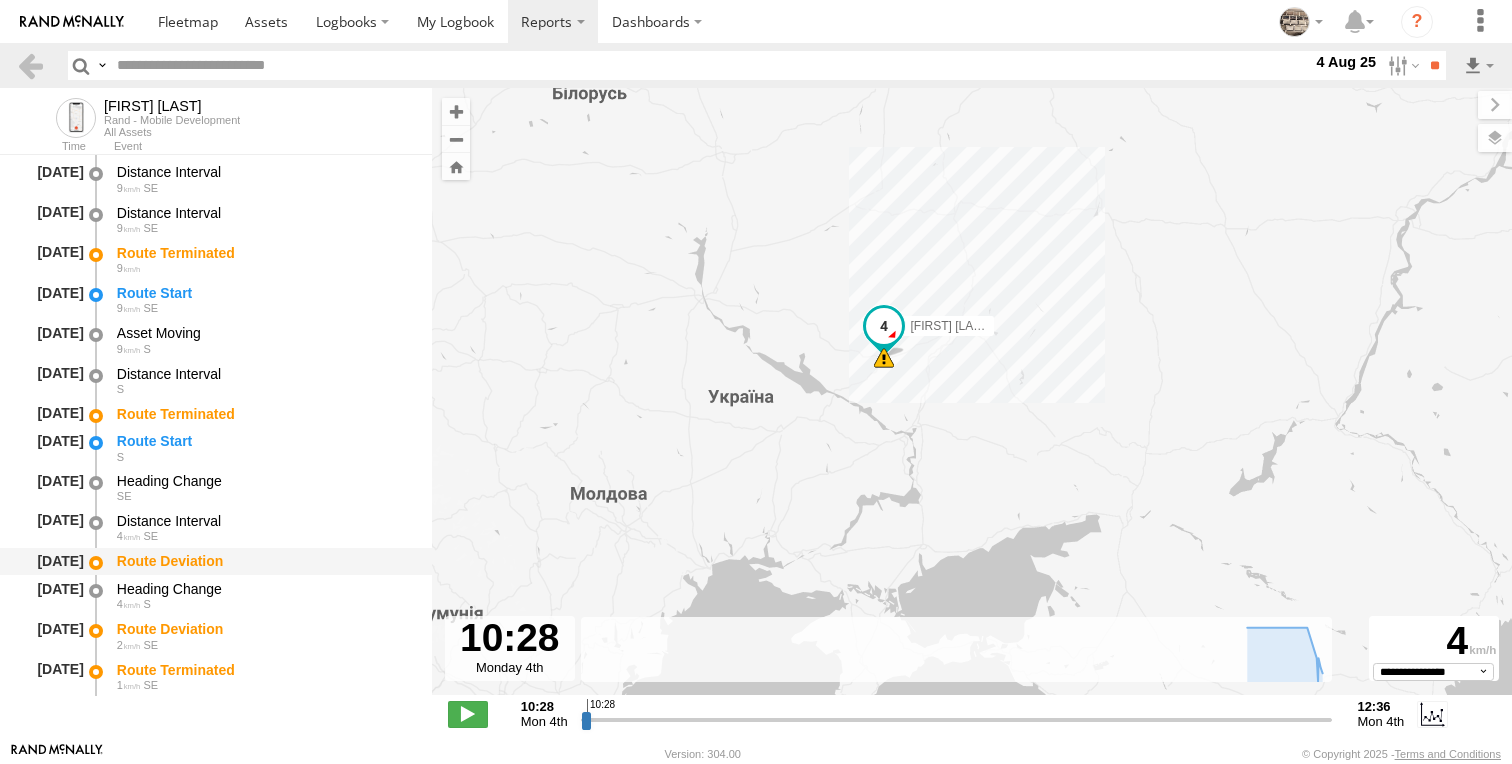 scroll, scrollTop: 1148, scrollLeft: 0, axis: vertical 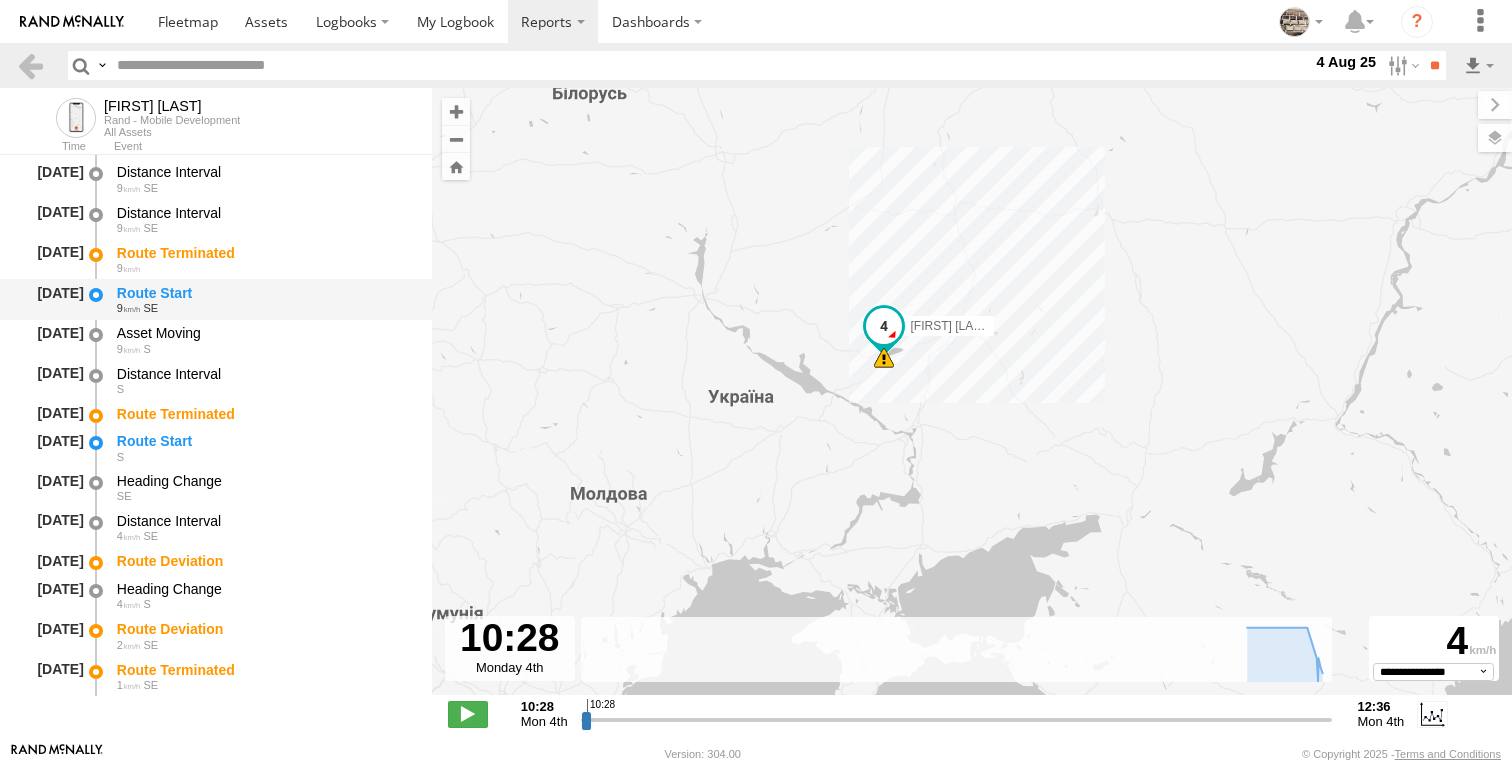 click on "Route Start" at bounding box center [265, 293] 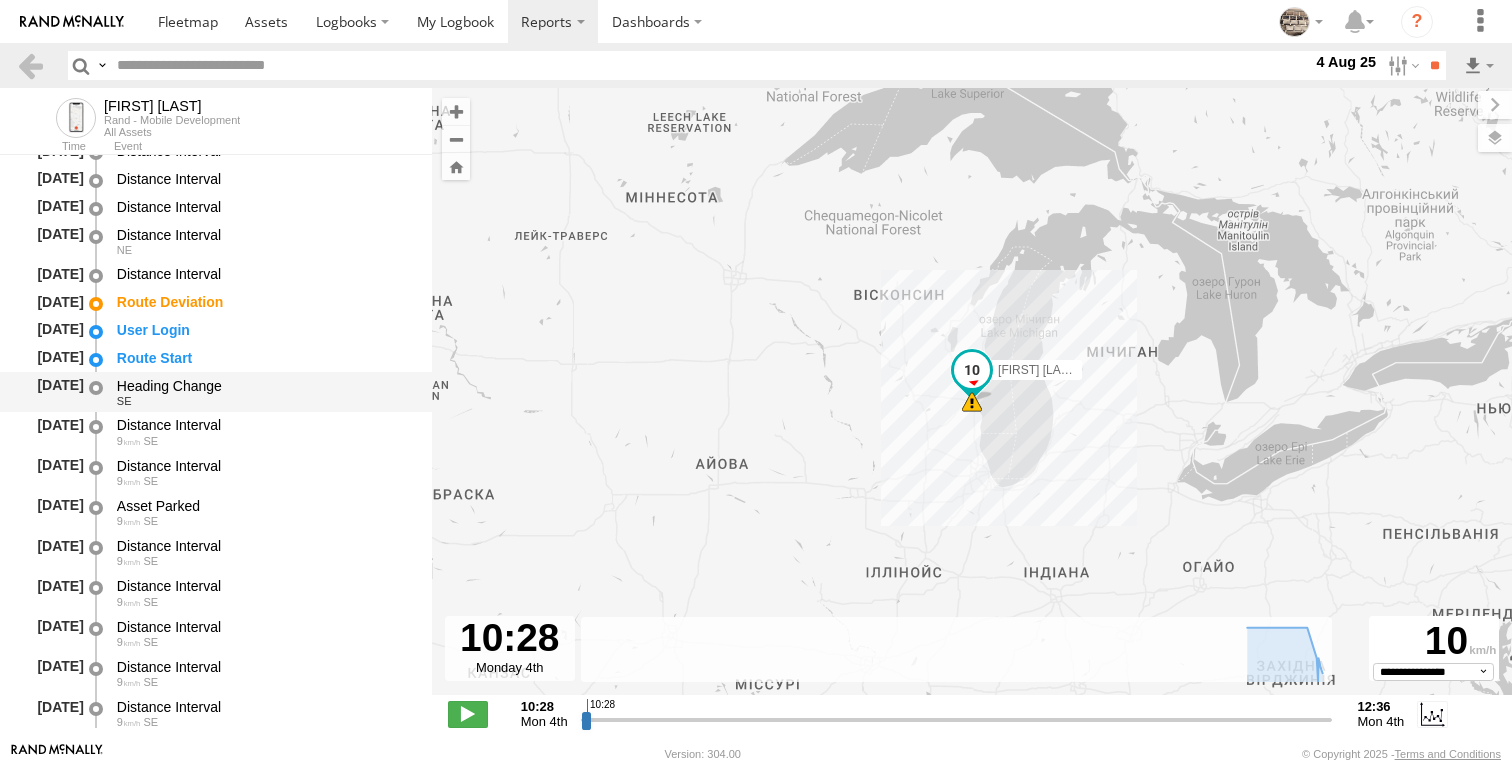 scroll, scrollTop: 0, scrollLeft: 0, axis: both 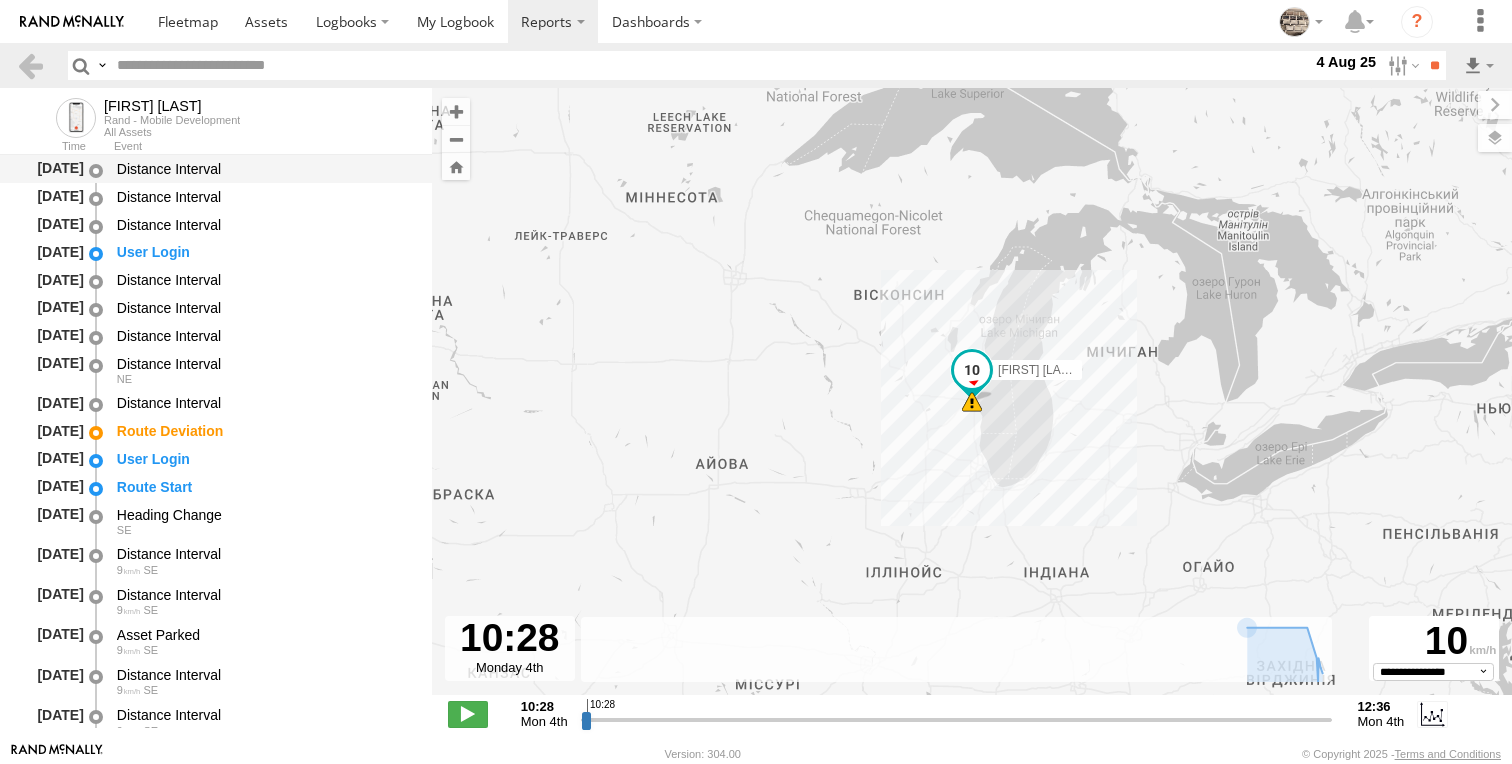 click on "[TIME] [DATE]" at bounding box center [51, 169] 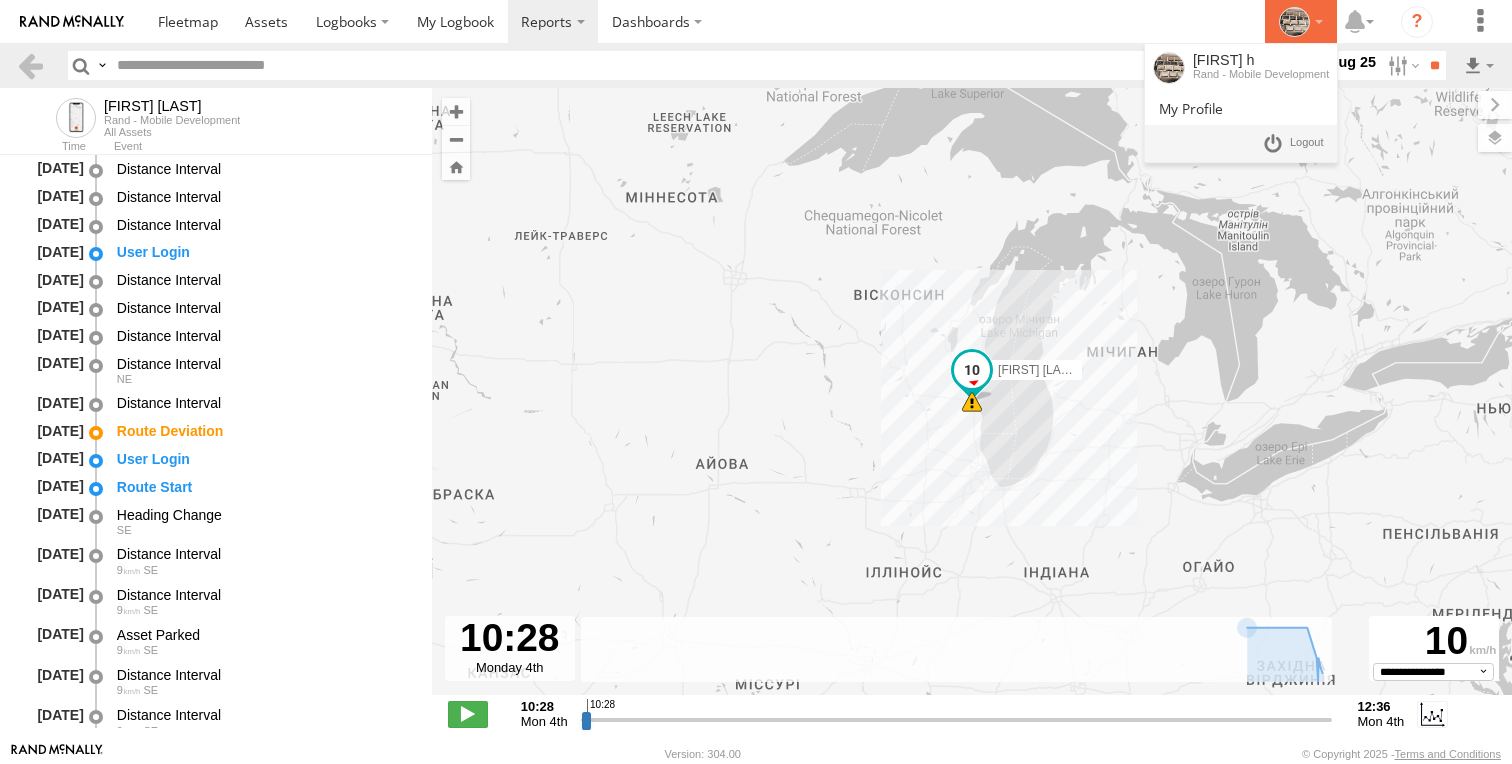 click at bounding box center [1294, 22] 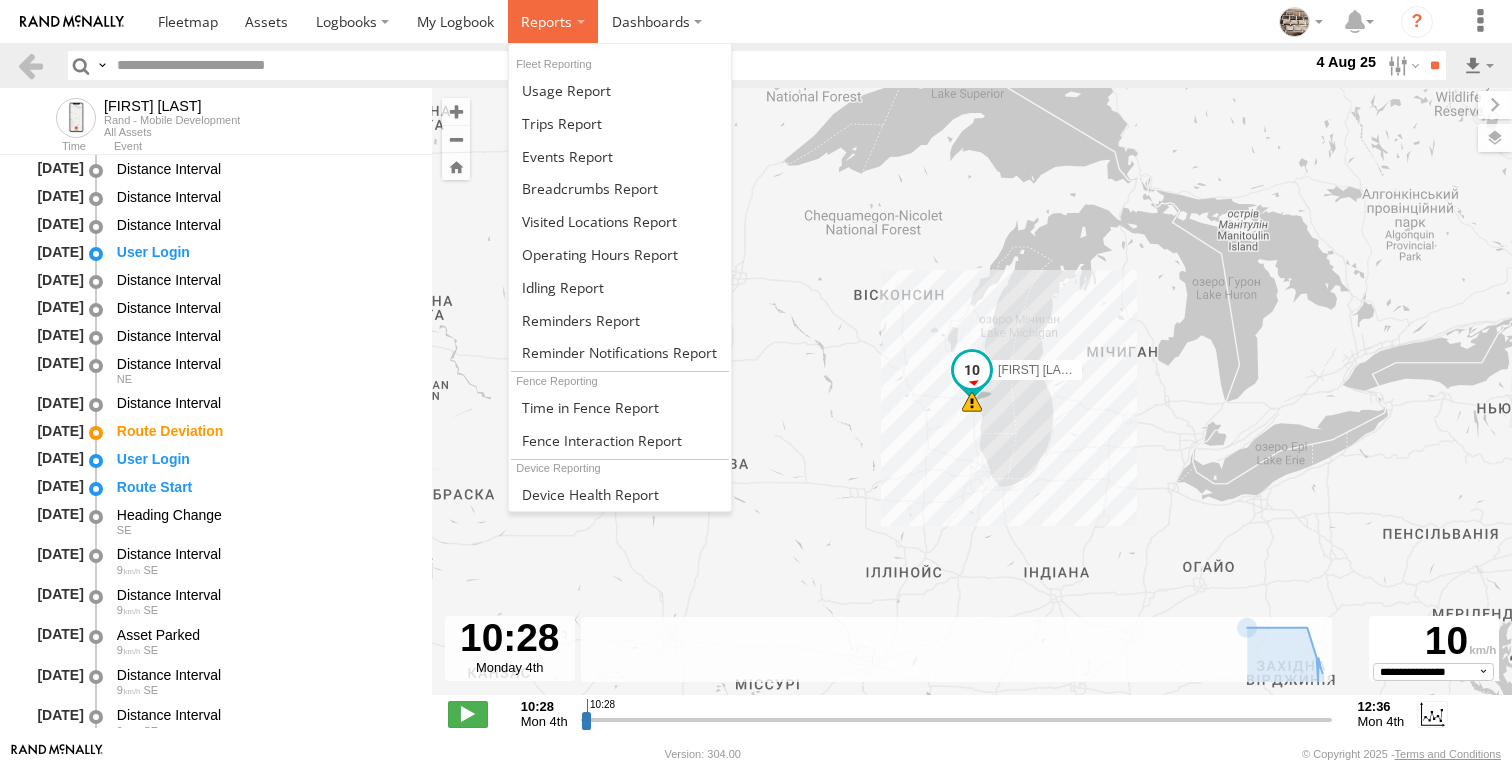 click at bounding box center (553, 21) 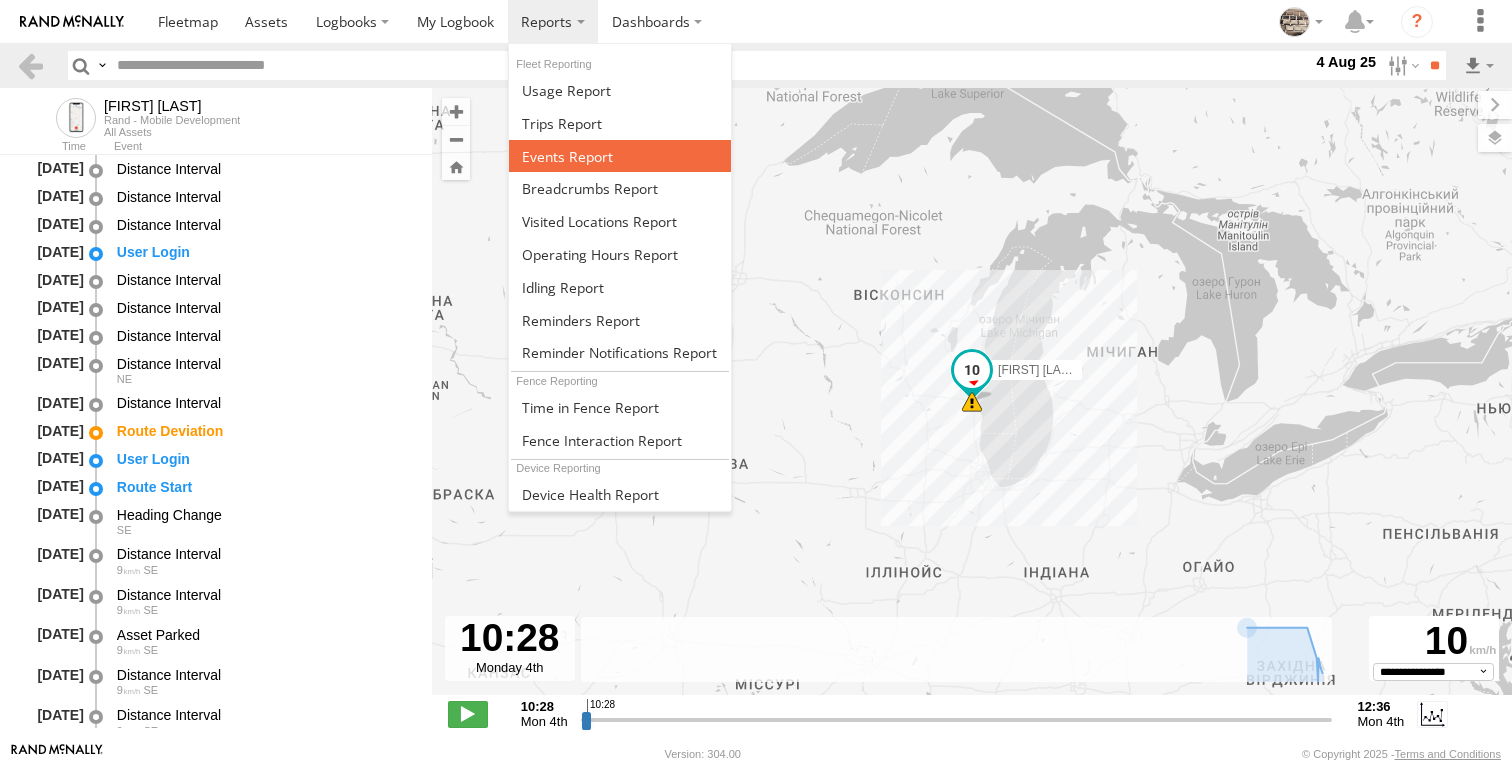 click at bounding box center (567, 156) 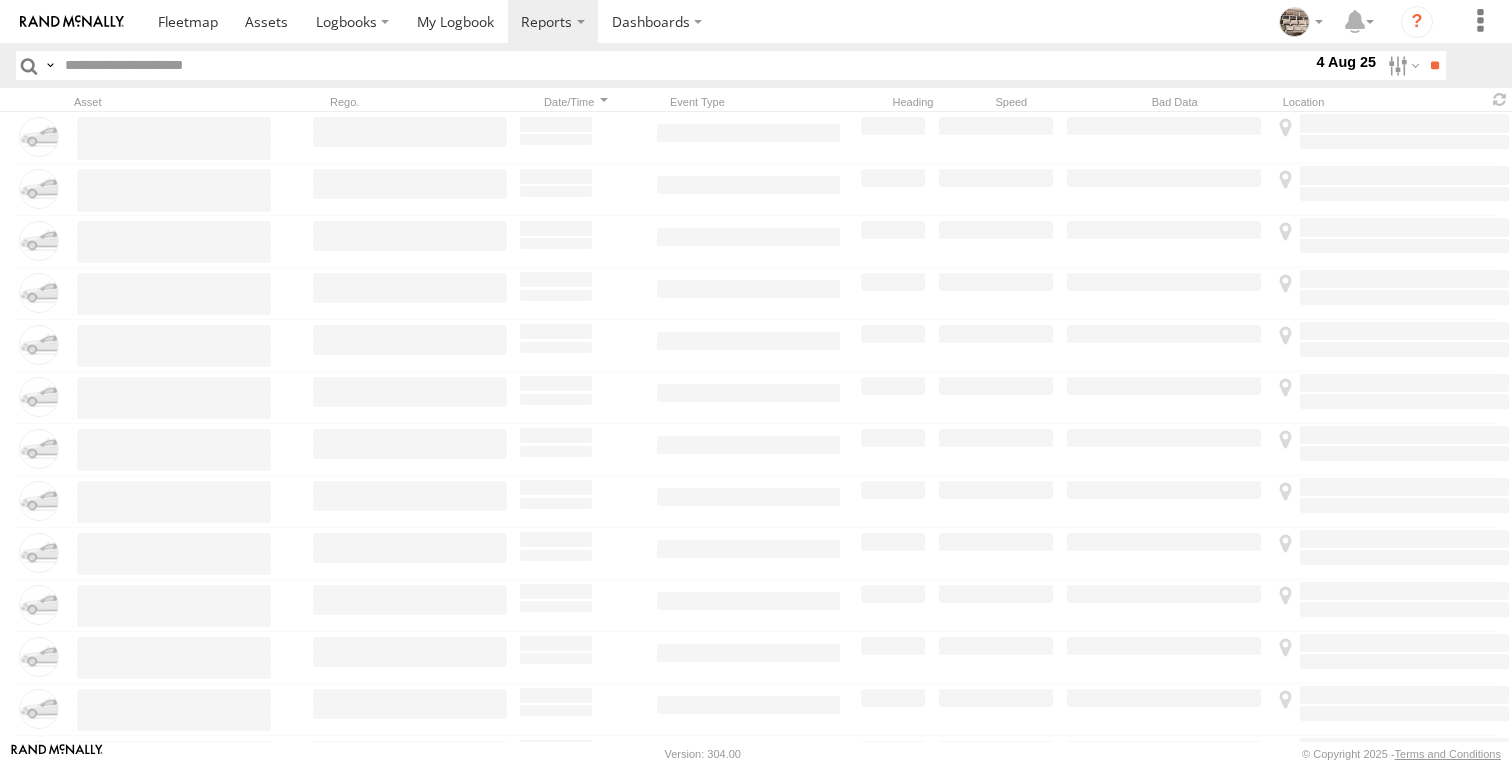 scroll, scrollTop: 0, scrollLeft: 0, axis: both 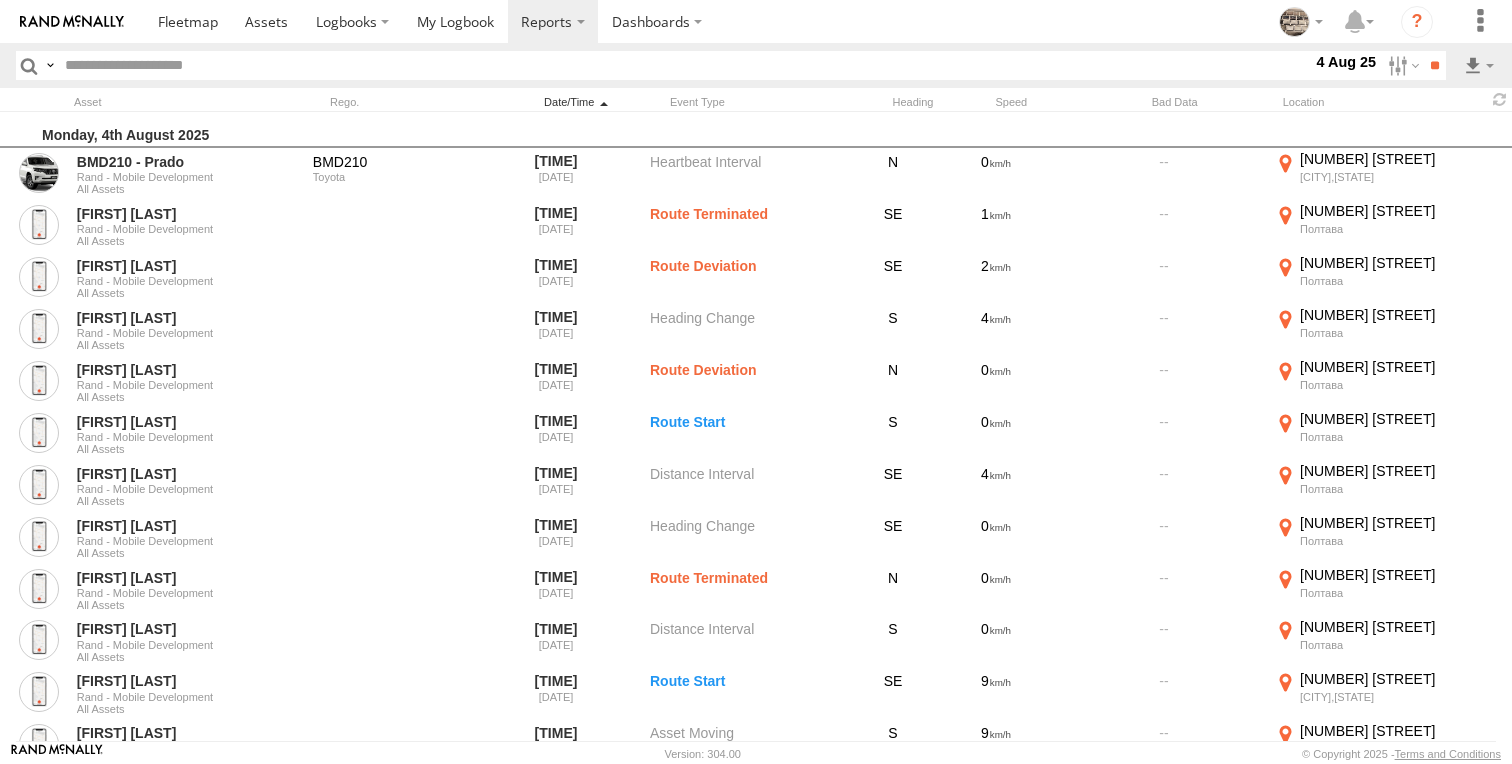 click at bounding box center (576, 102) 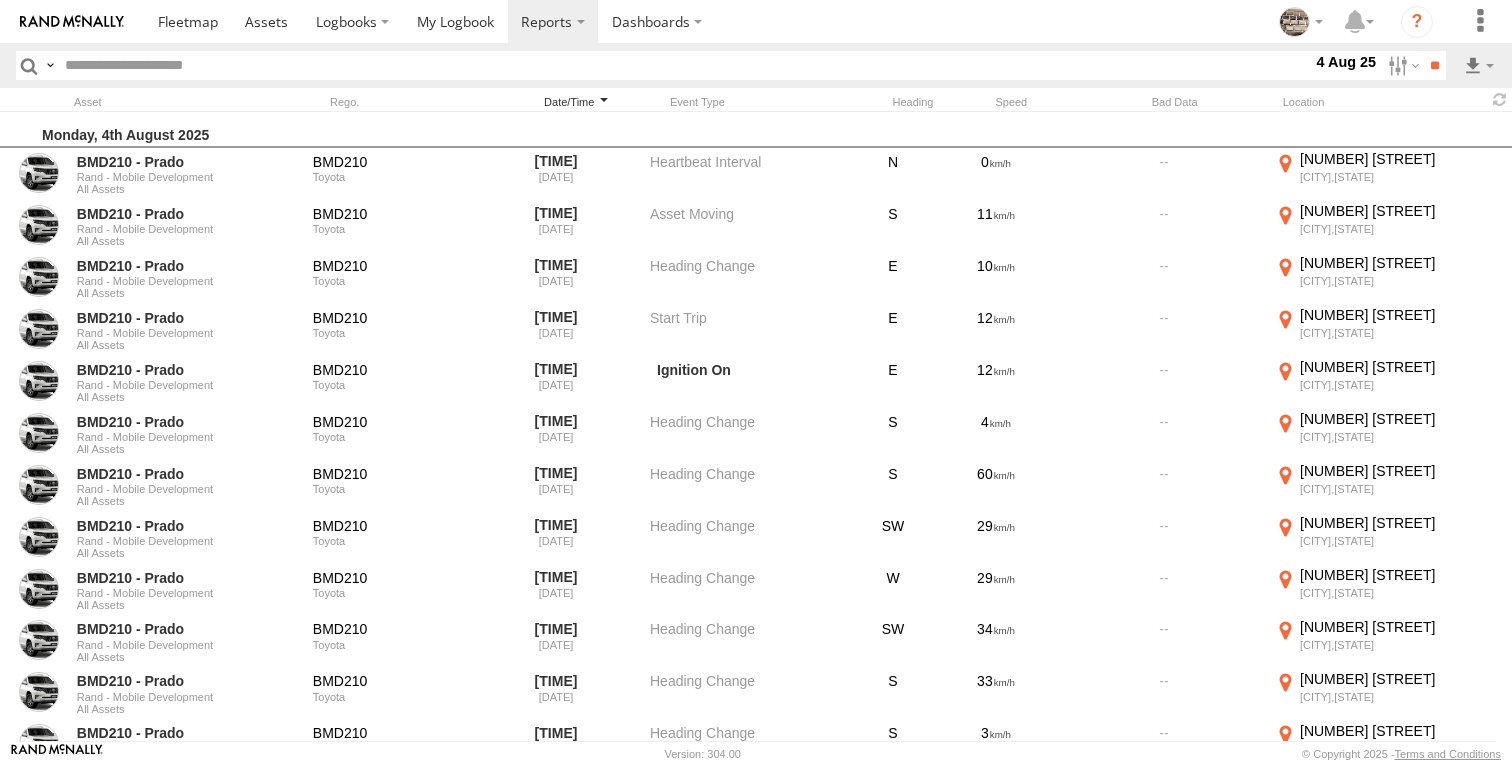 click at bounding box center [576, 102] 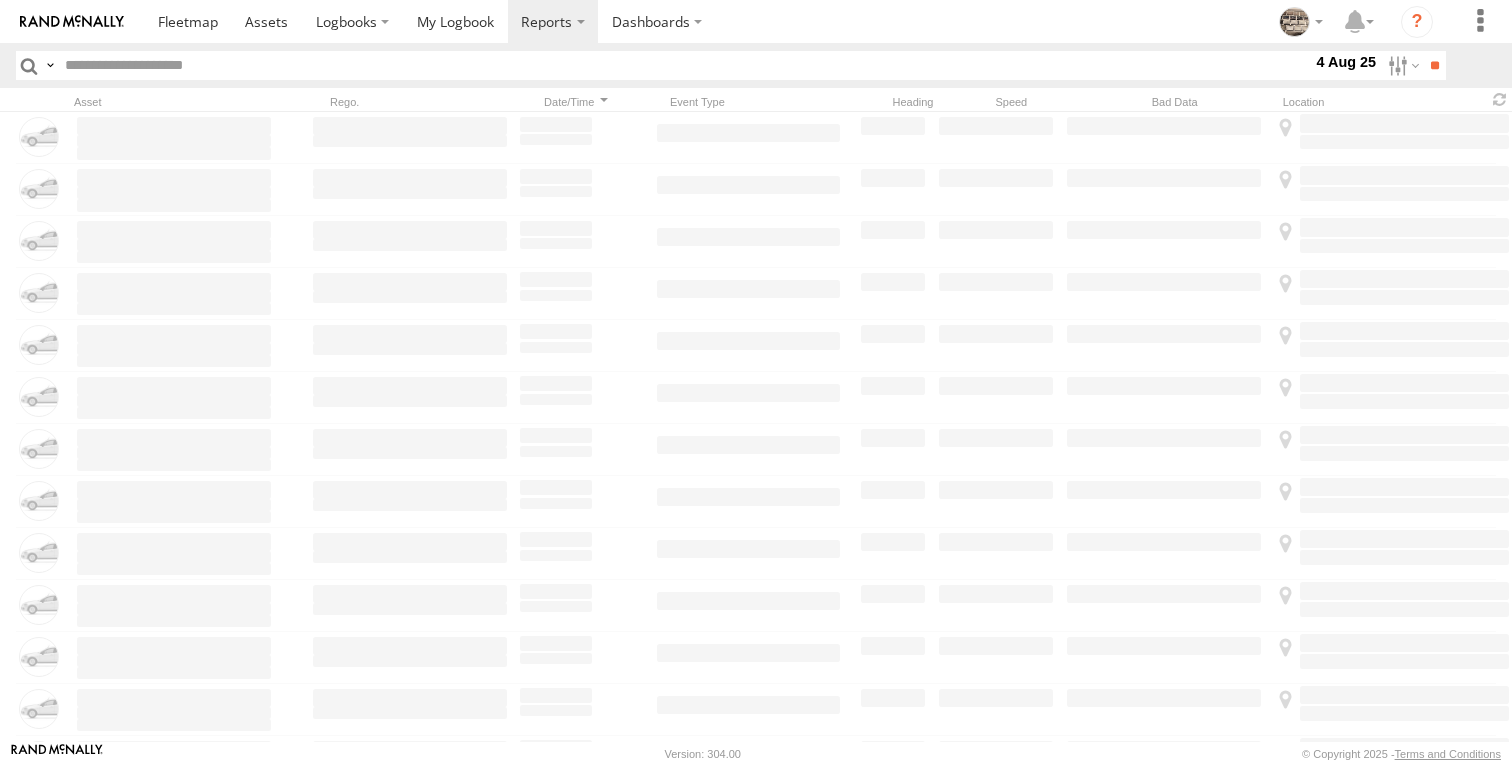 scroll, scrollTop: 0, scrollLeft: 0, axis: both 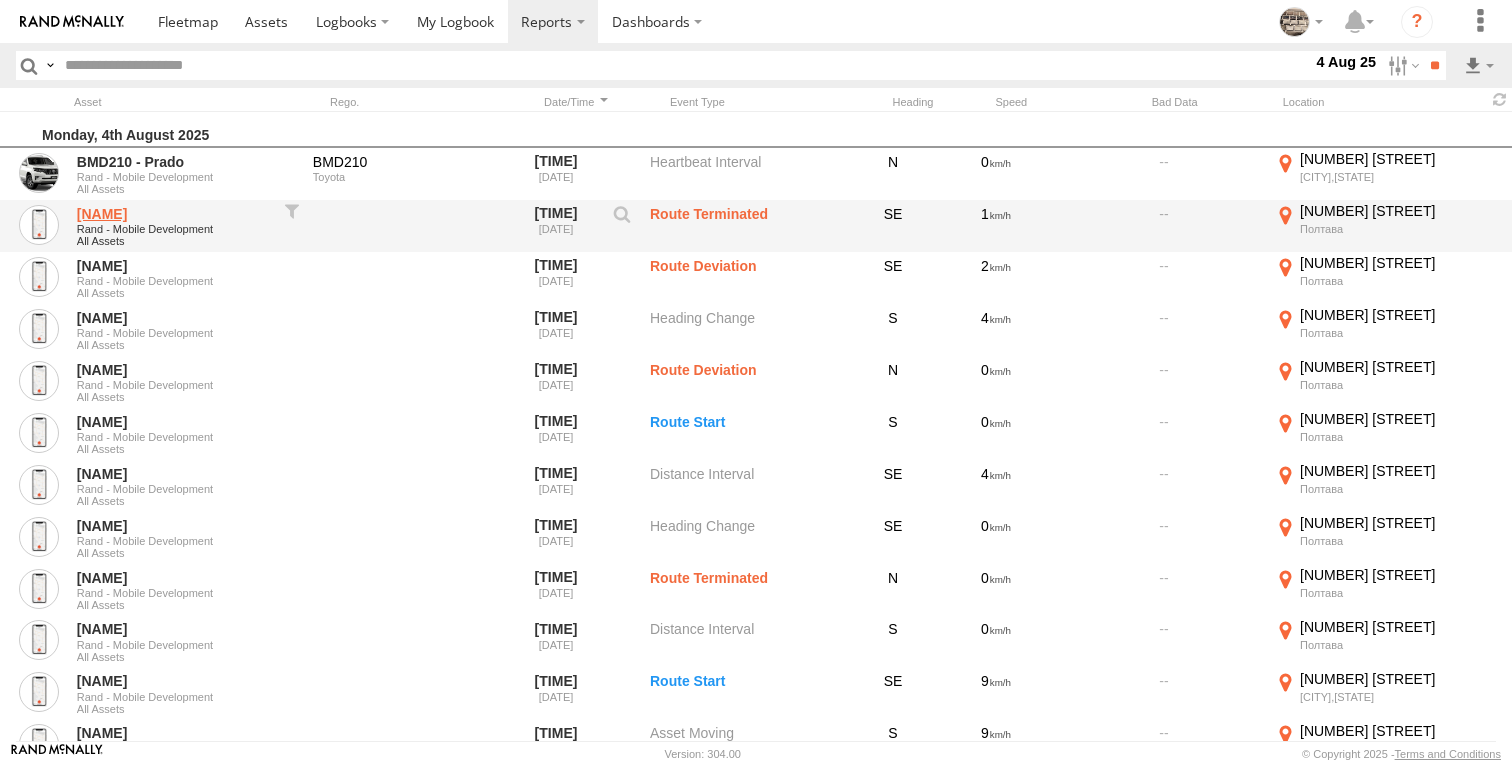 click on "[FIRST] [LAST]" at bounding box center [174, 214] 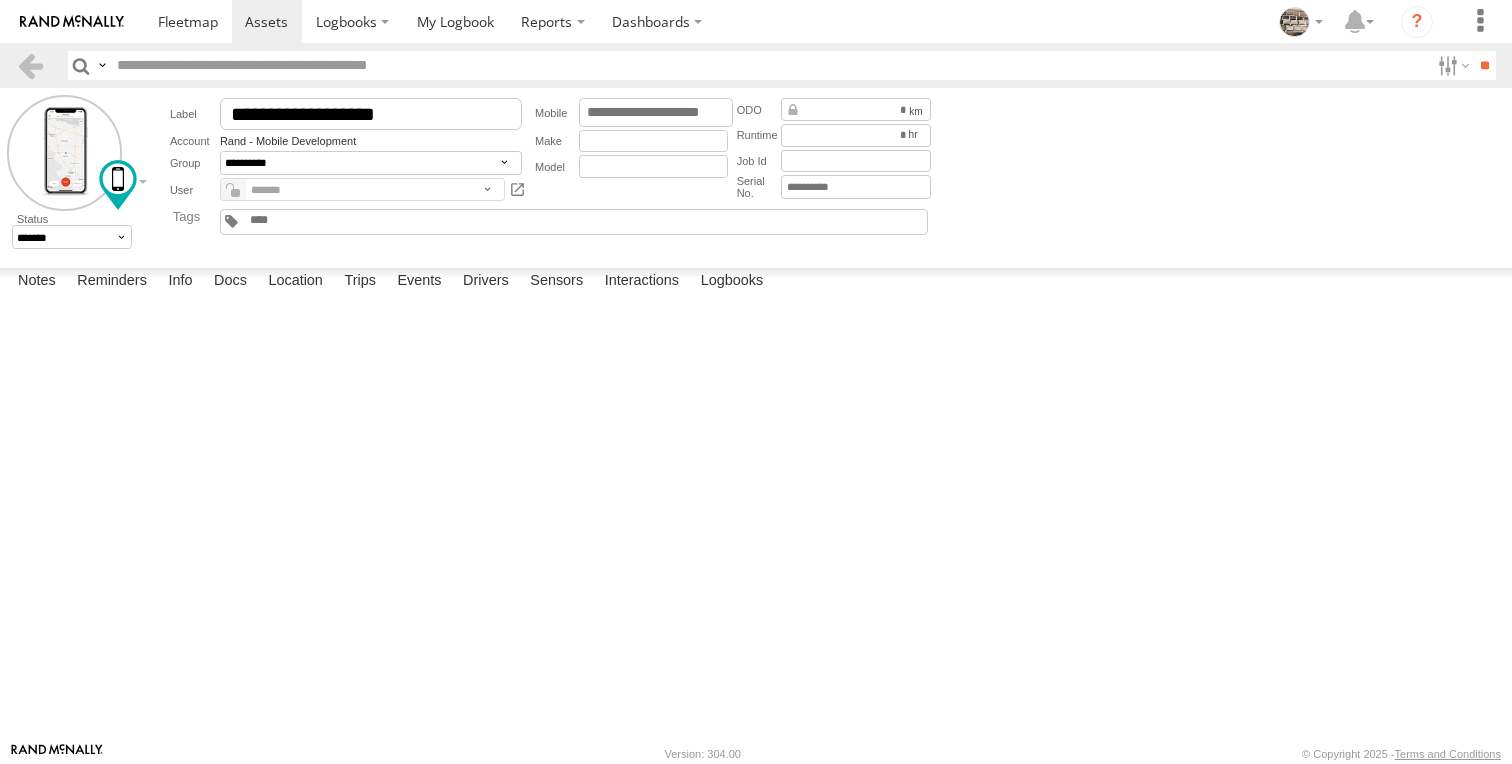 scroll, scrollTop: 0, scrollLeft: 0, axis: both 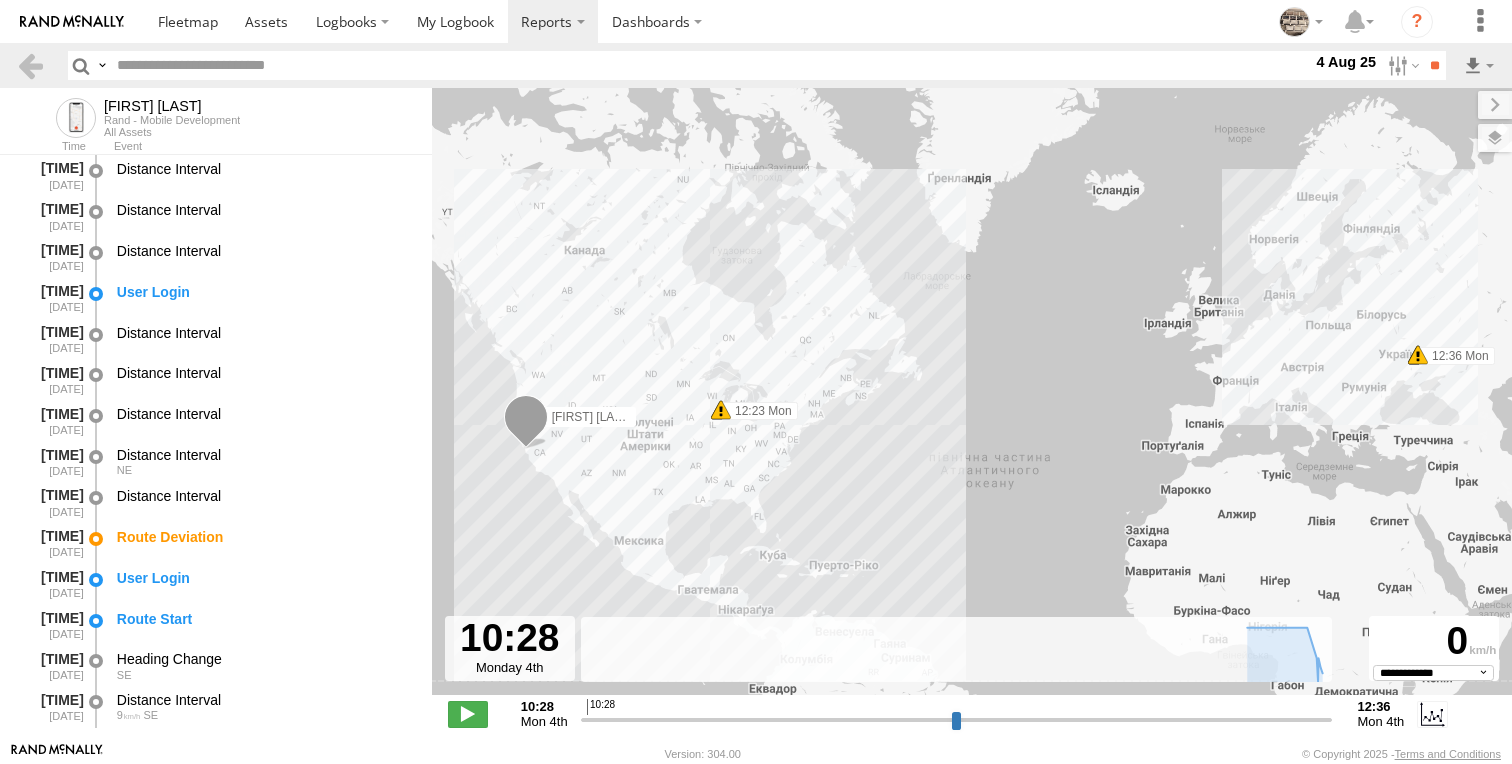 select on "**********" 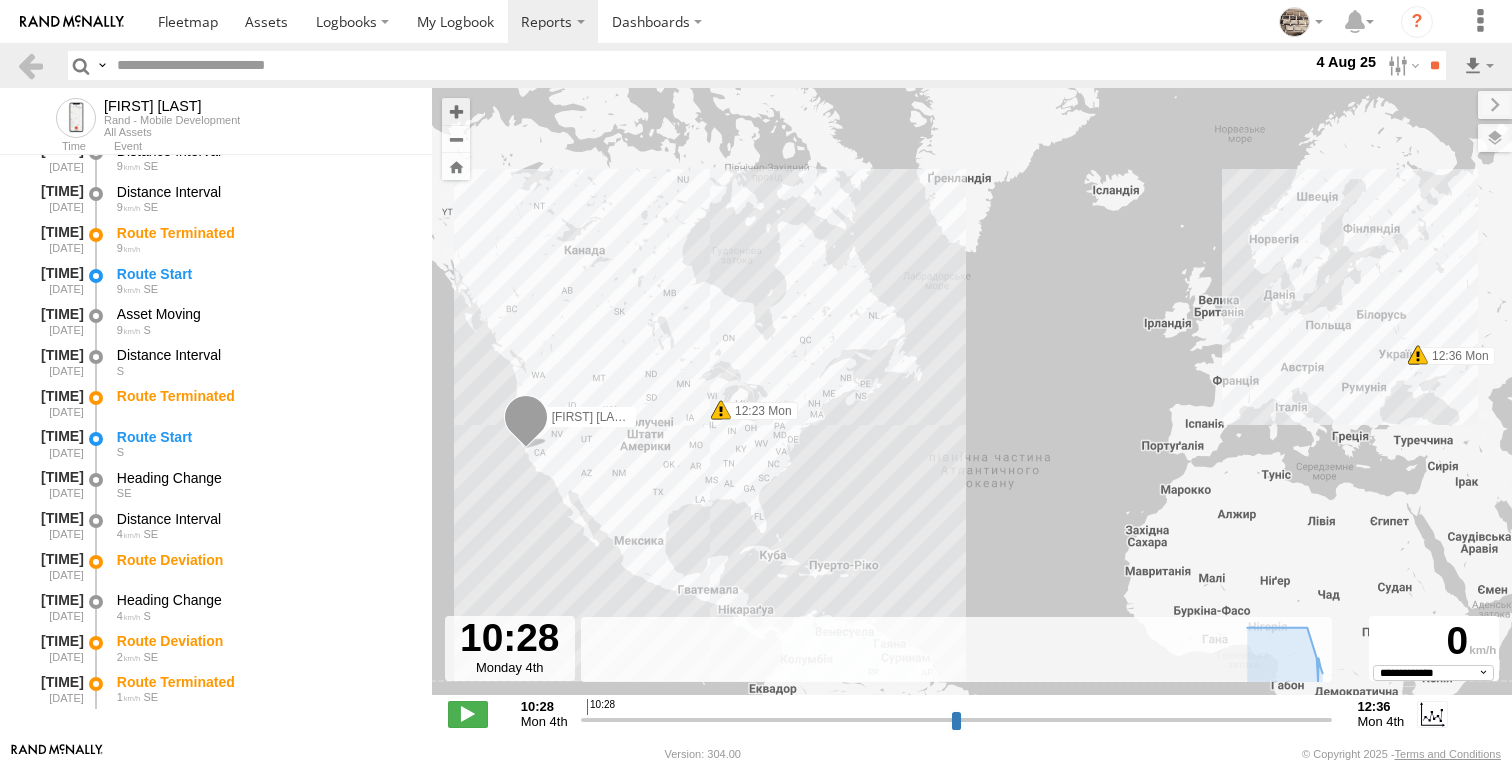 scroll, scrollTop: 1218, scrollLeft: 0, axis: vertical 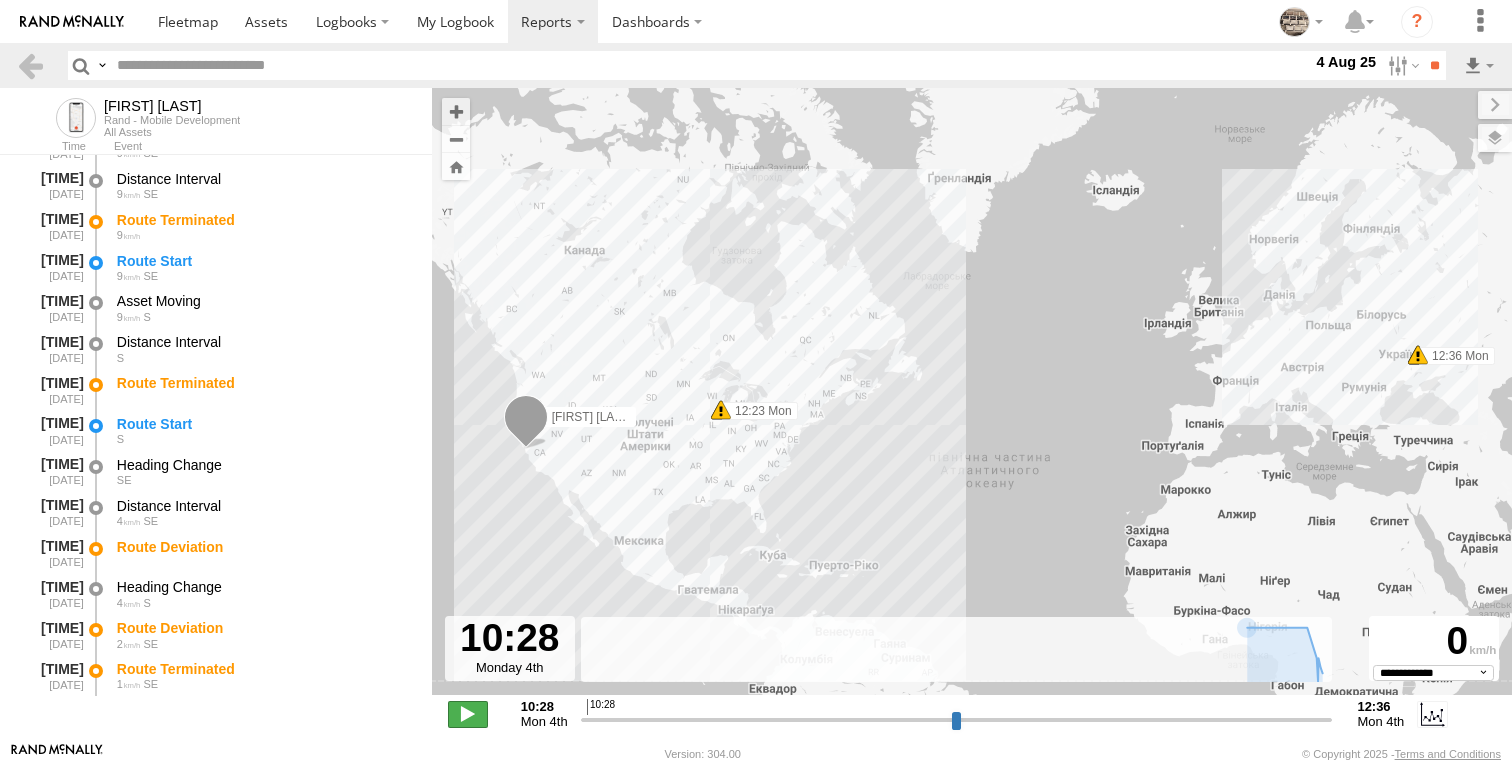 click at bounding box center [468, 714] 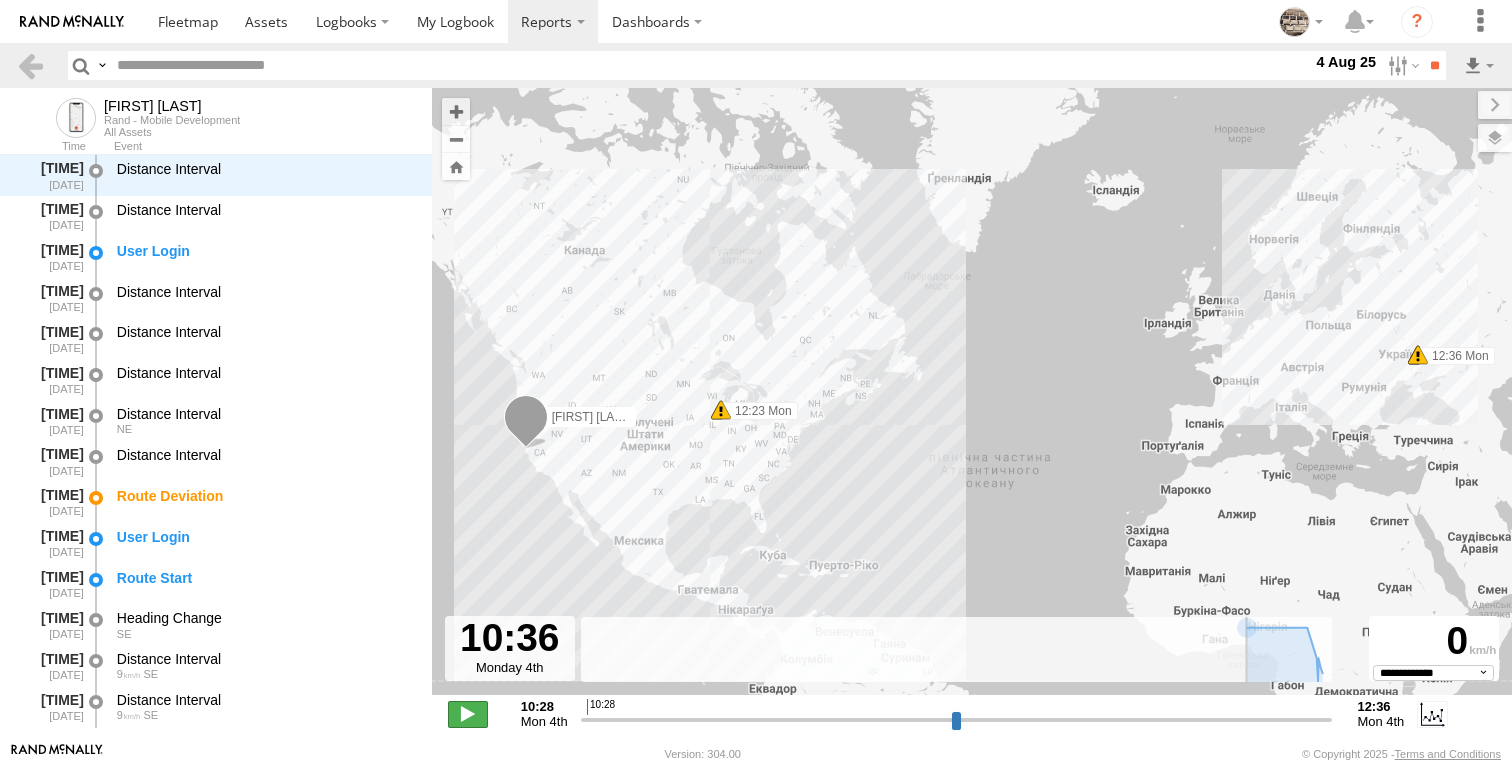click at bounding box center [468, 714] 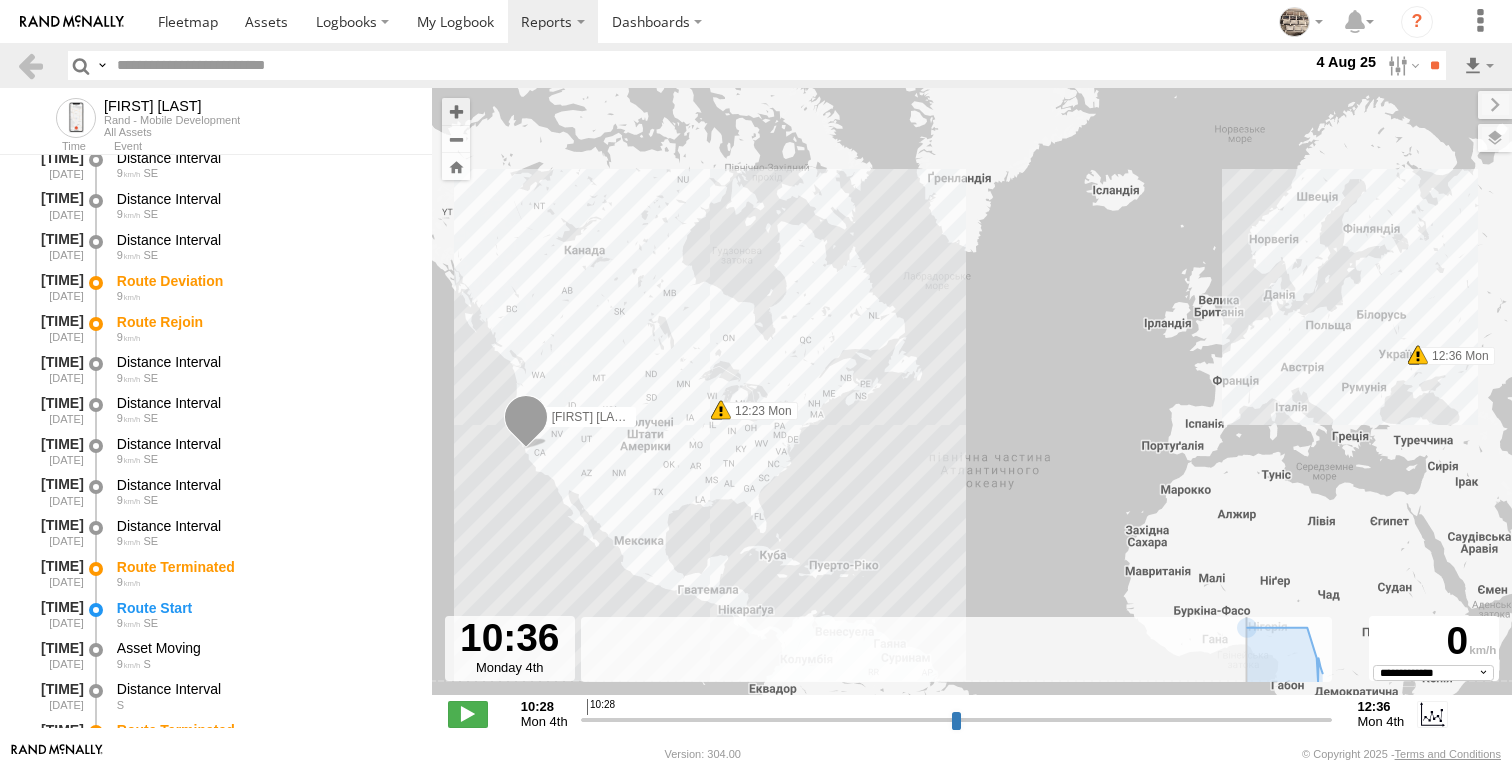 scroll, scrollTop: 1218, scrollLeft: 0, axis: vertical 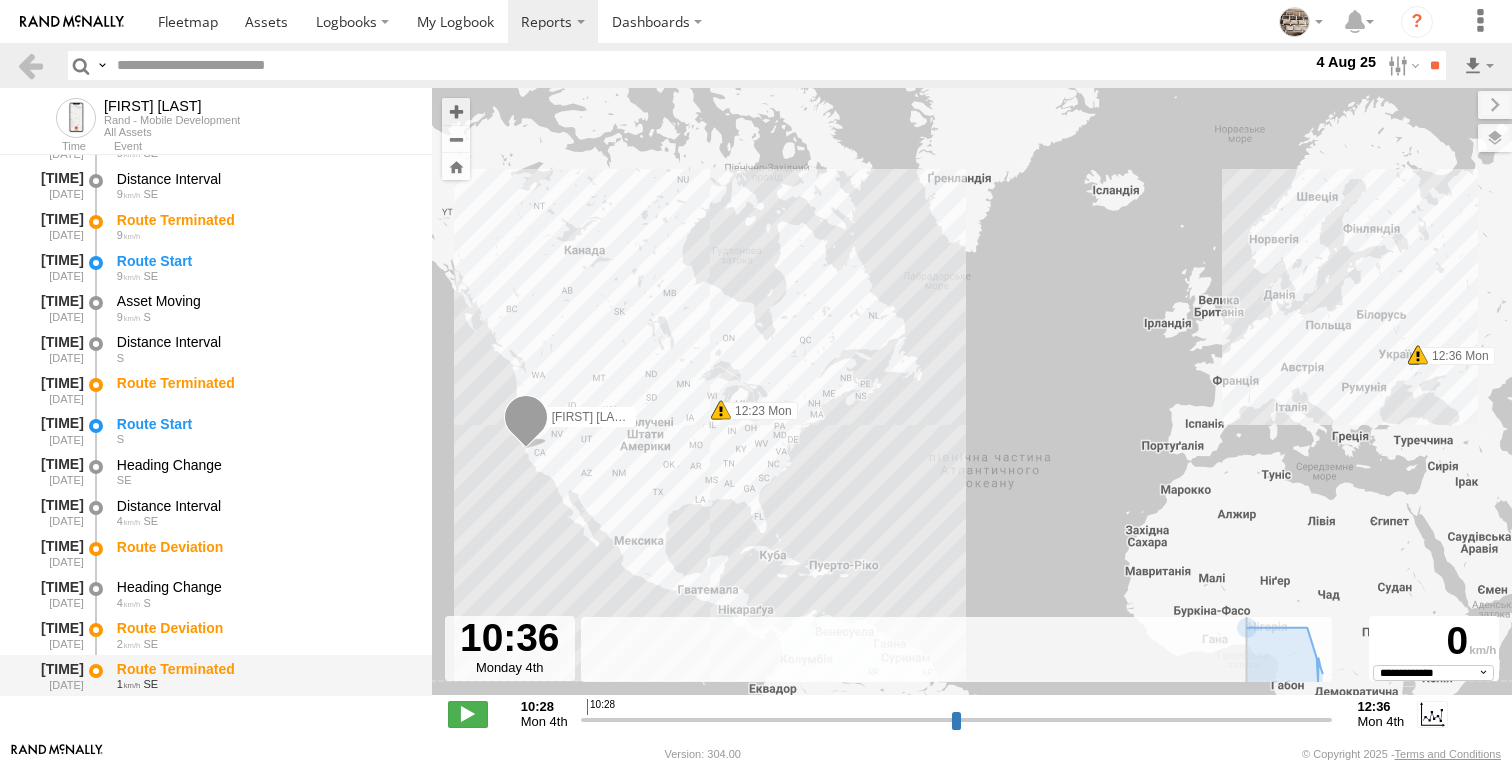 click on "Route Terminated" at bounding box center [265, 669] 